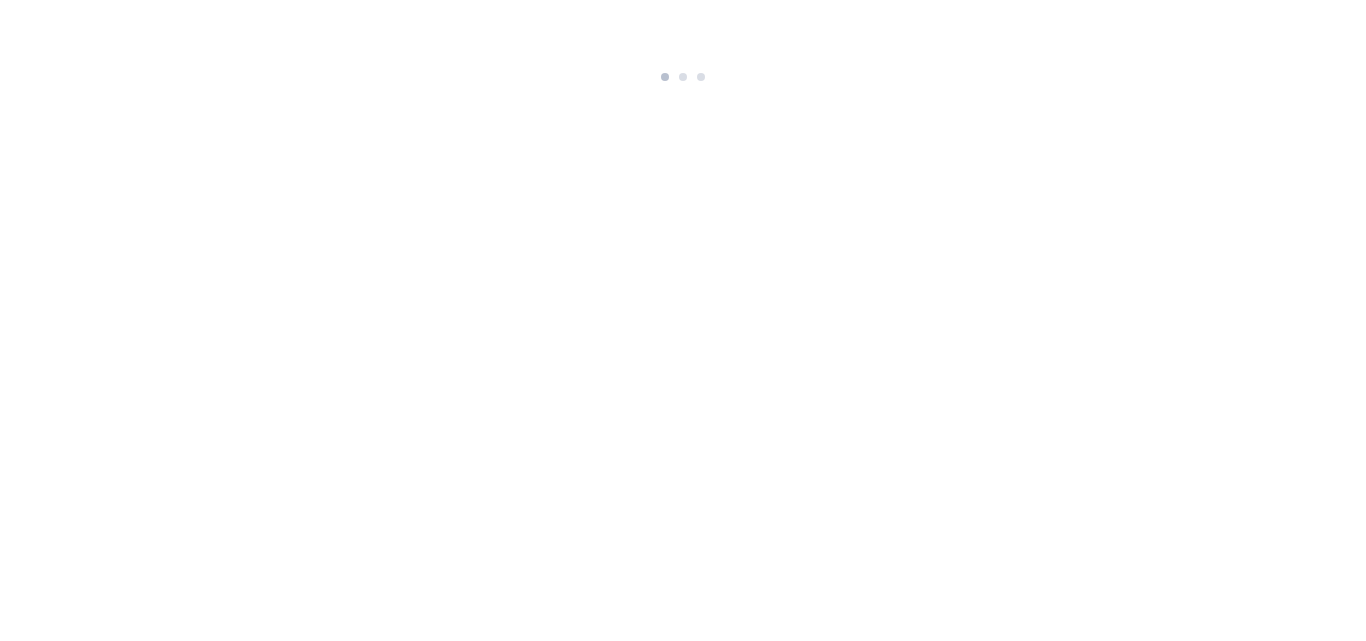 scroll, scrollTop: 0, scrollLeft: 0, axis: both 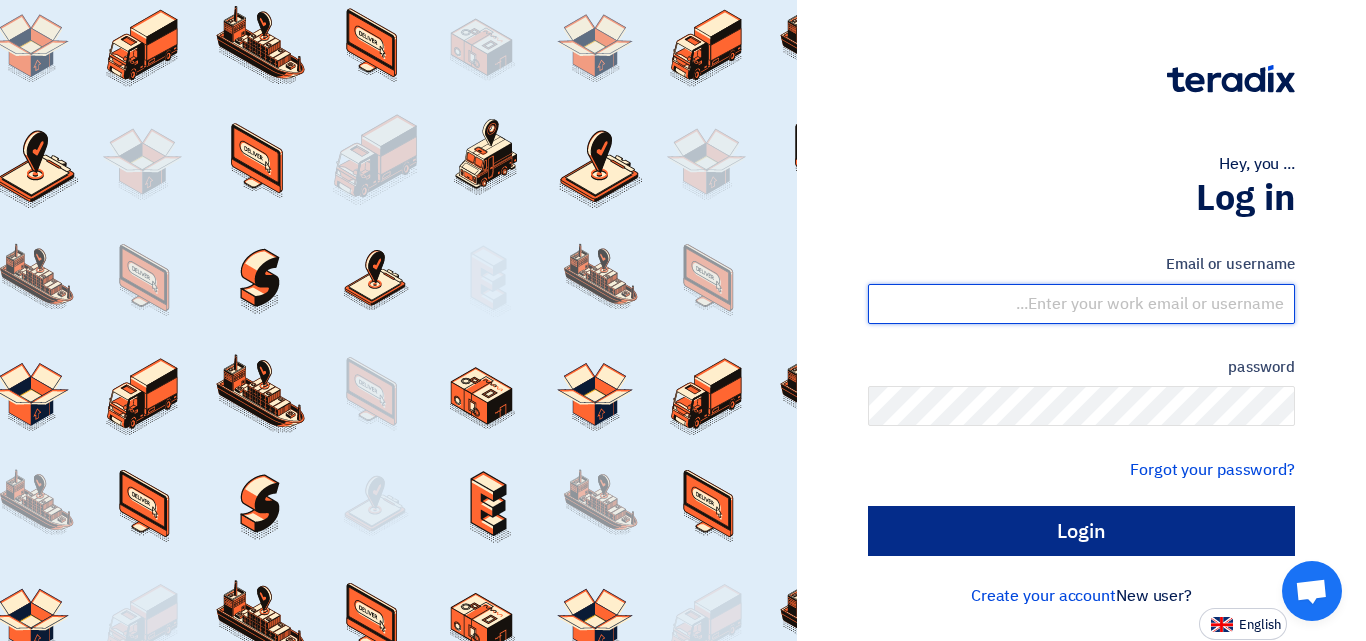 type on "[EMAIL_ADDRESS][DOMAIN_NAME]" 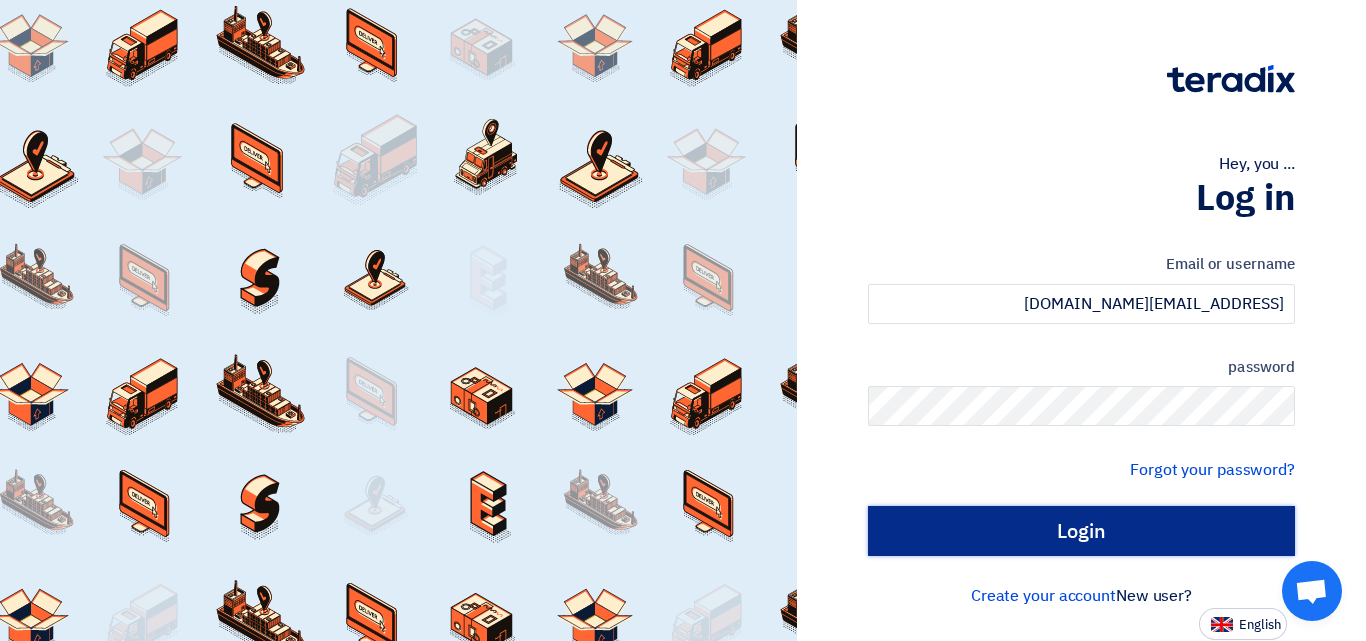 click on "Login" 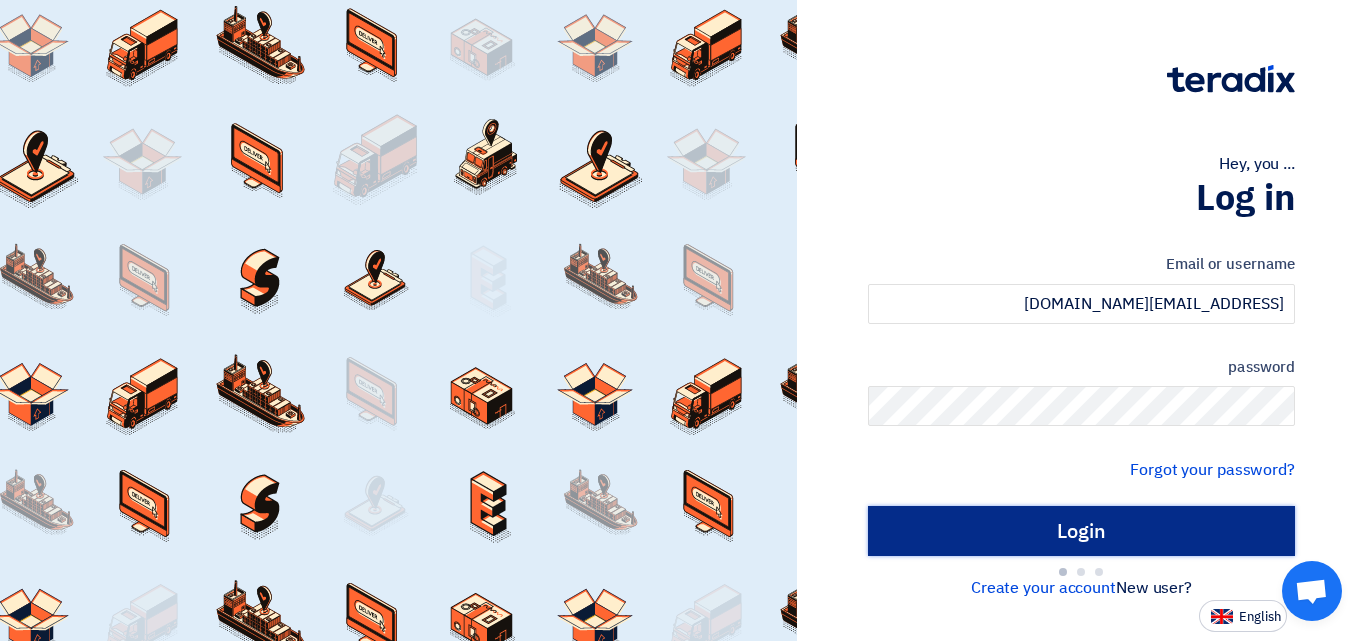 type on "Sign in" 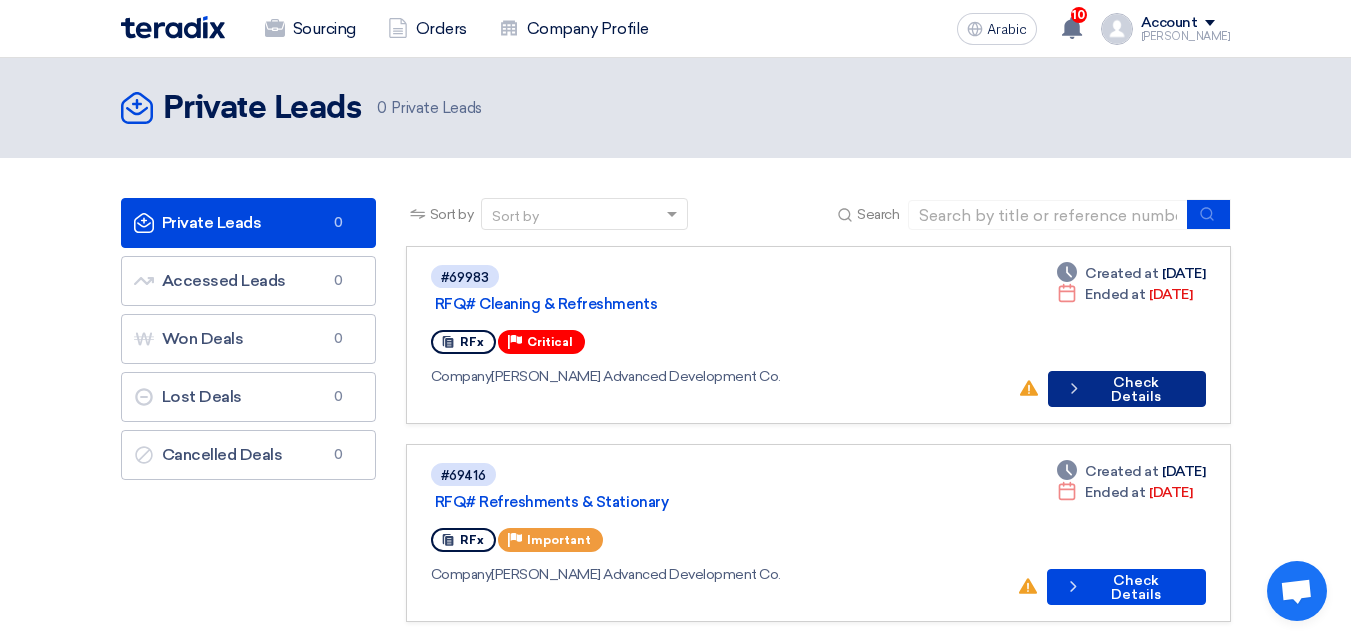 click on "Check details" 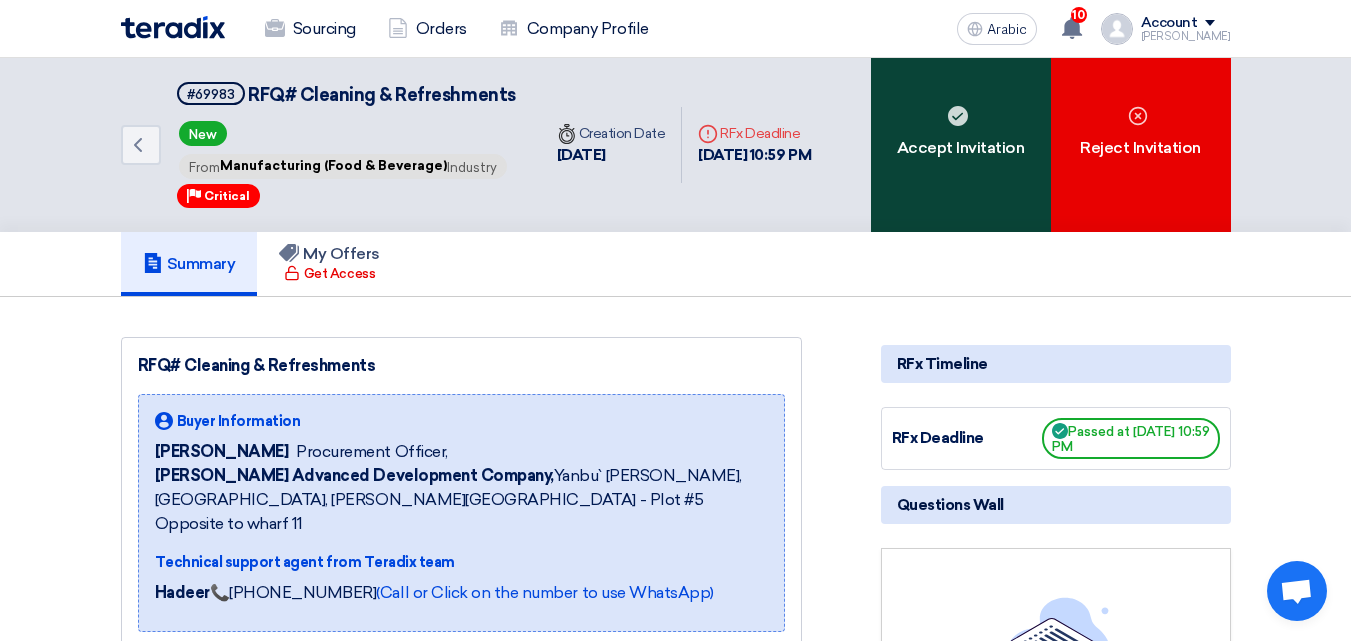 click 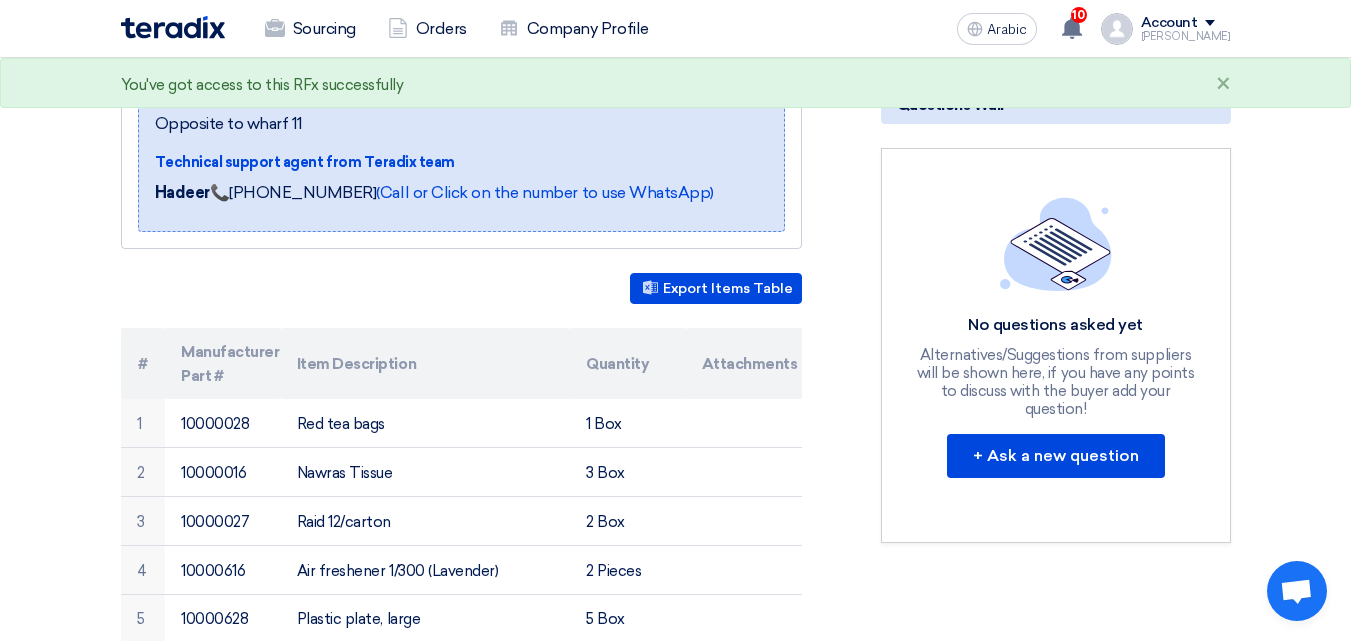scroll, scrollTop: 0, scrollLeft: 0, axis: both 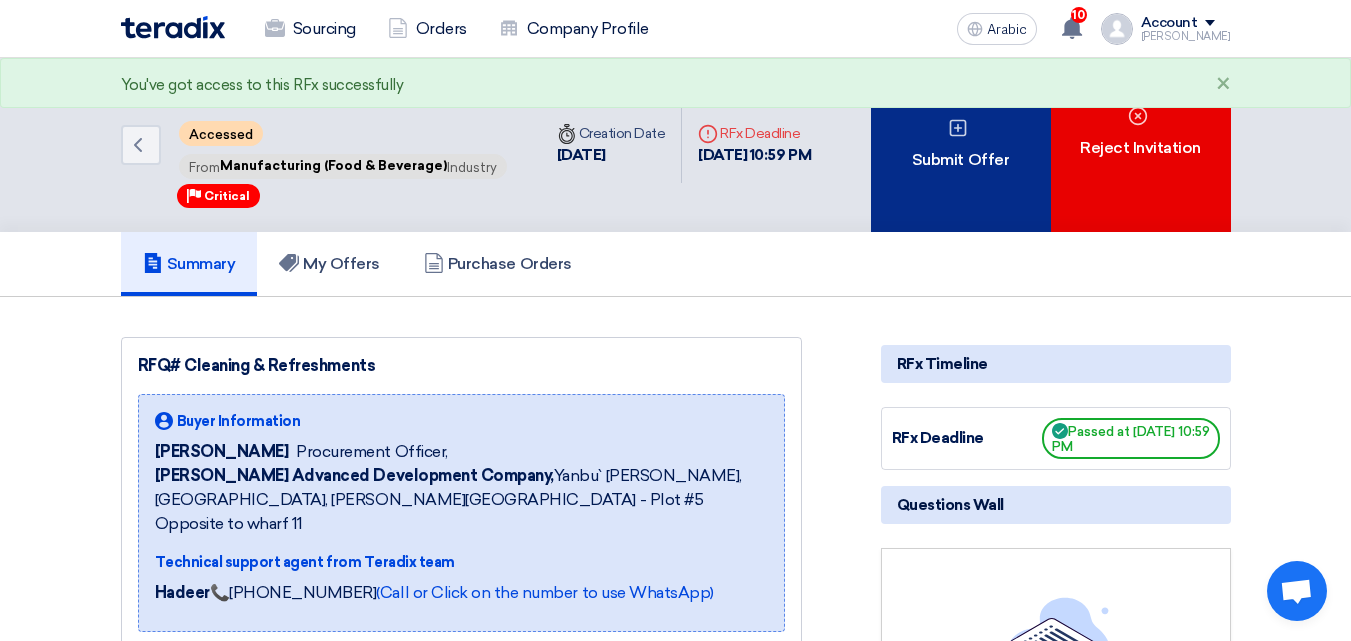 click on "Submit Offer" 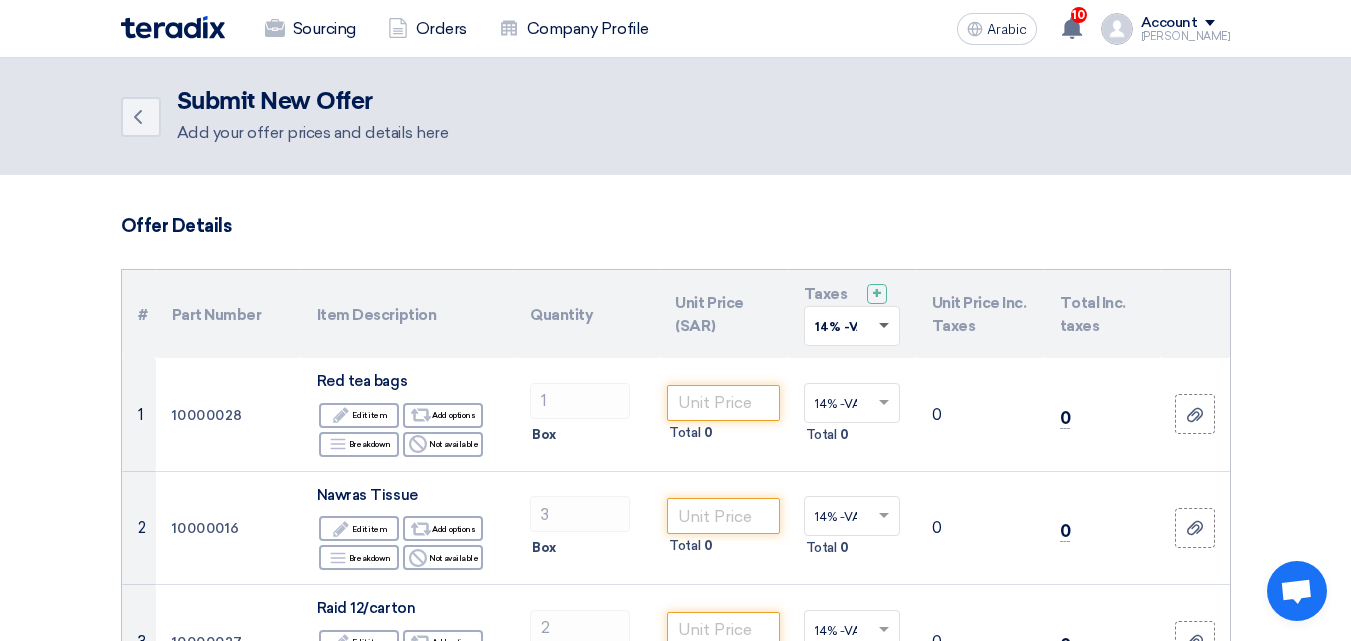 click 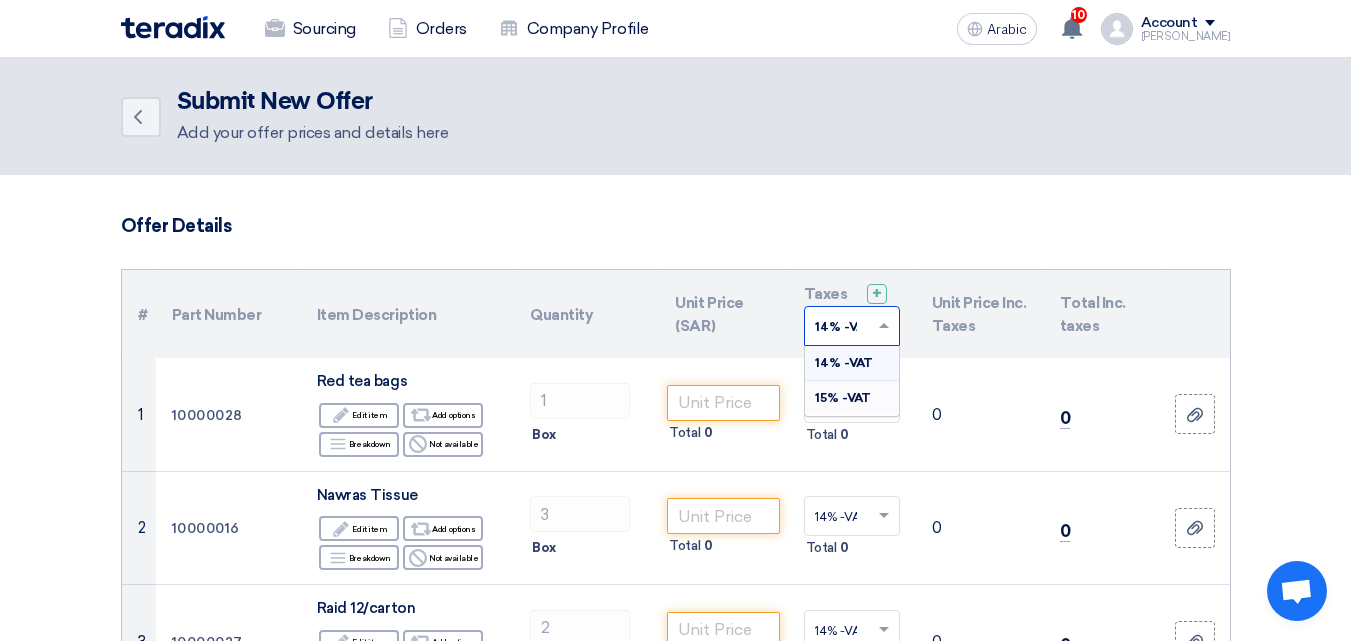click on "15% -VAT" at bounding box center (843, 398) 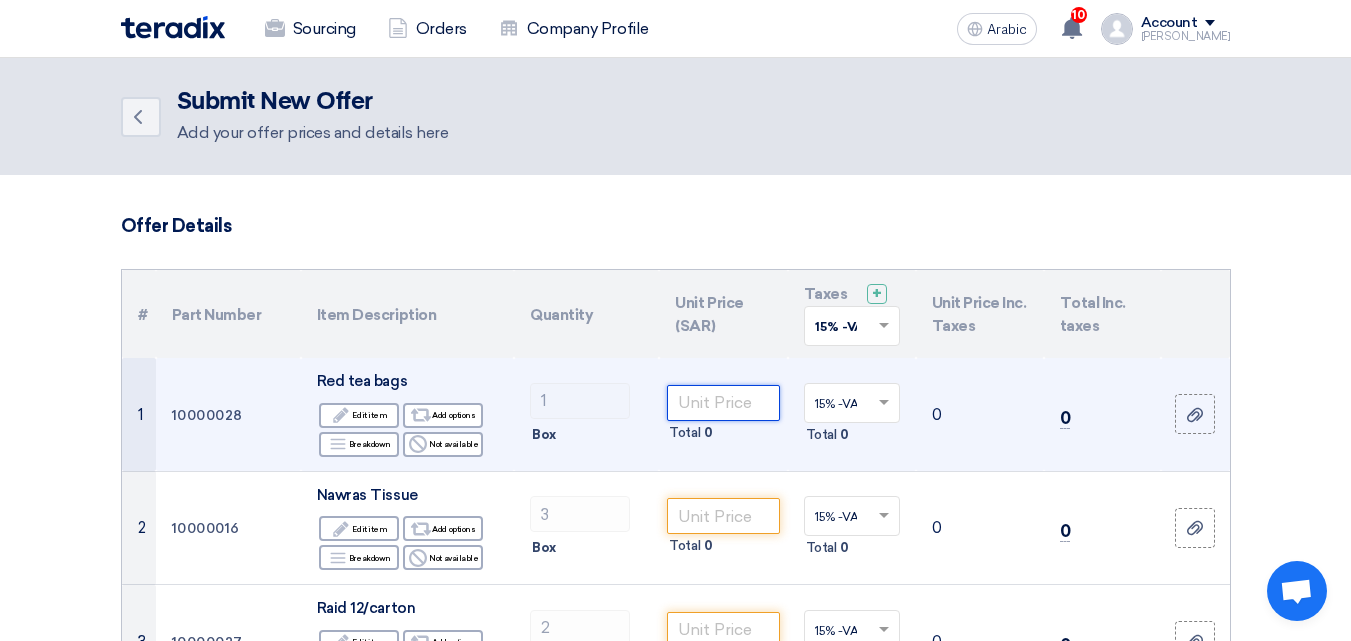 click 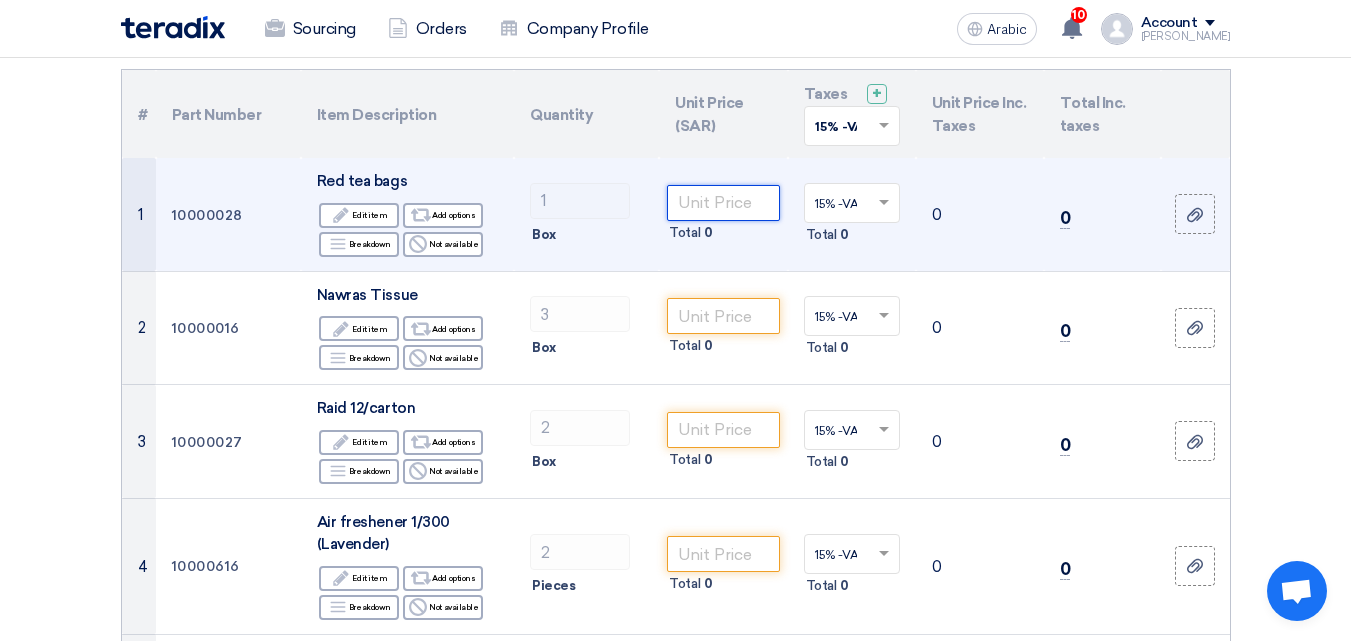 scroll, scrollTop: 400, scrollLeft: 0, axis: vertical 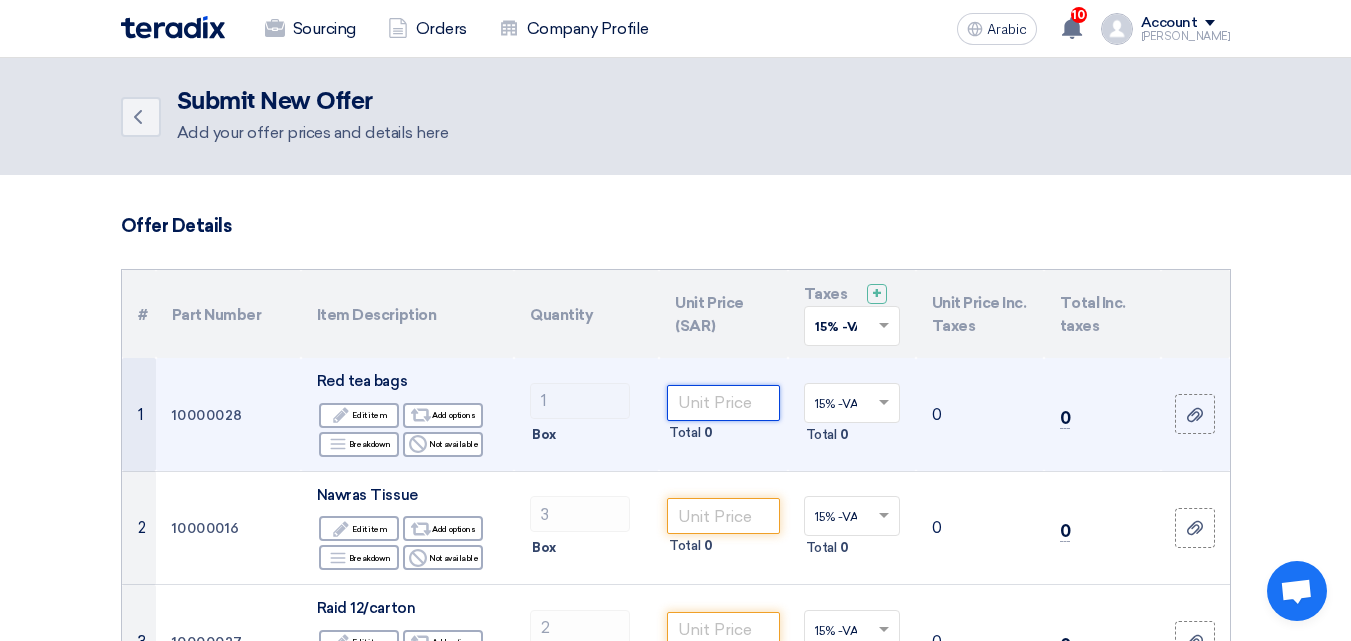 click 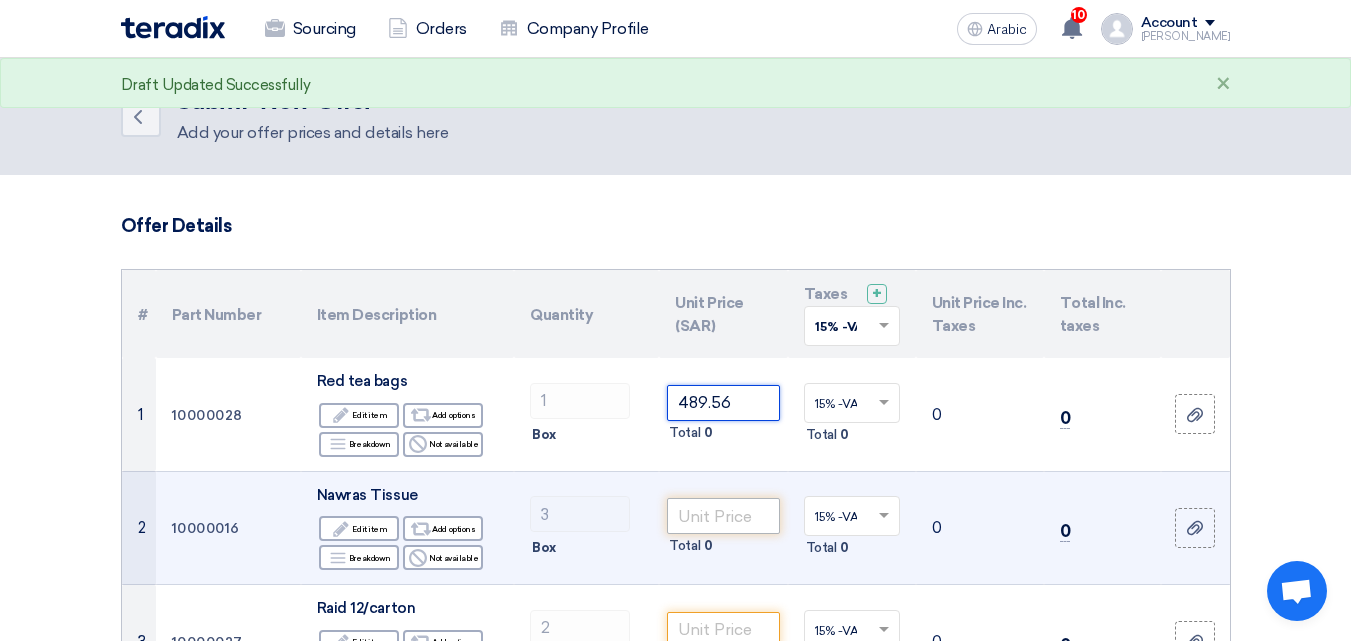 type on "489.56" 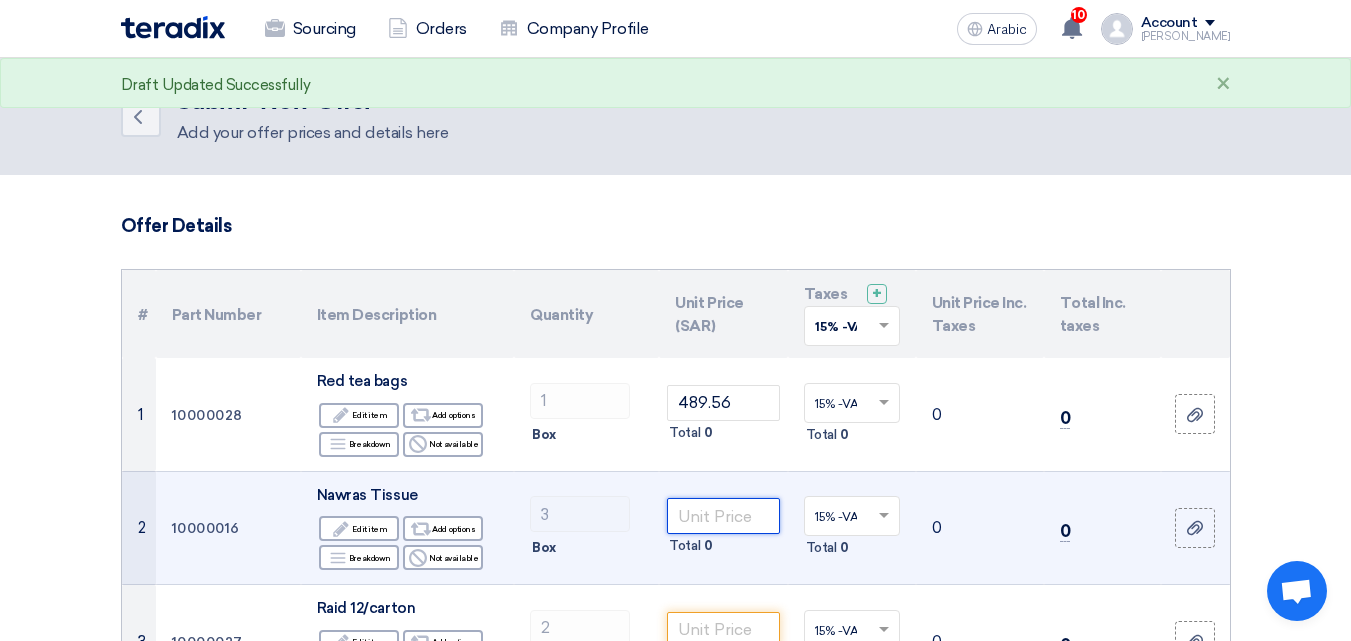 click 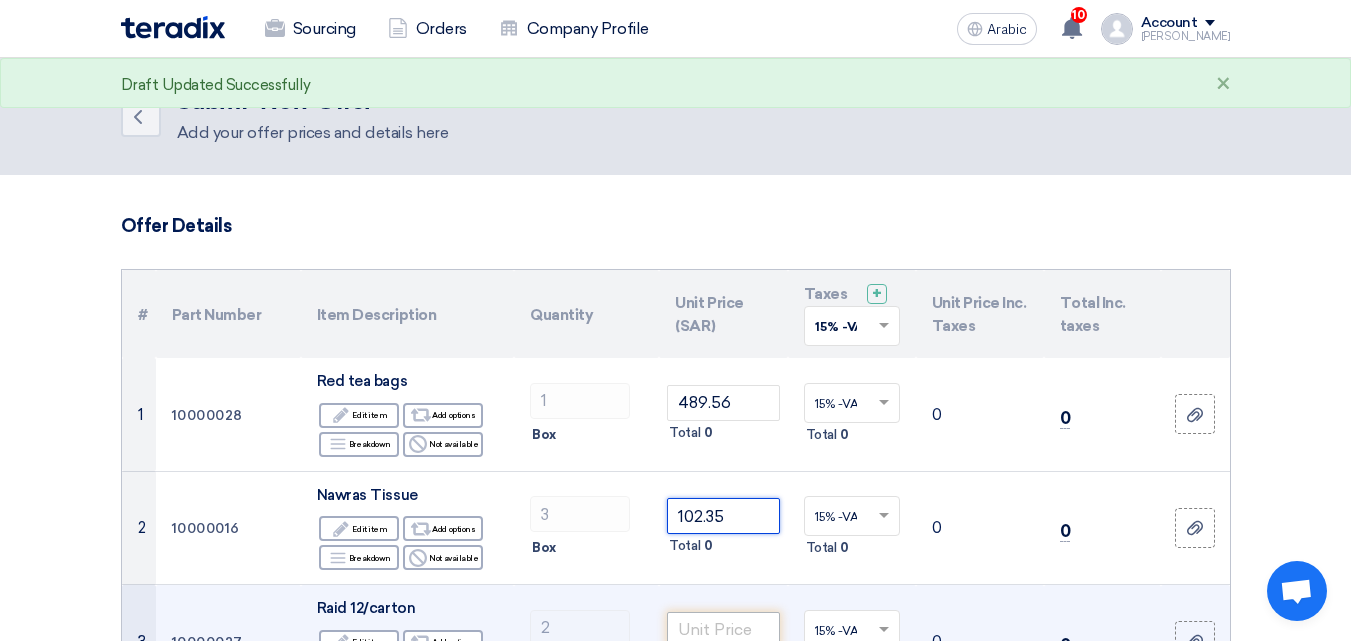 type on "102.35" 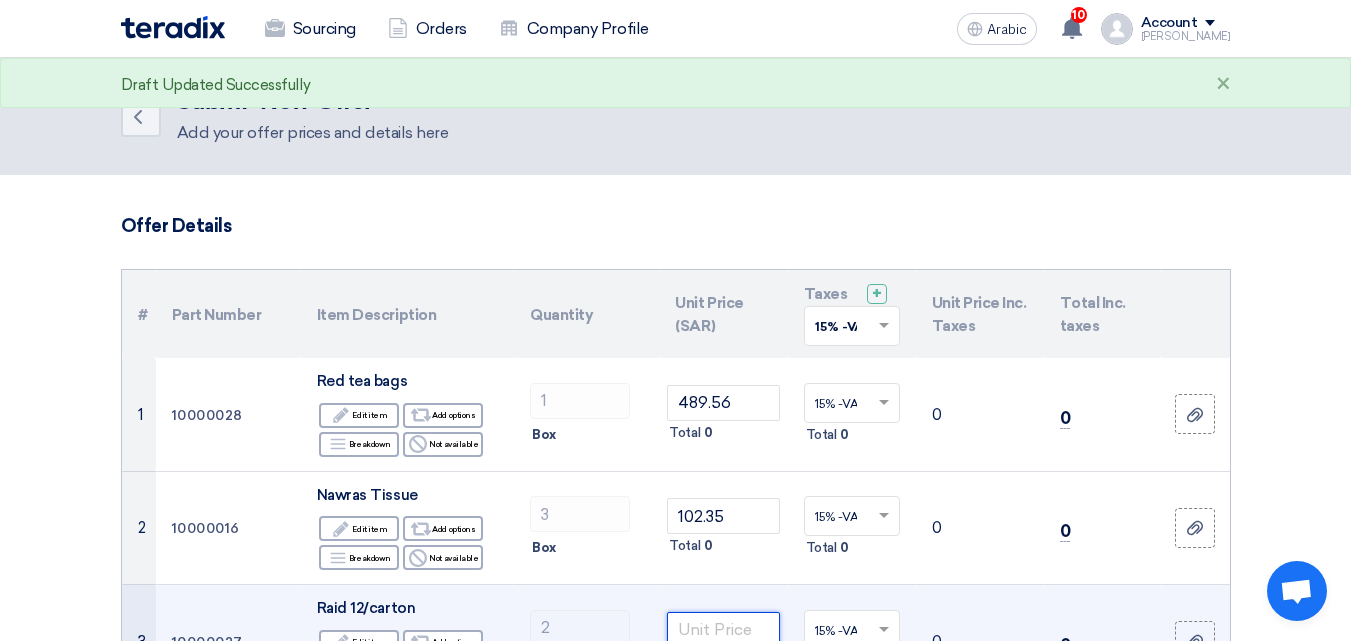 click 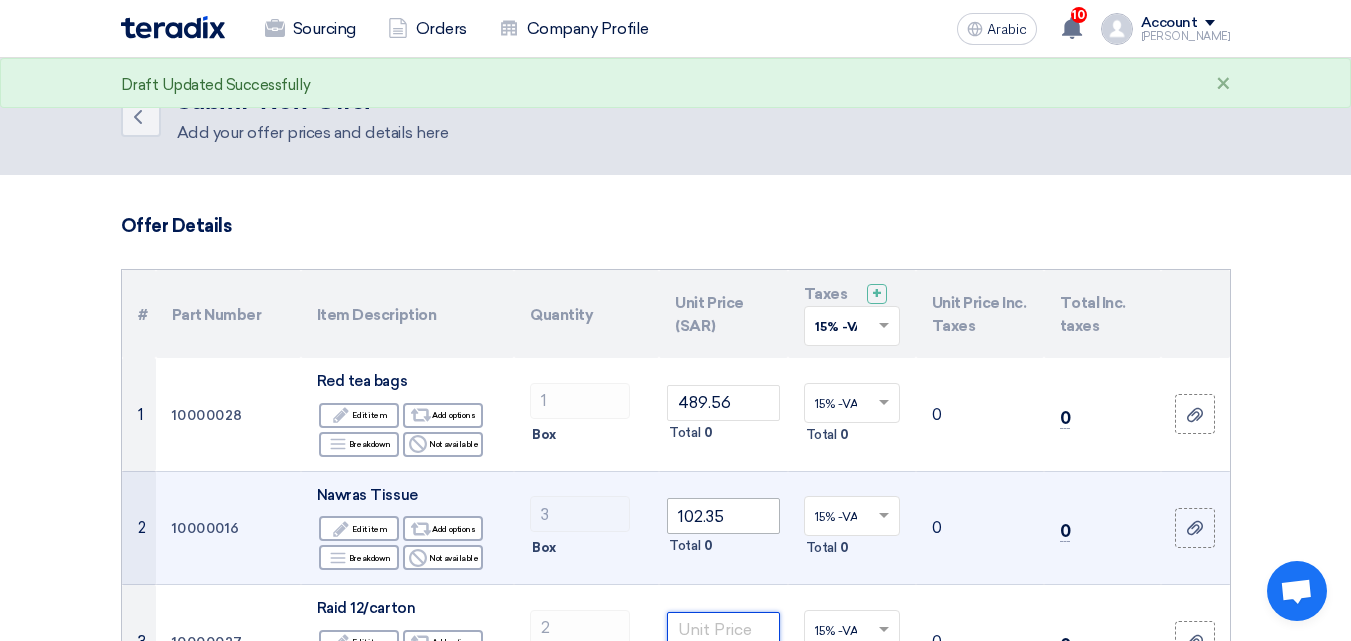 scroll, scrollTop: 300, scrollLeft: 0, axis: vertical 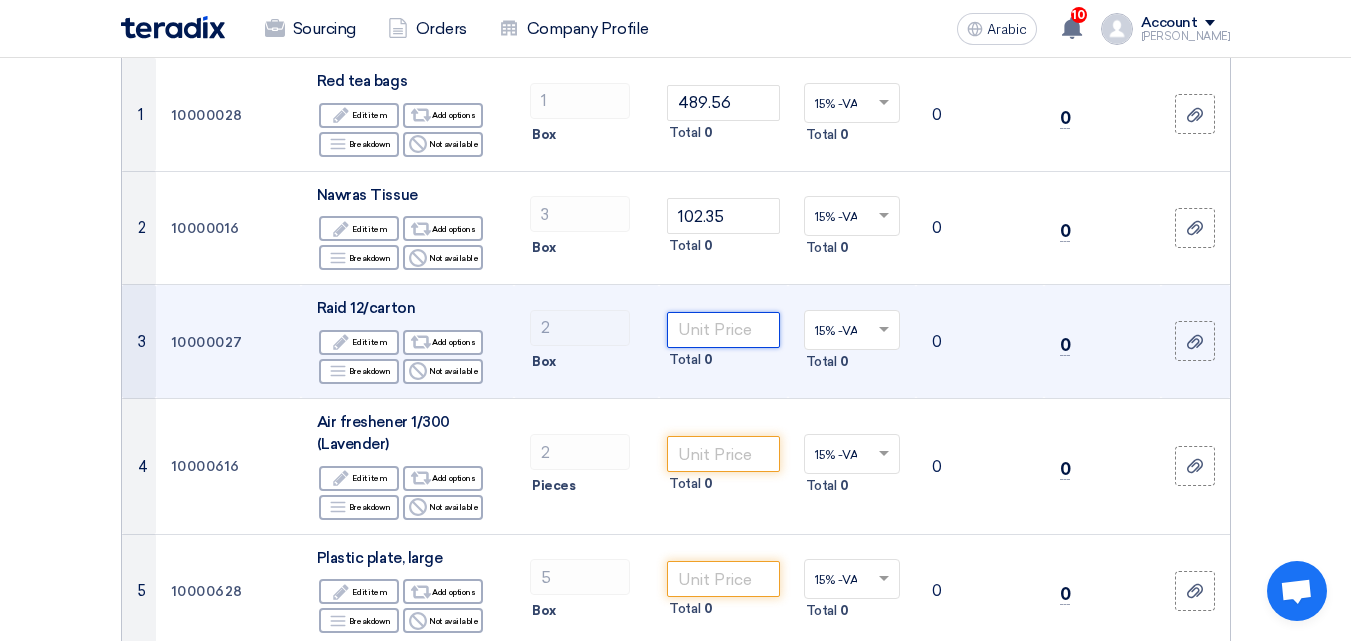click 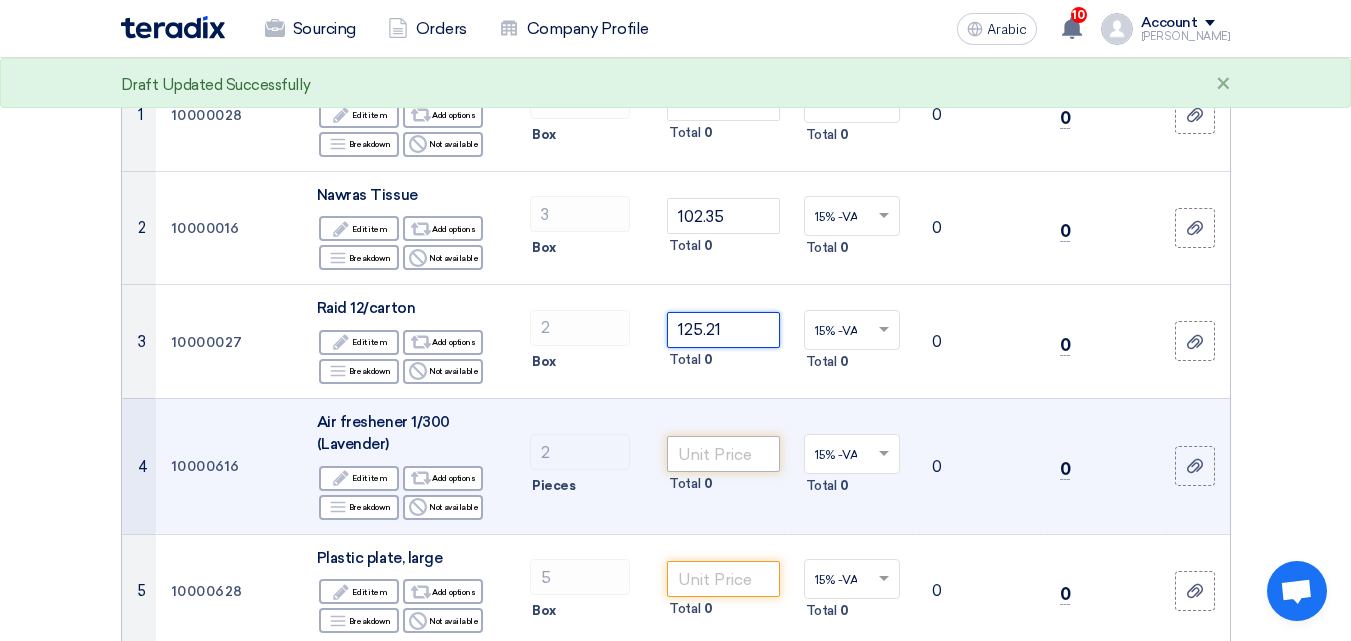 type on "125.21" 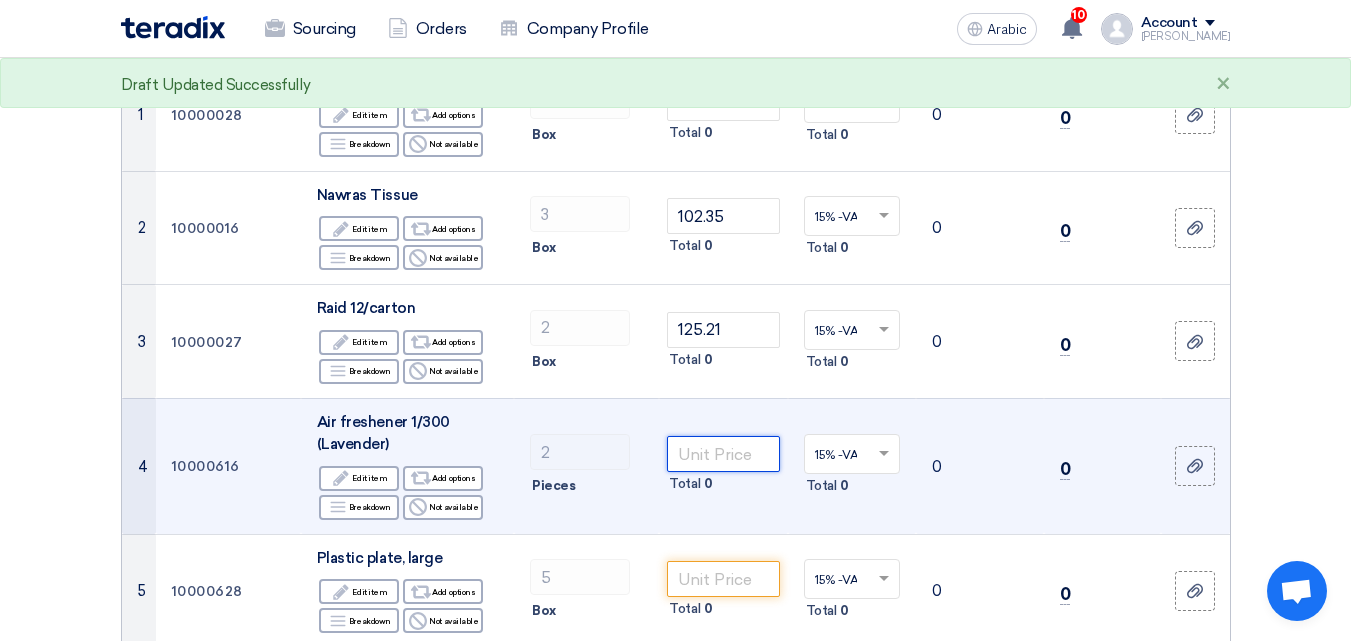 click 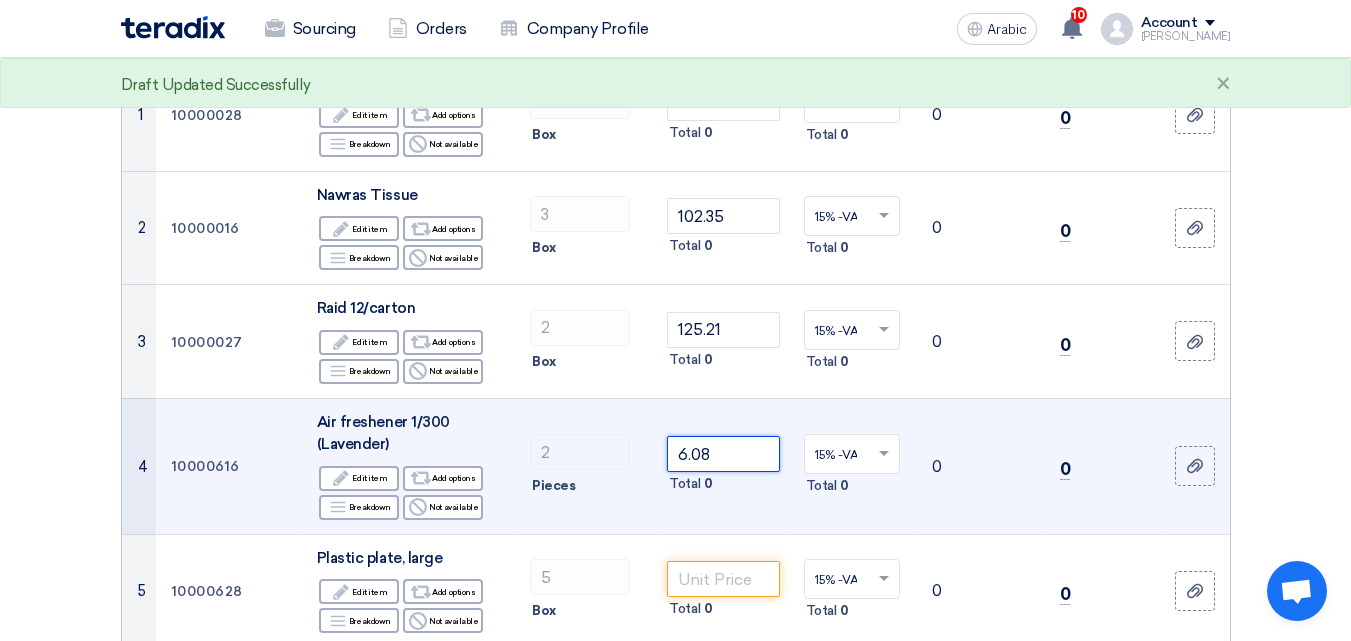 scroll, scrollTop: 500, scrollLeft: 0, axis: vertical 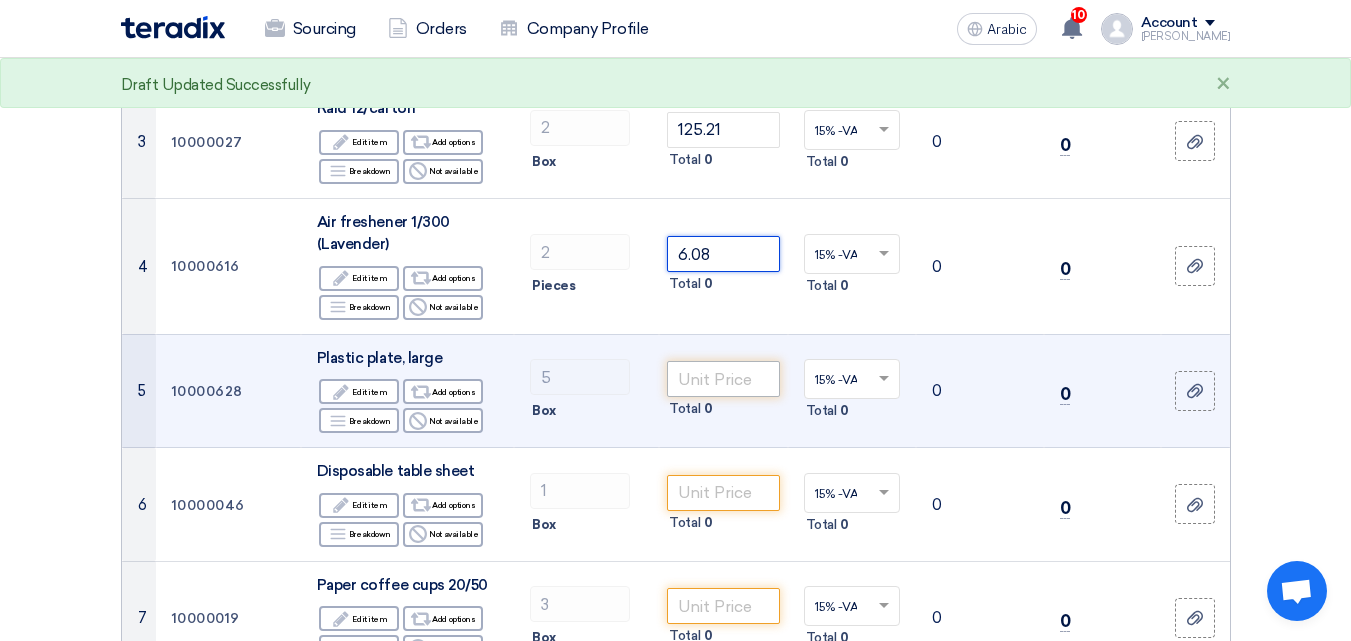 type on "6.08" 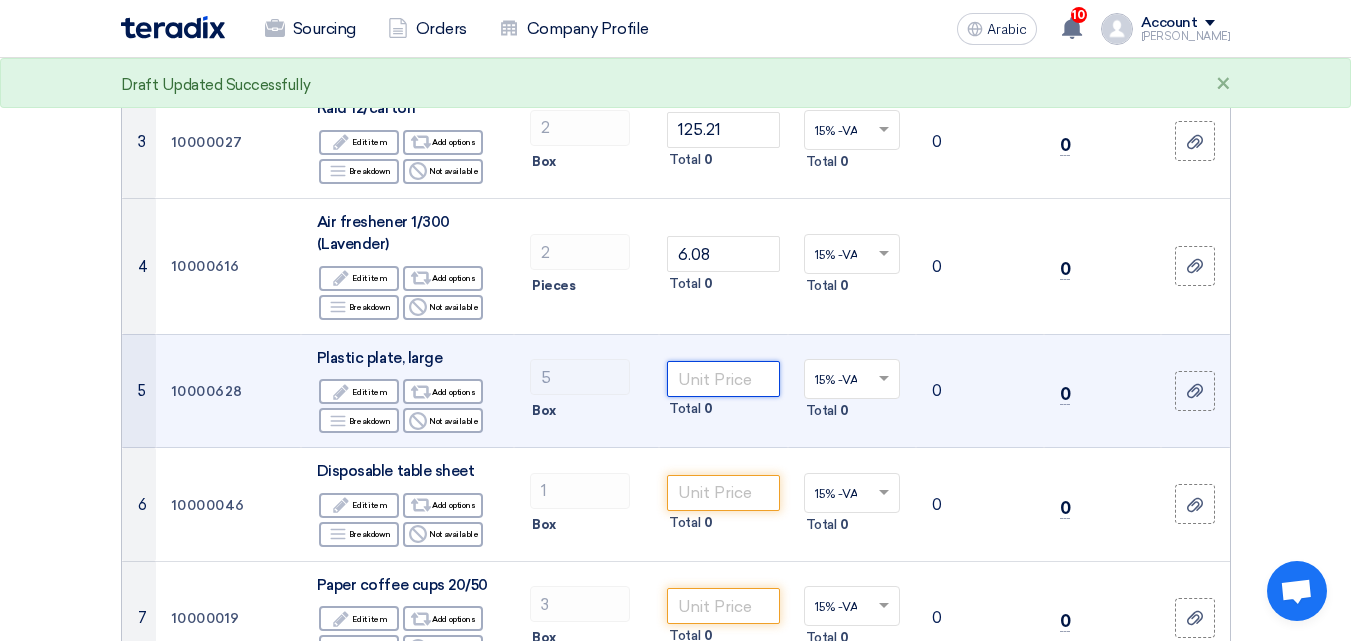 click 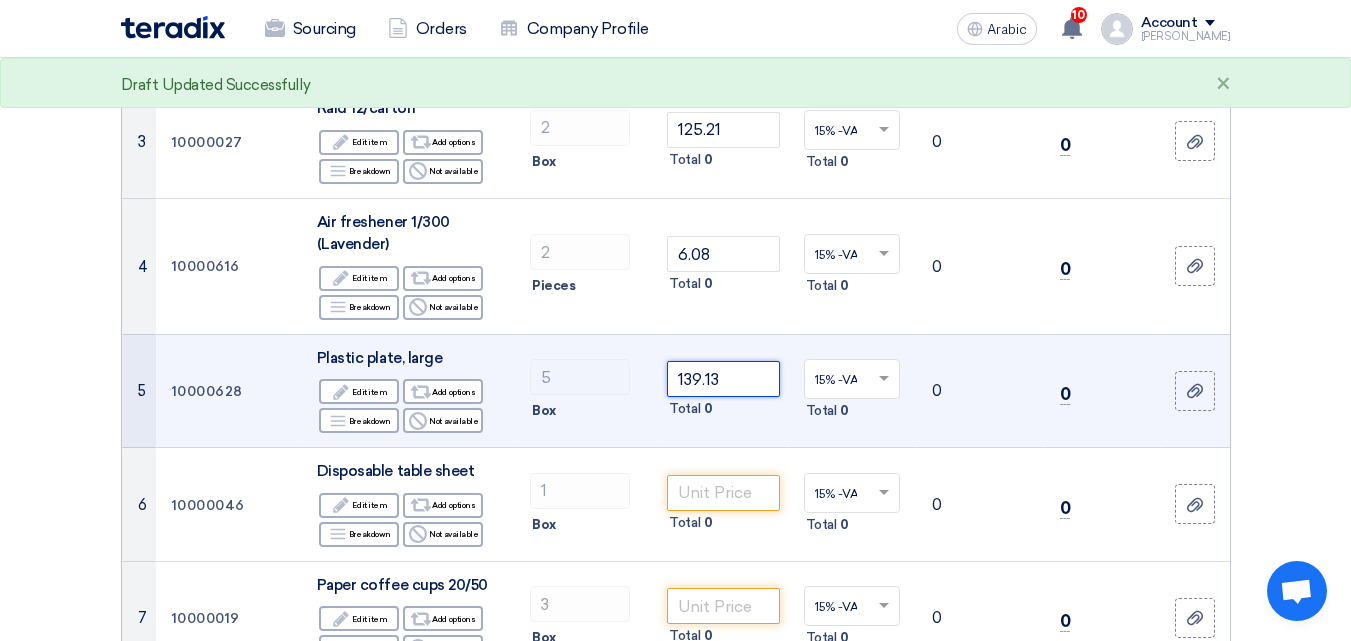 type on "139.13" 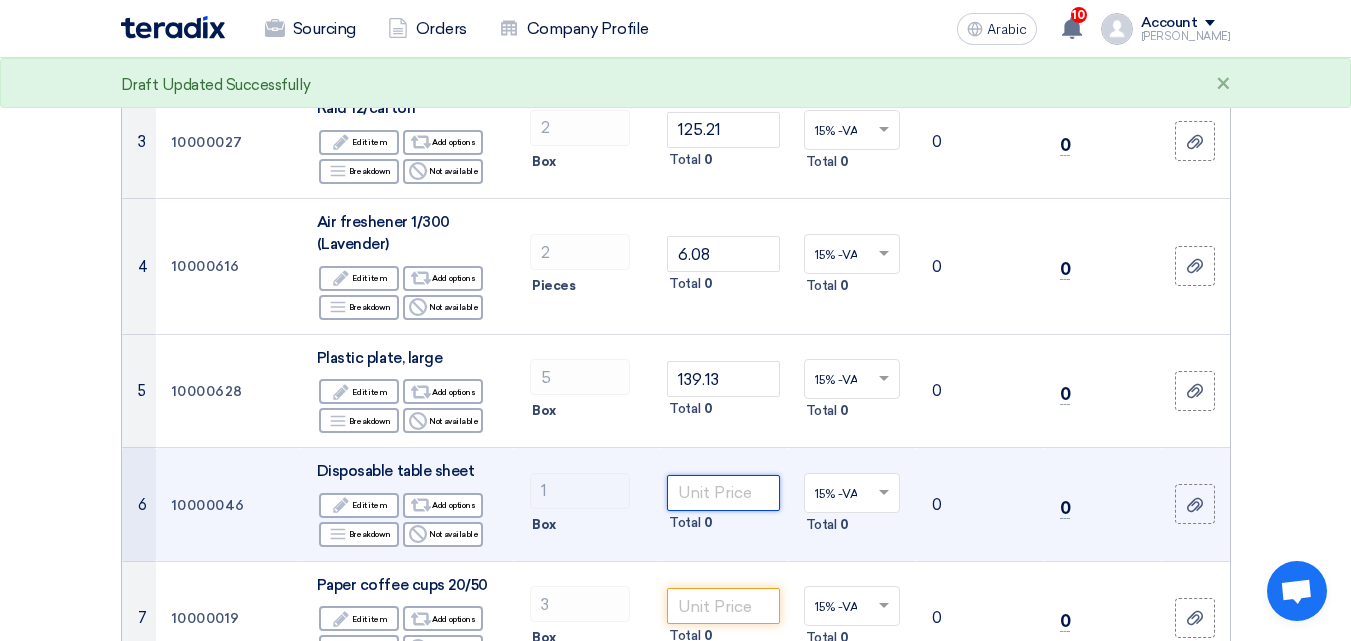 click 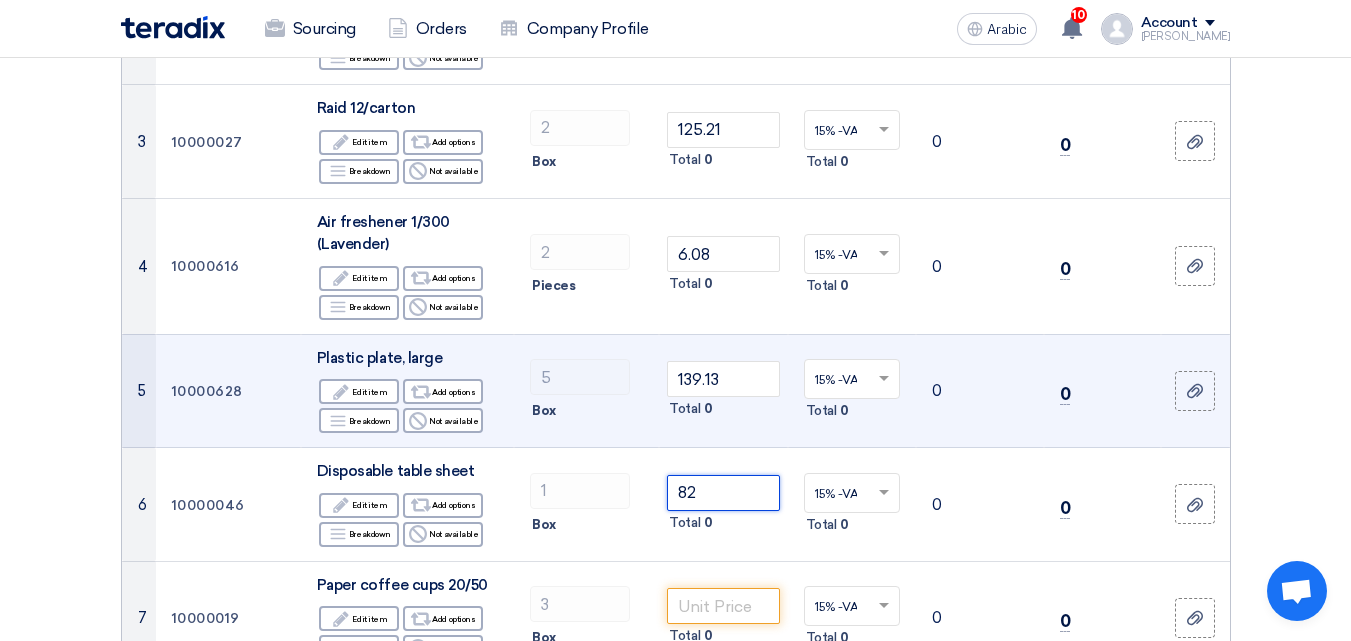 type on "82" 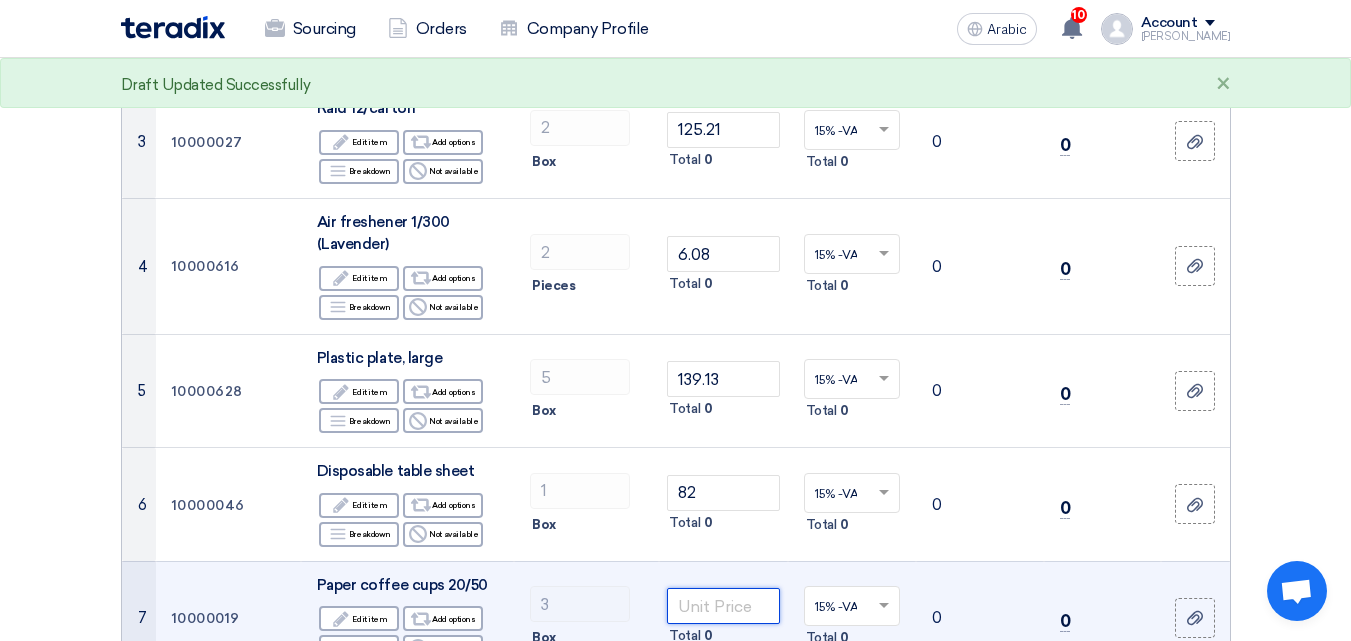 click 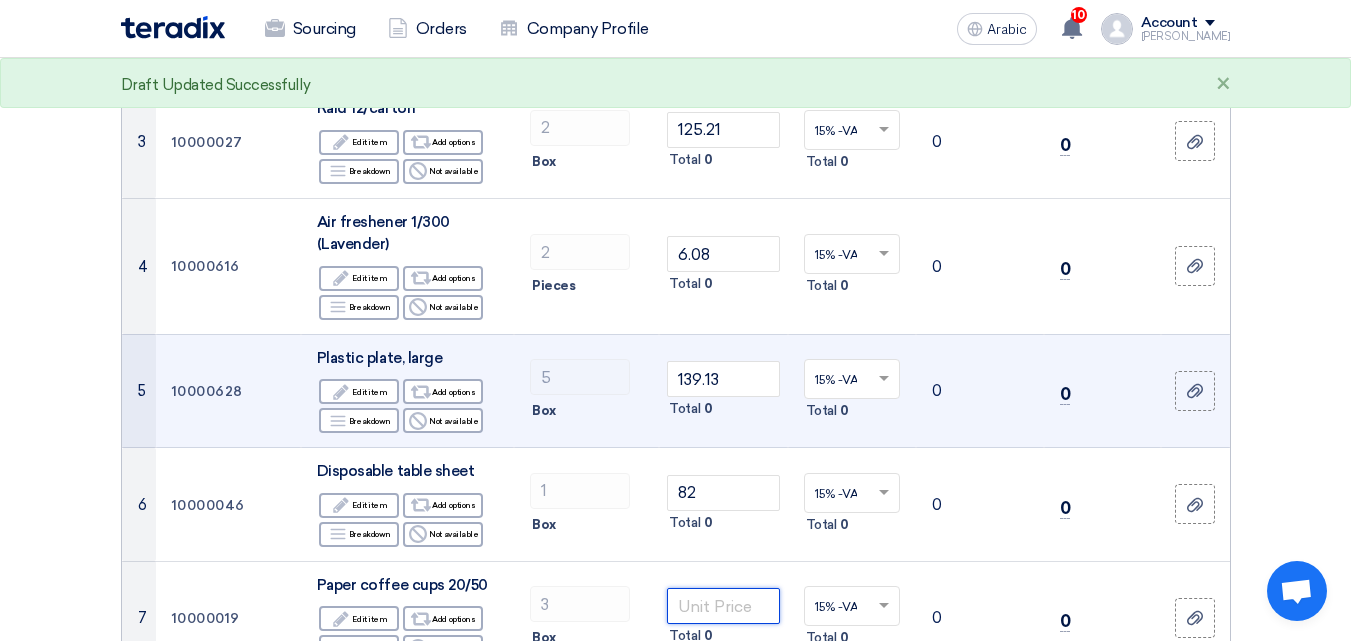 scroll, scrollTop: 600, scrollLeft: 0, axis: vertical 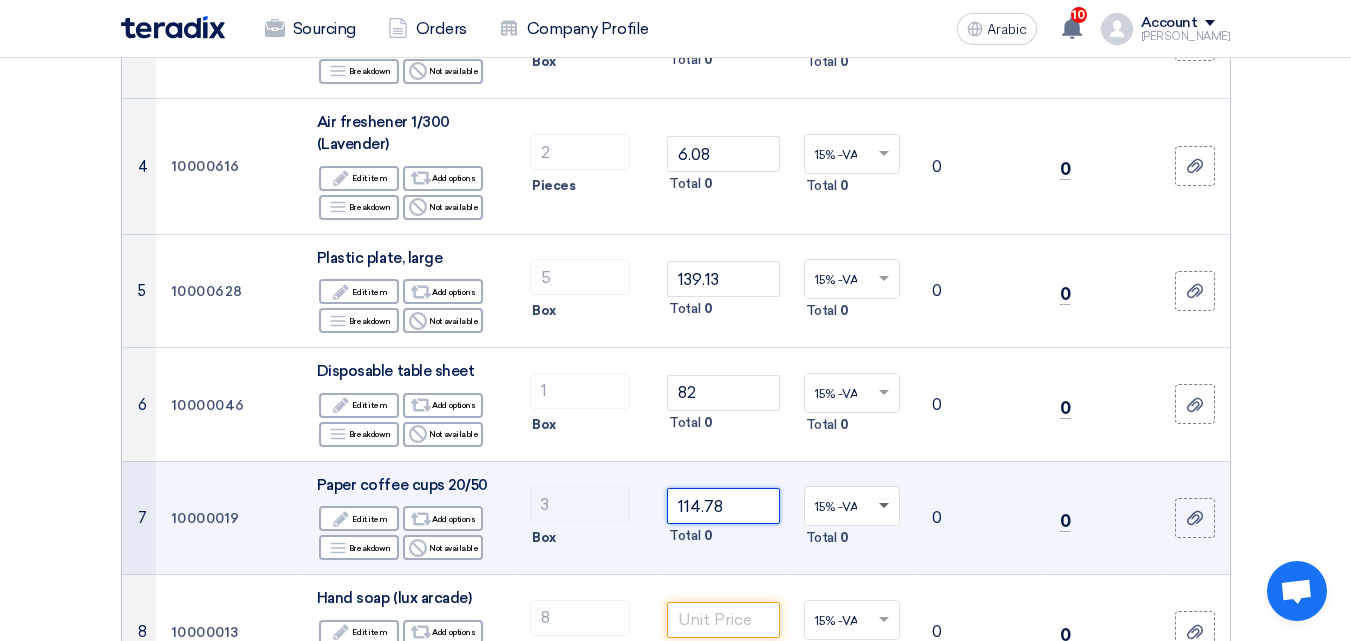 type on "114.78" 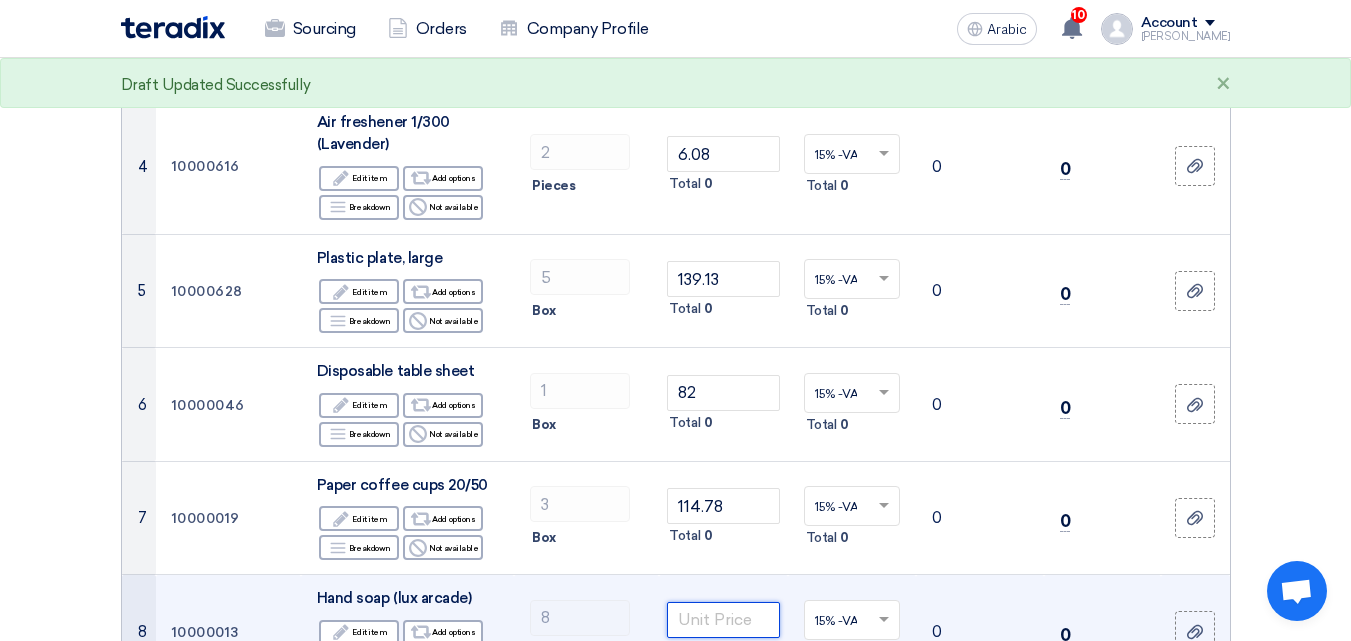 click 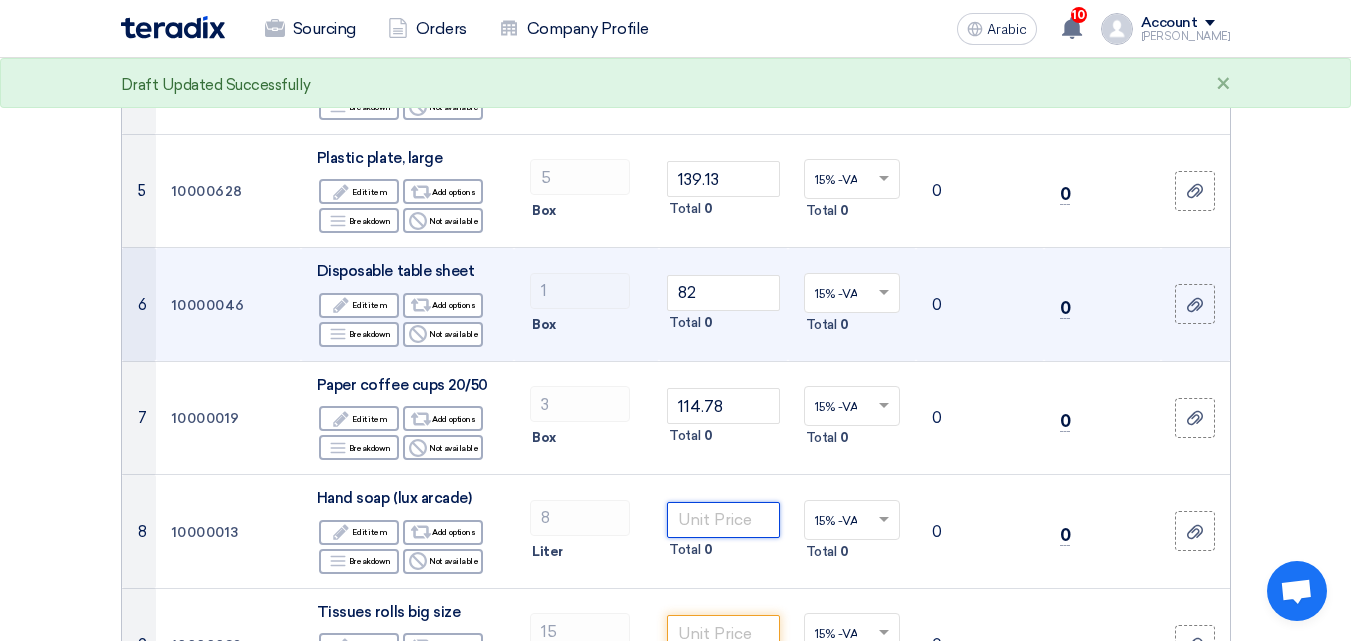 scroll, scrollTop: 800, scrollLeft: 0, axis: vertical 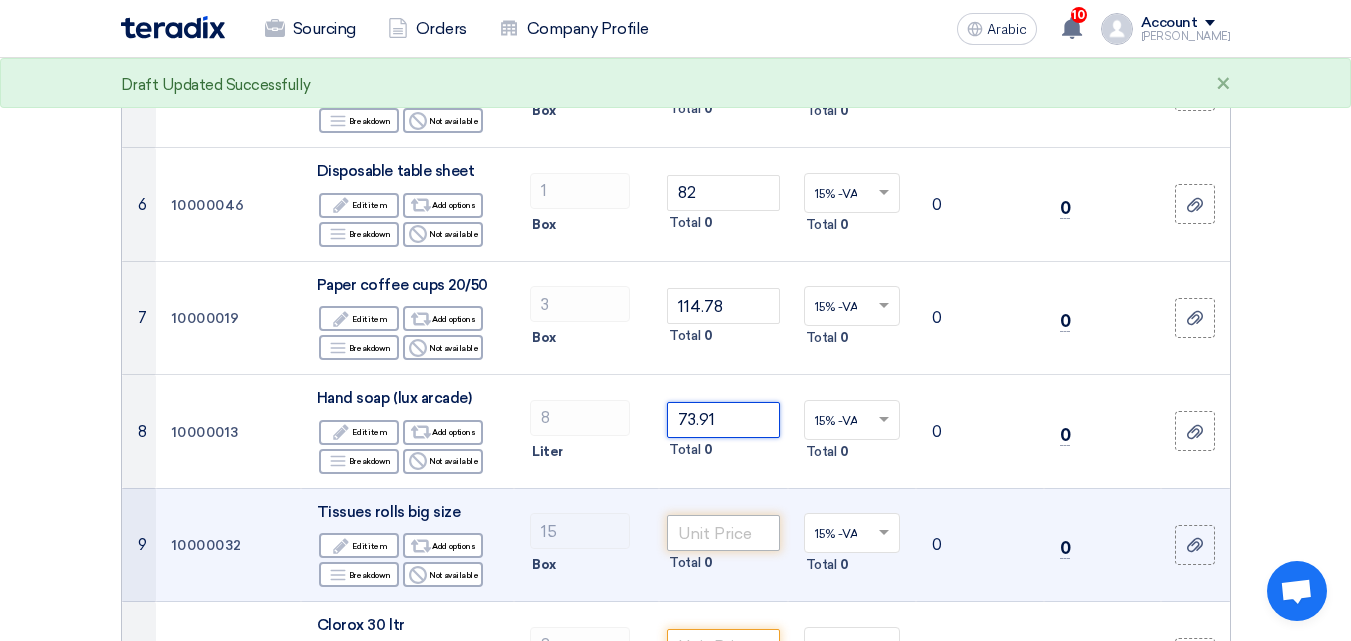 type on "73.91" 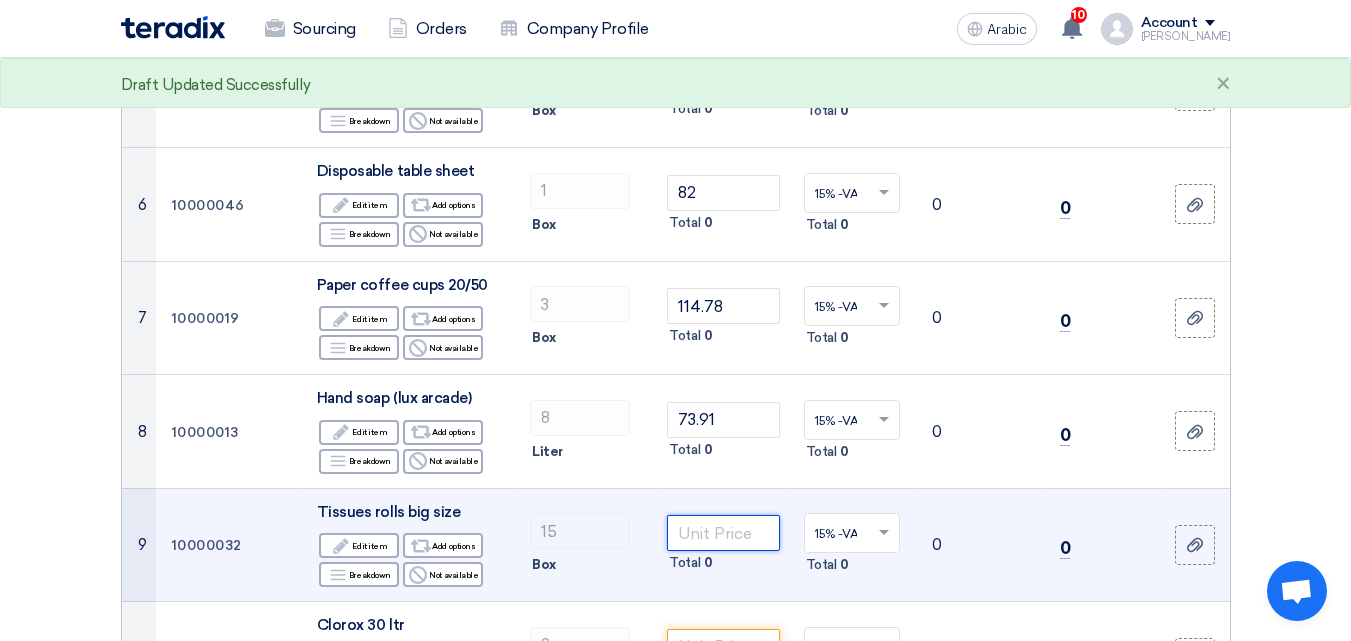 click 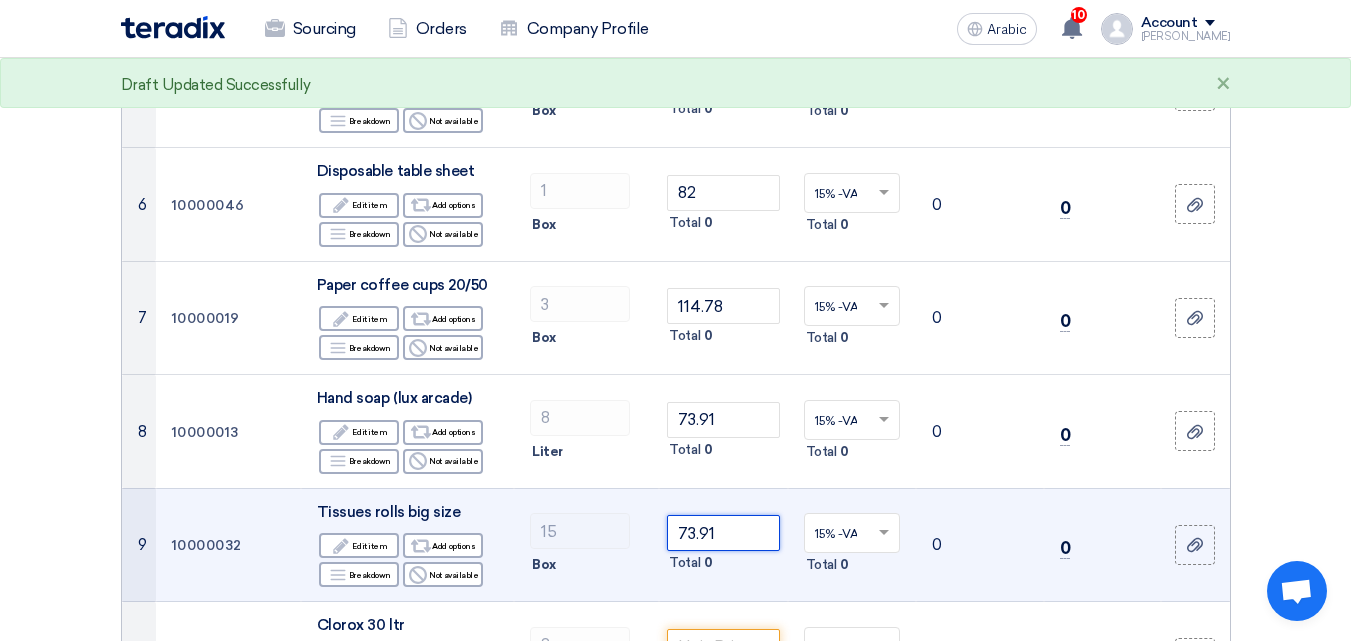 type on "73.91" 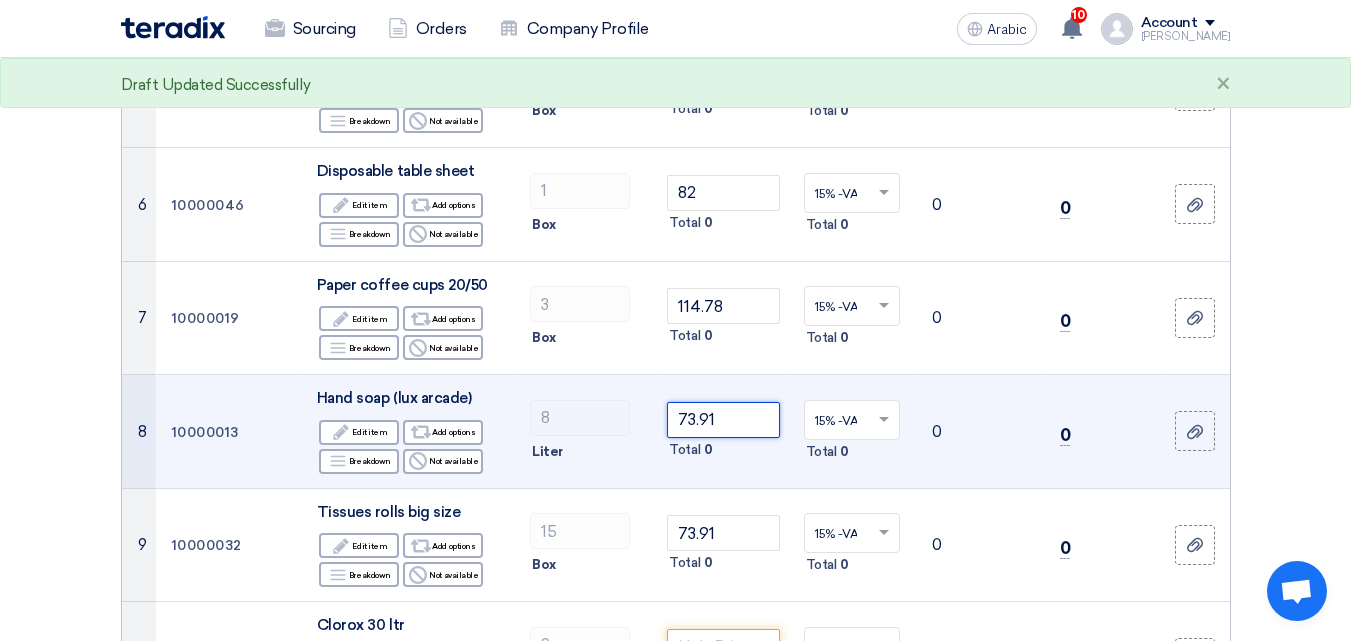 click on "73.91" 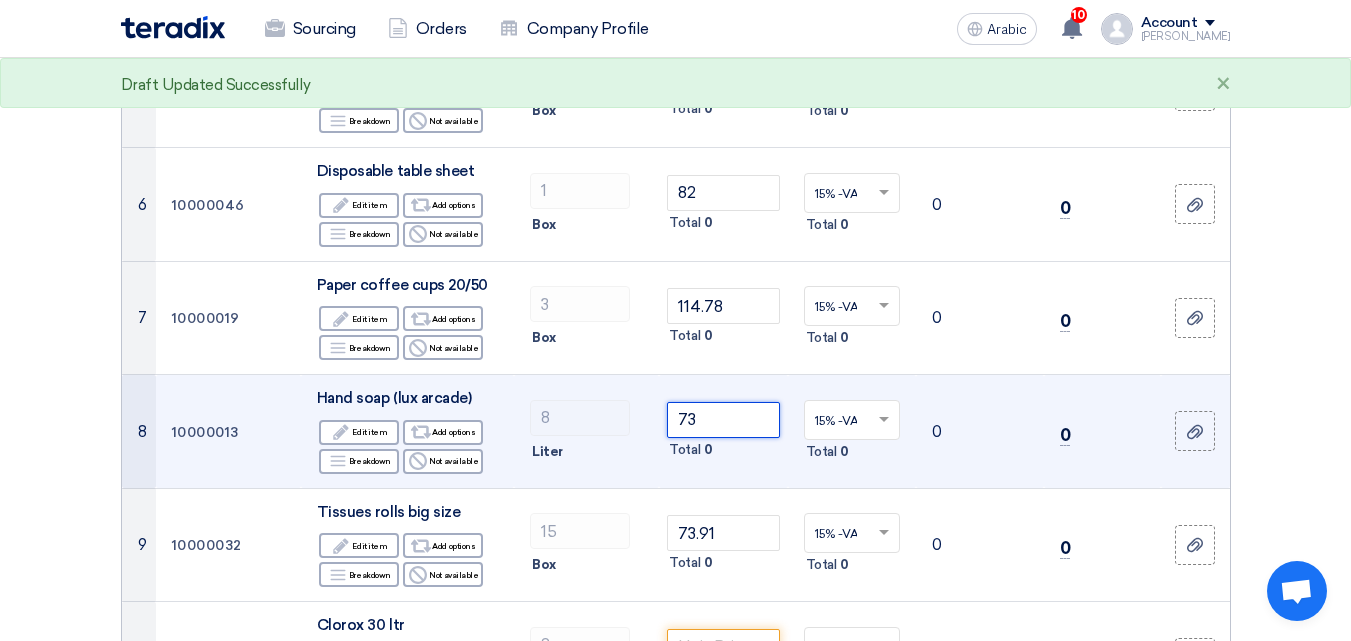 type on "7" 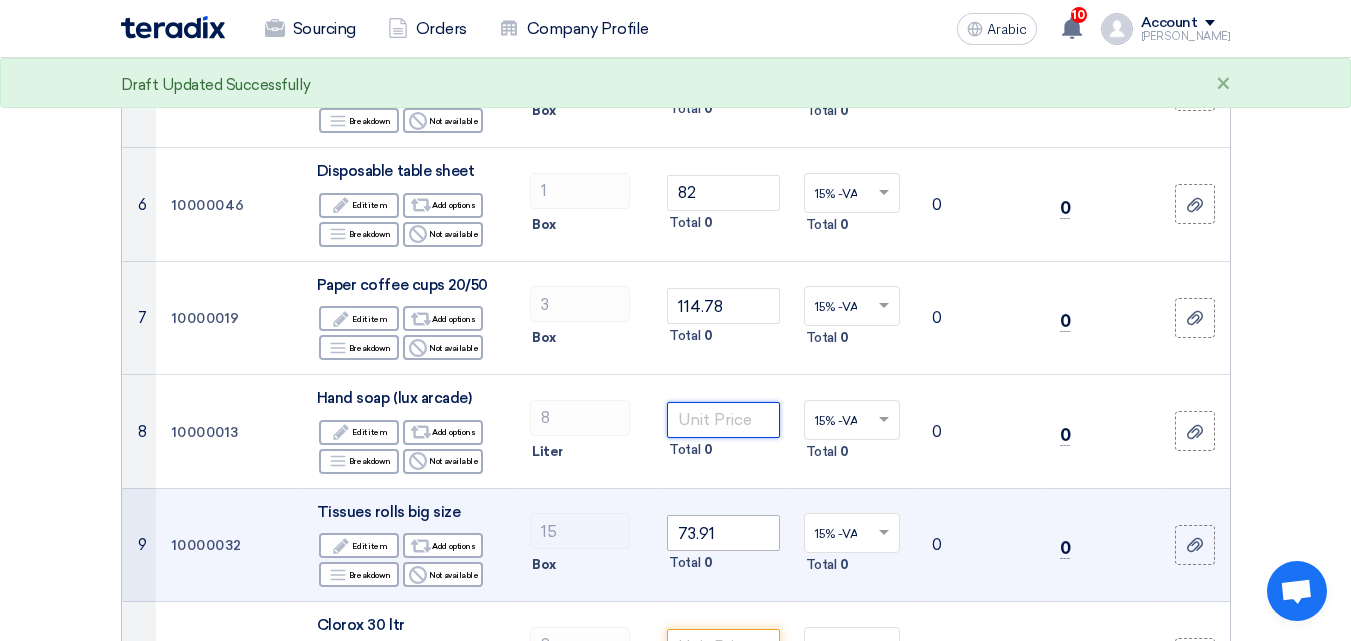 scroll, scrollTop: 1000, scrollLeft: 0, axis: vertical 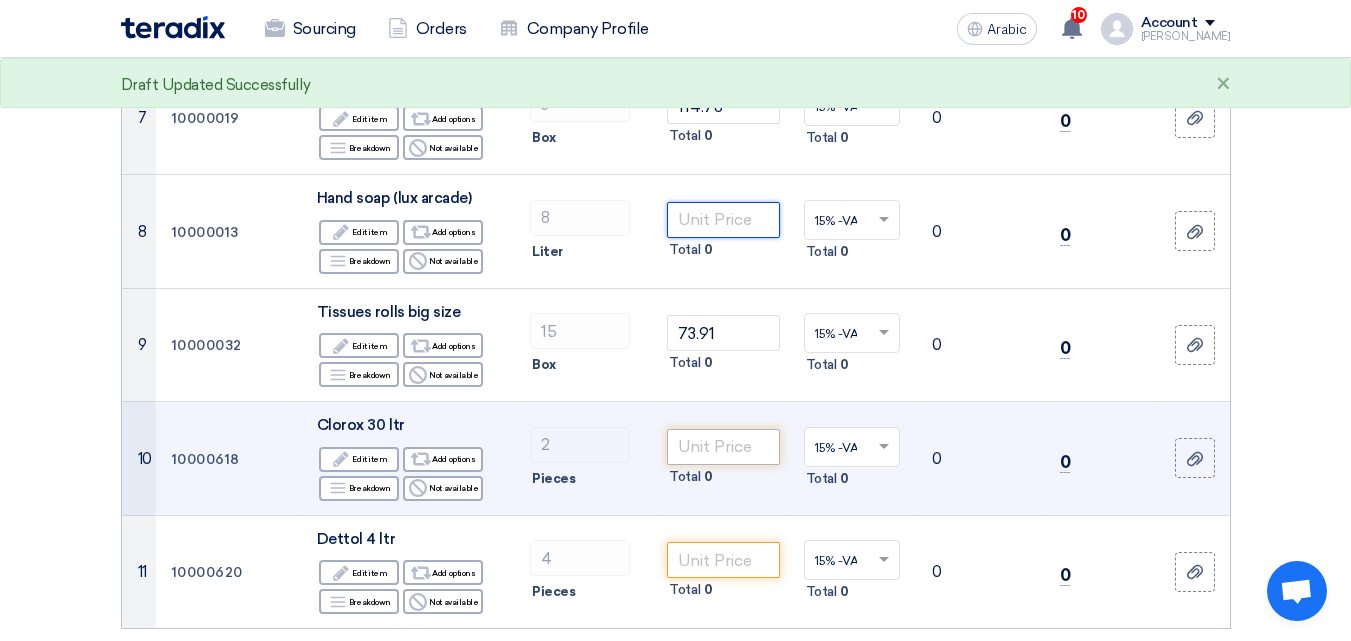 type 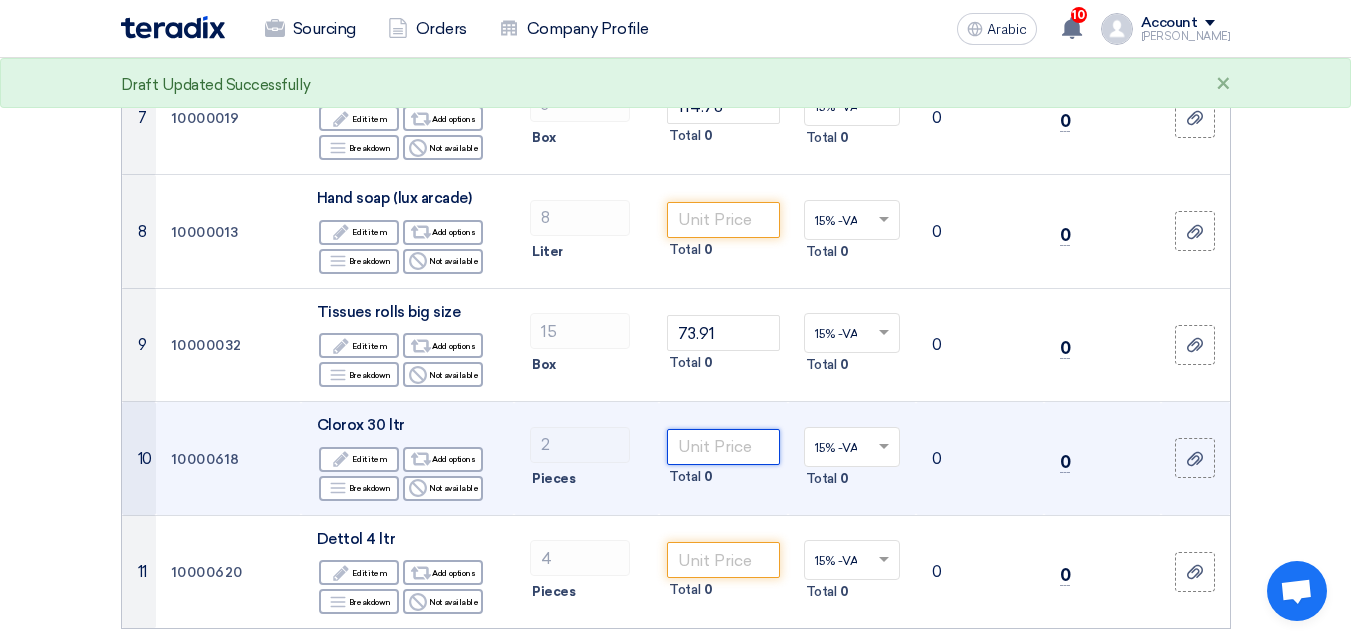 click 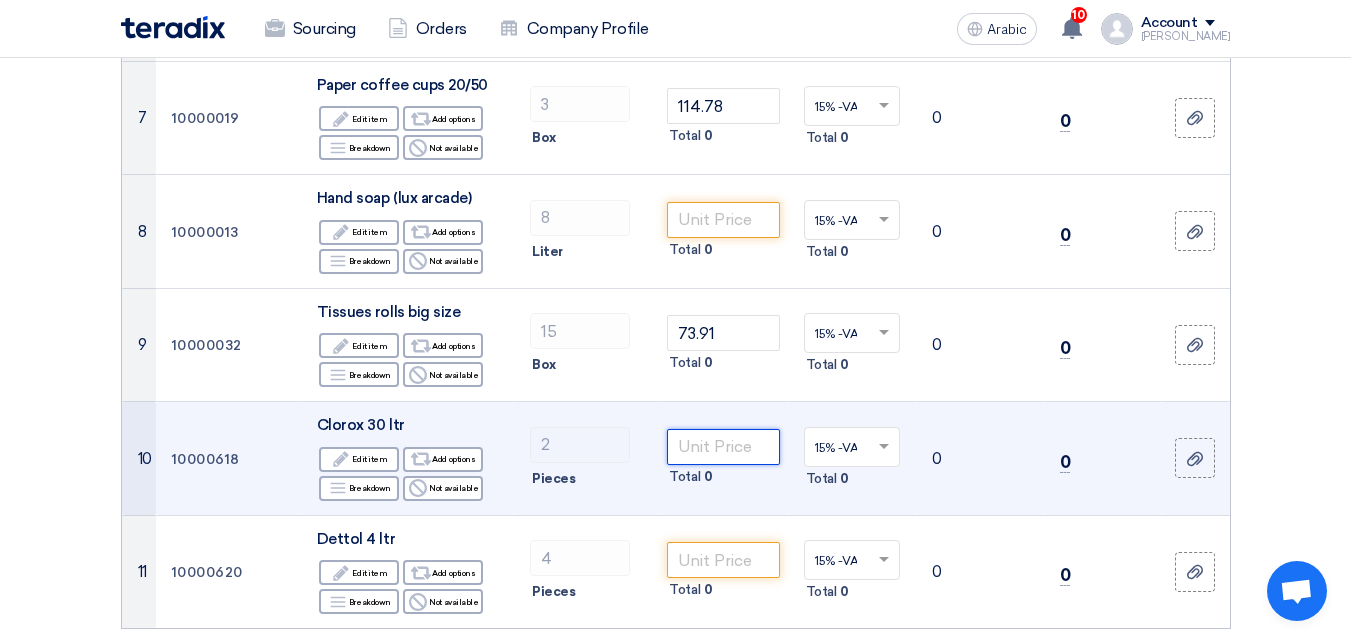 click 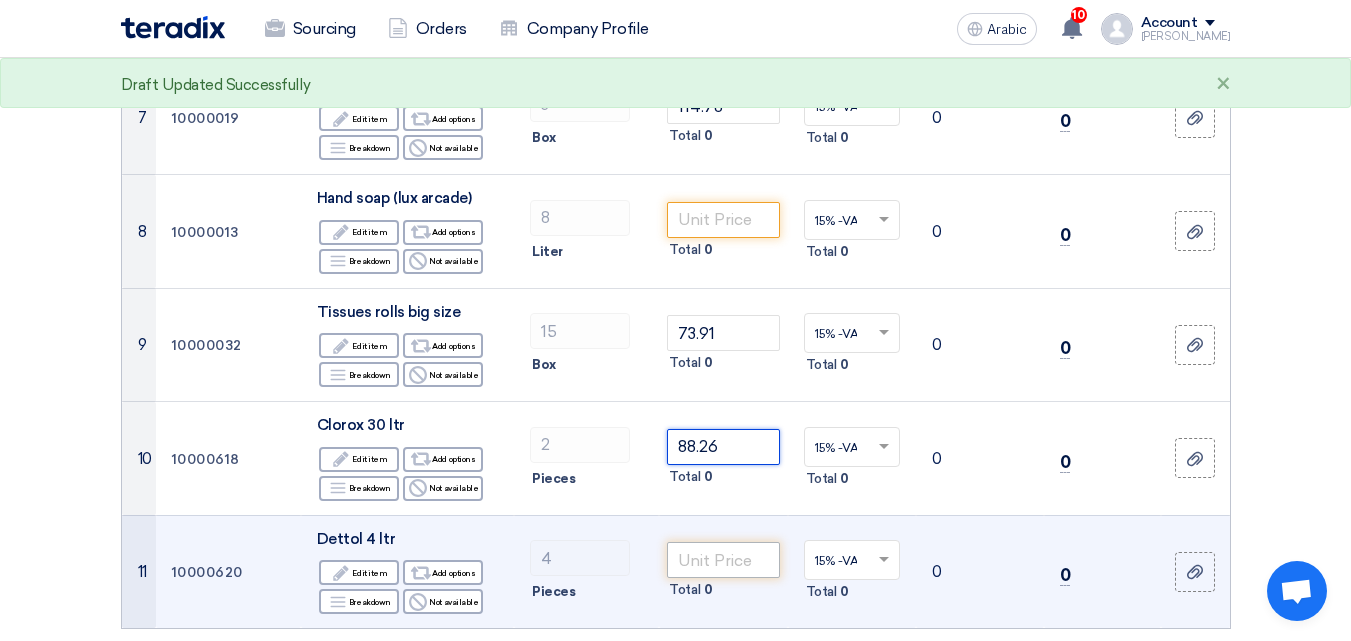 type on "88.26" 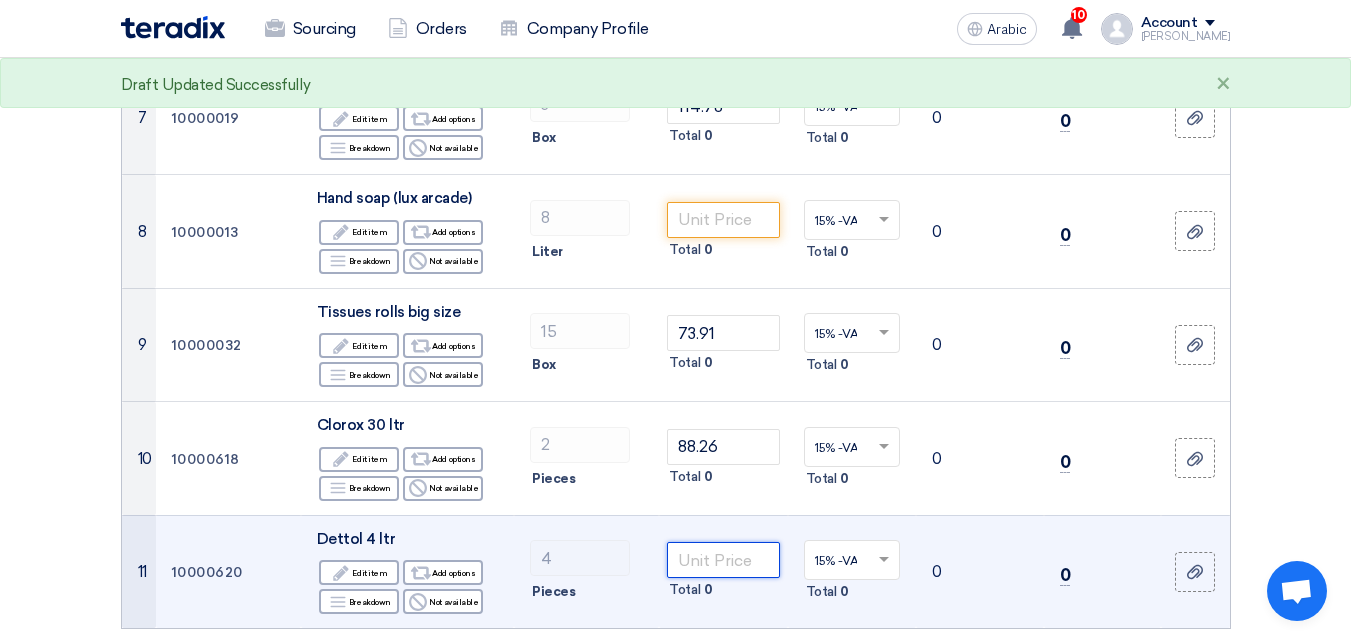 click 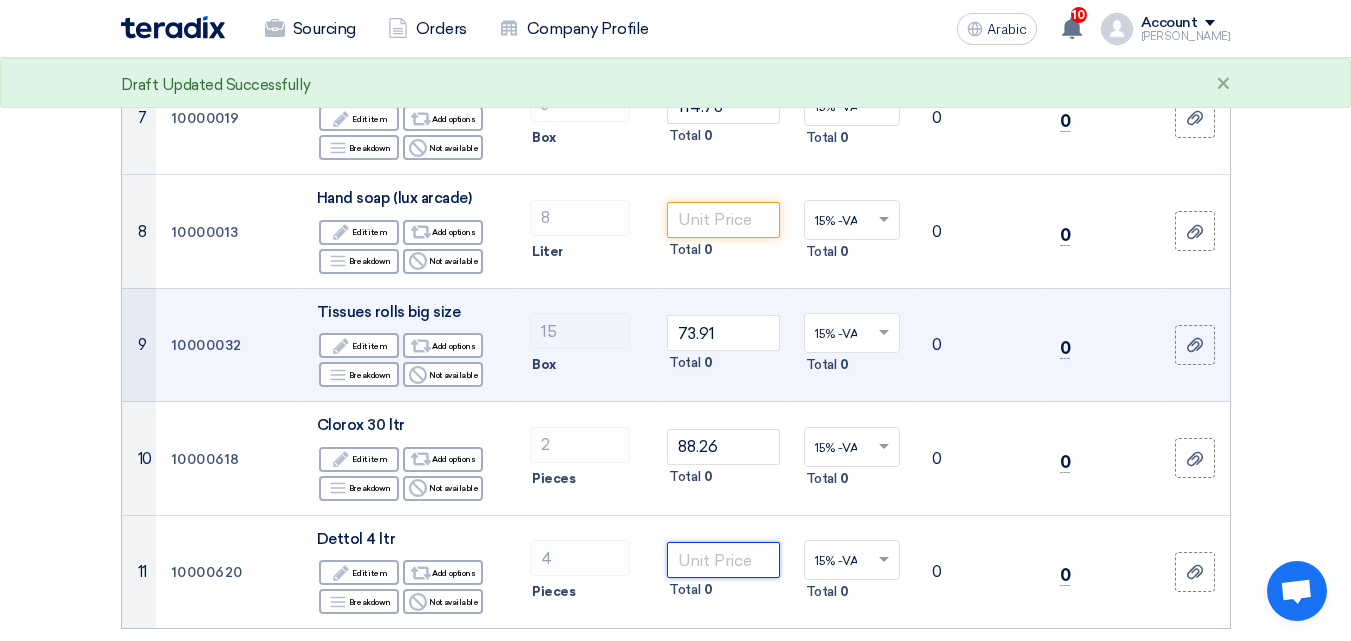 scroll, scrollTop: 1100, scrollLeft: 0, axis: vertical 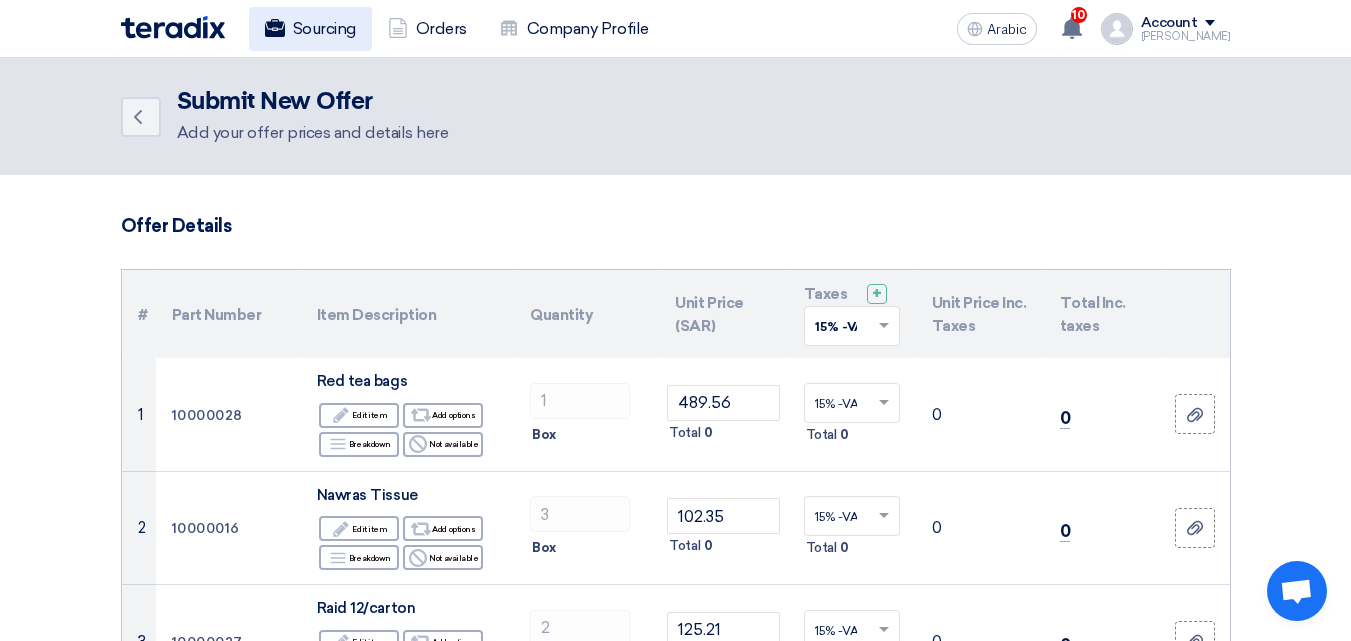 type on "88.40" 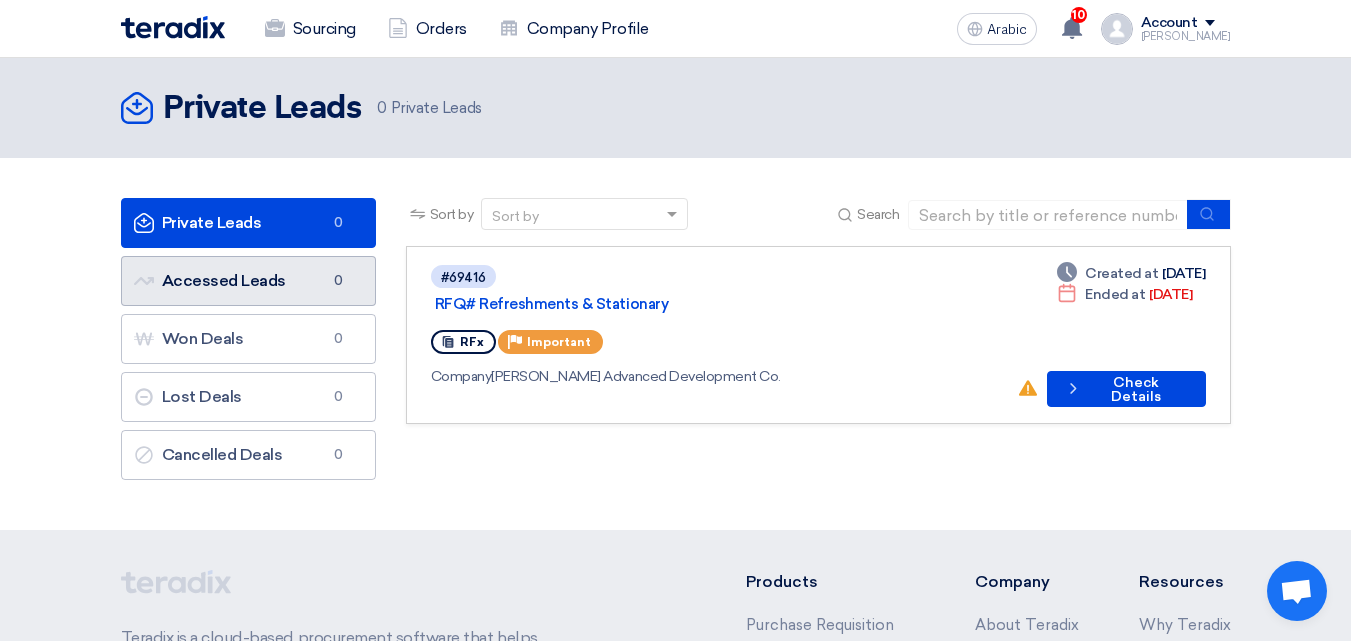 click on "Accessed Leads
Accessed Leads
0" 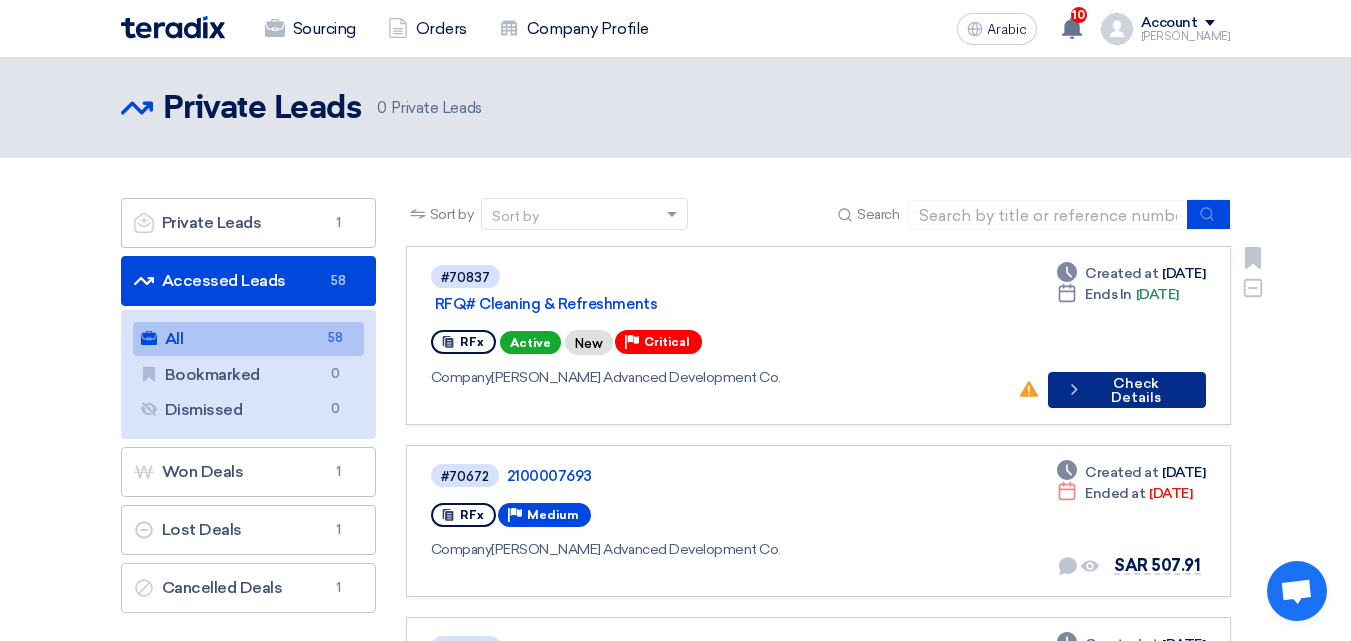 click on "Check Details" 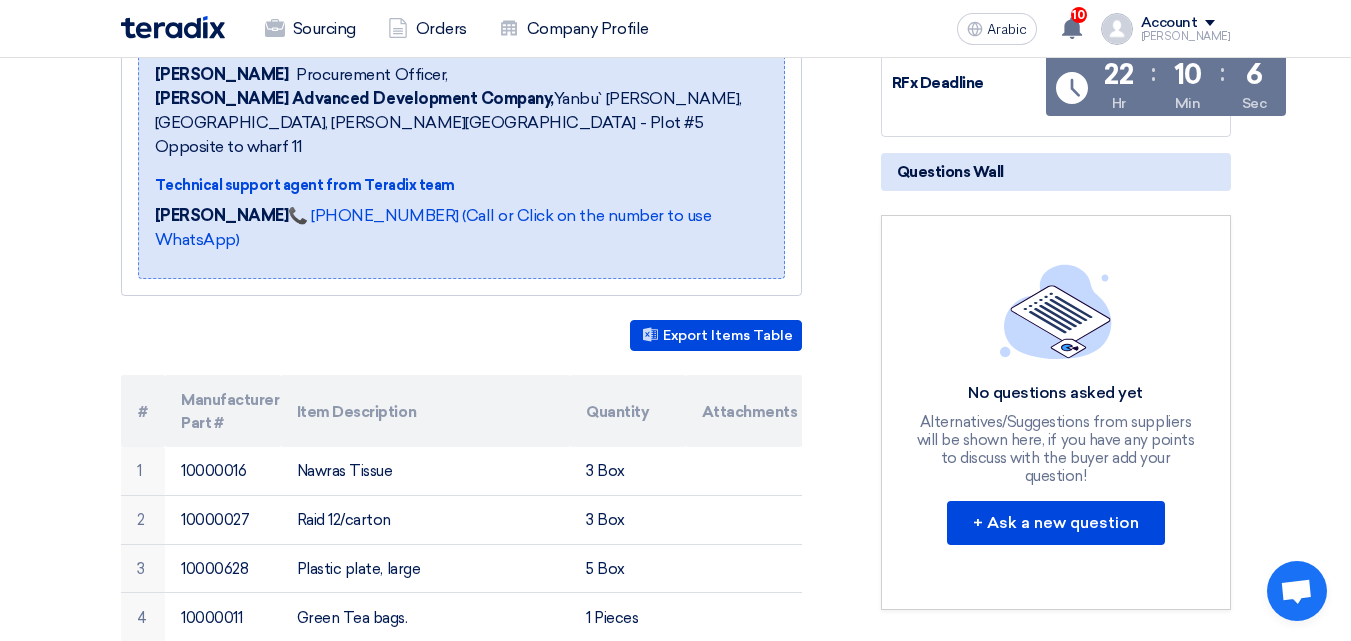 scroll, scrollTop: 0, scrollLeft: 0, axis: both 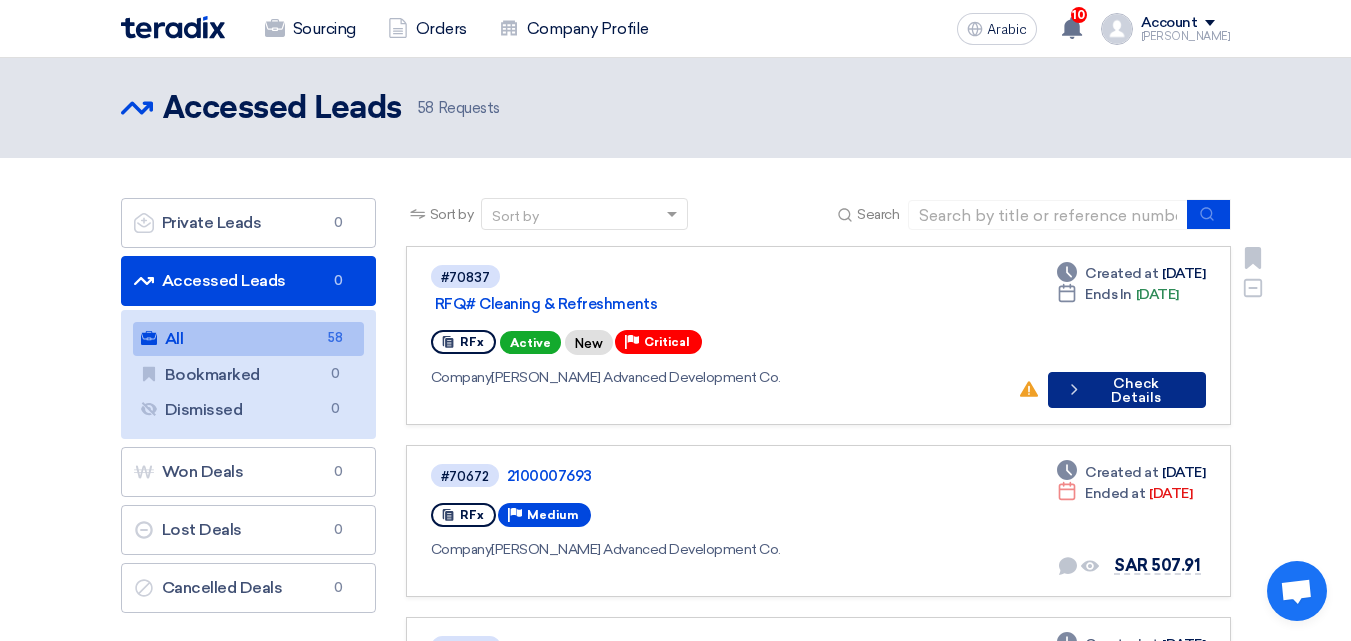 click on "Check details
Check Details" 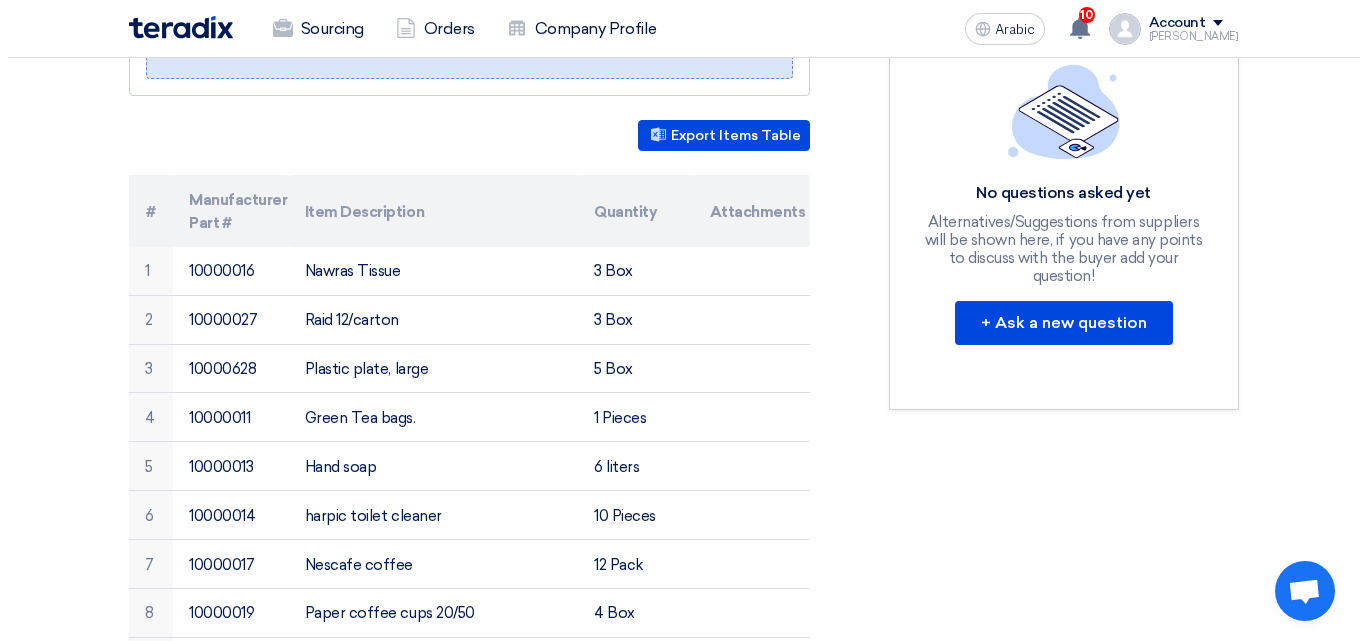 scroll, scrollTop: 100, scrollLeft: 0, axis: vertical 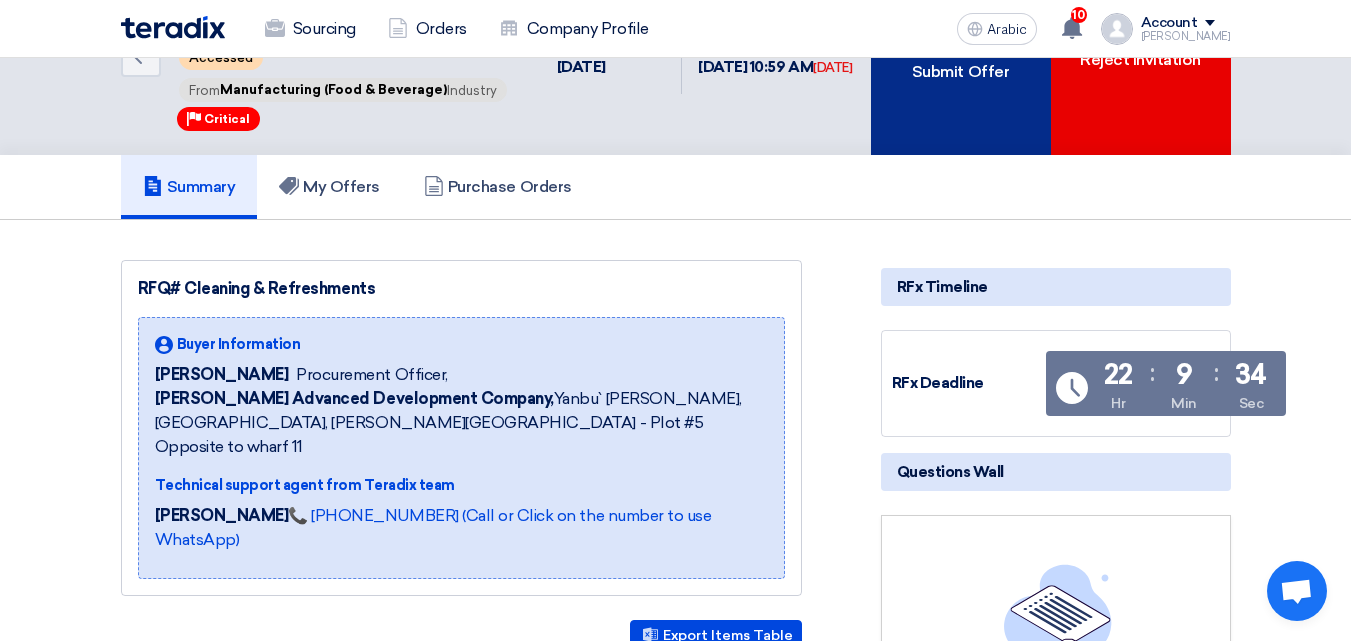 click on "Submit Offer" 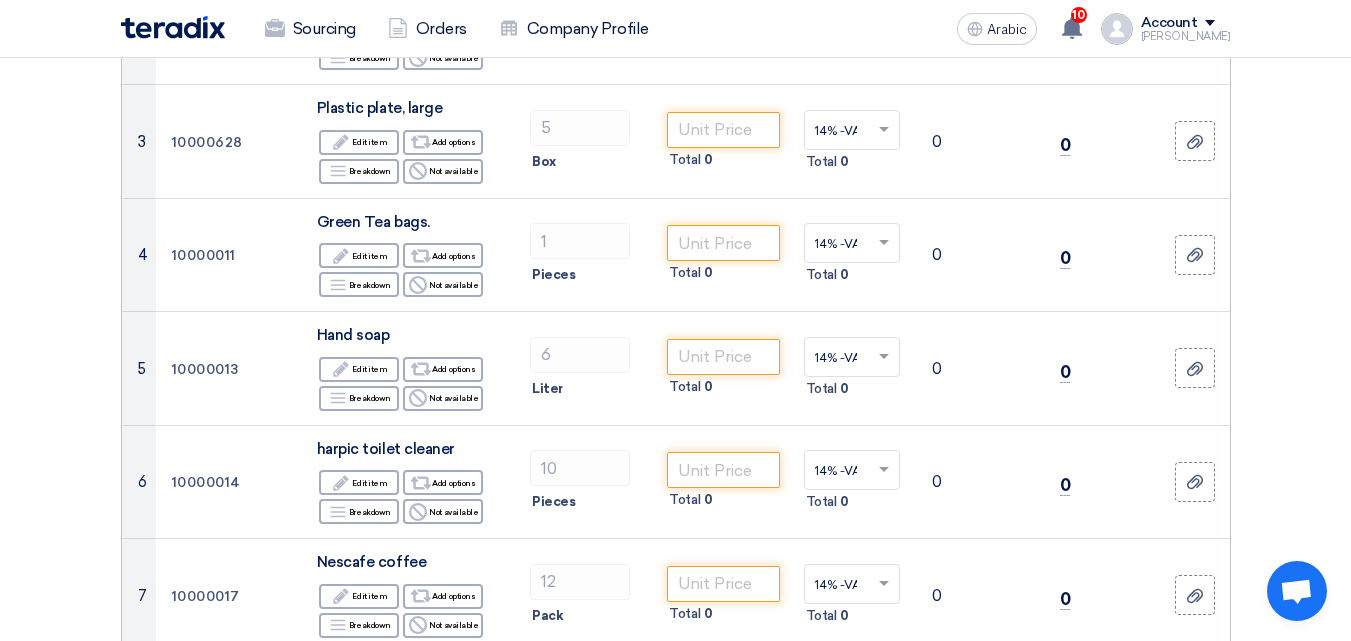 scroll, scrollTop: 0, scrollLeft: 0, axis: both 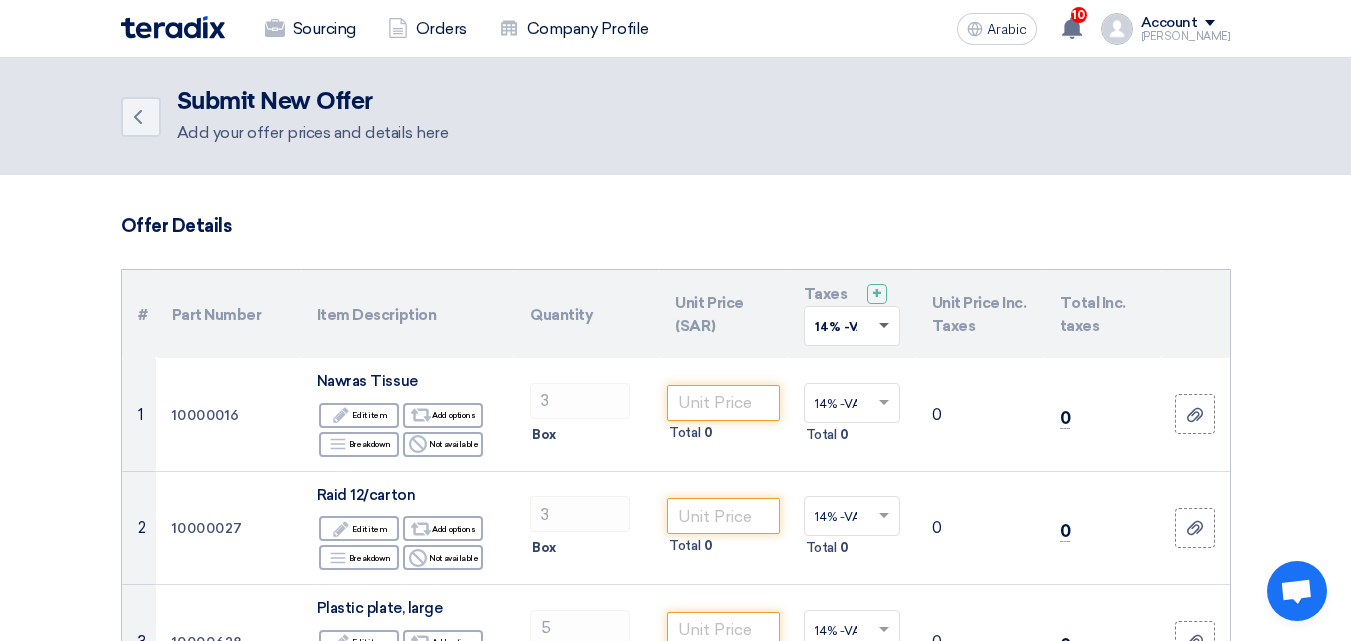 click 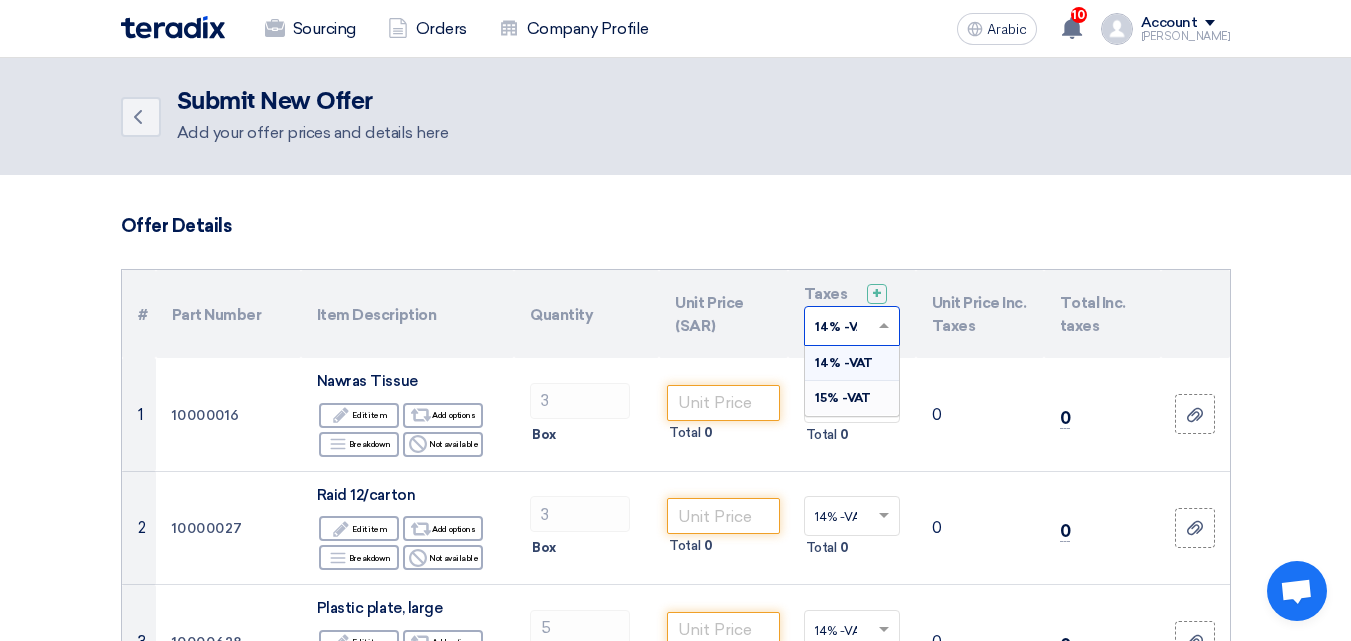 click on "15% -VAT" at bounding box center [843, 398] 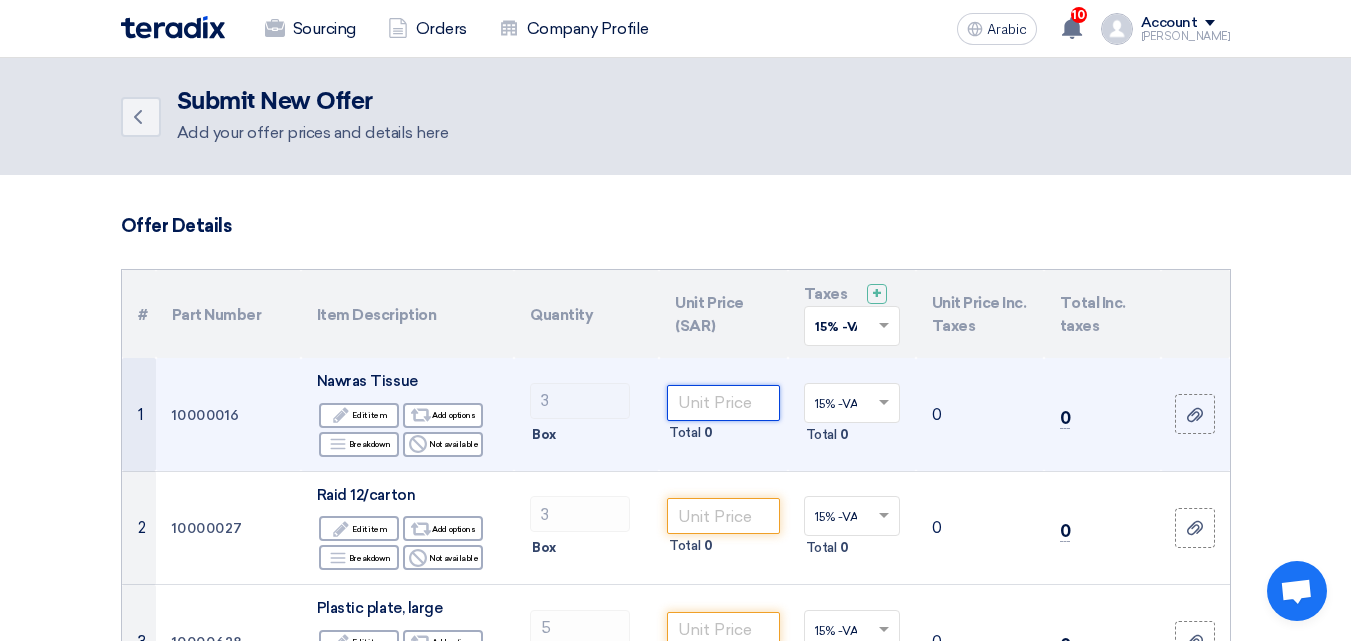 click 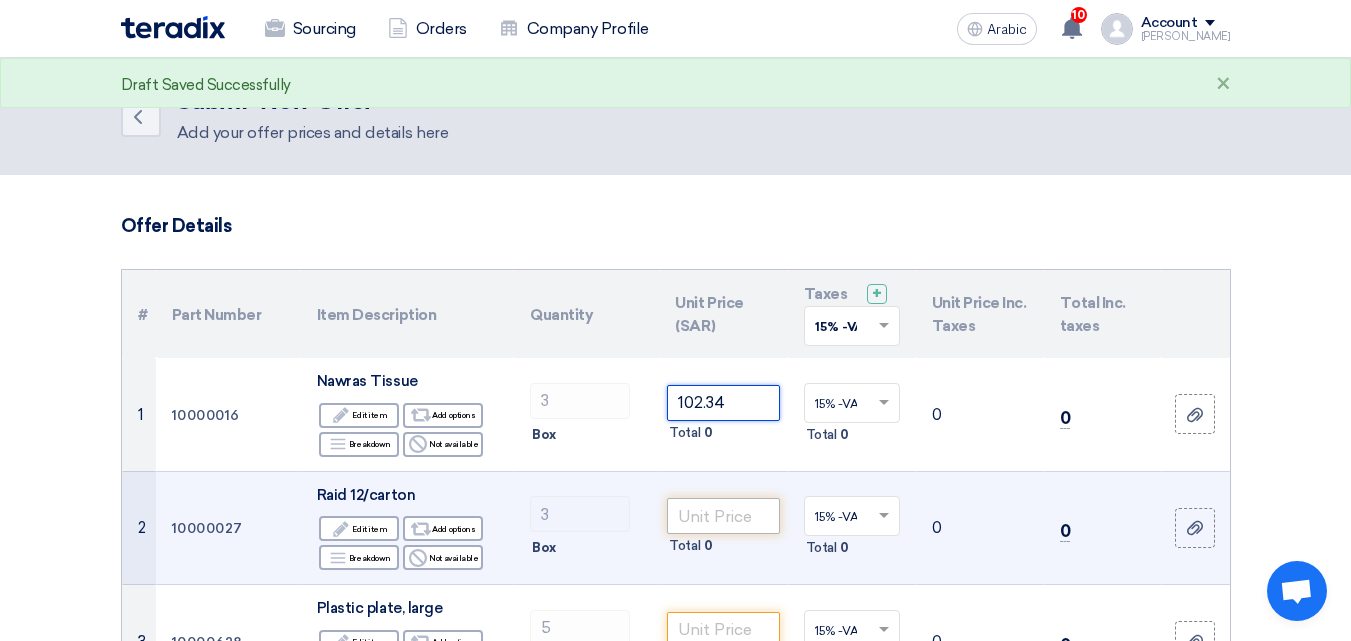 type on "102.34" 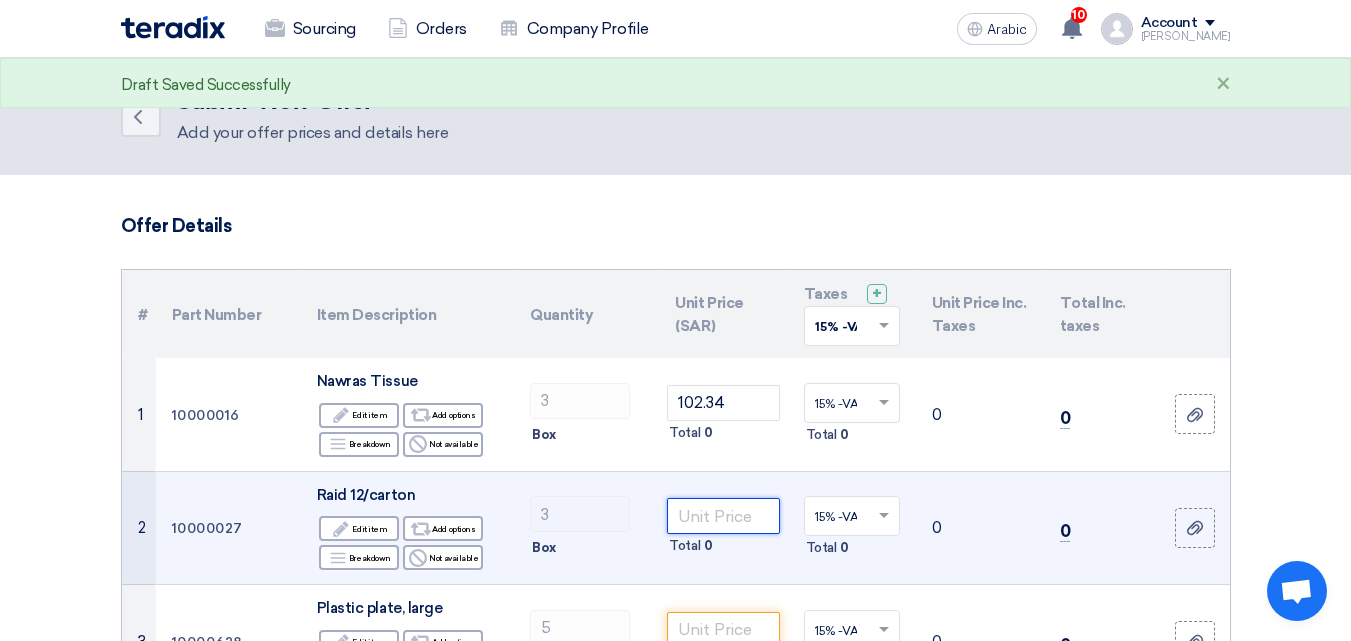 click 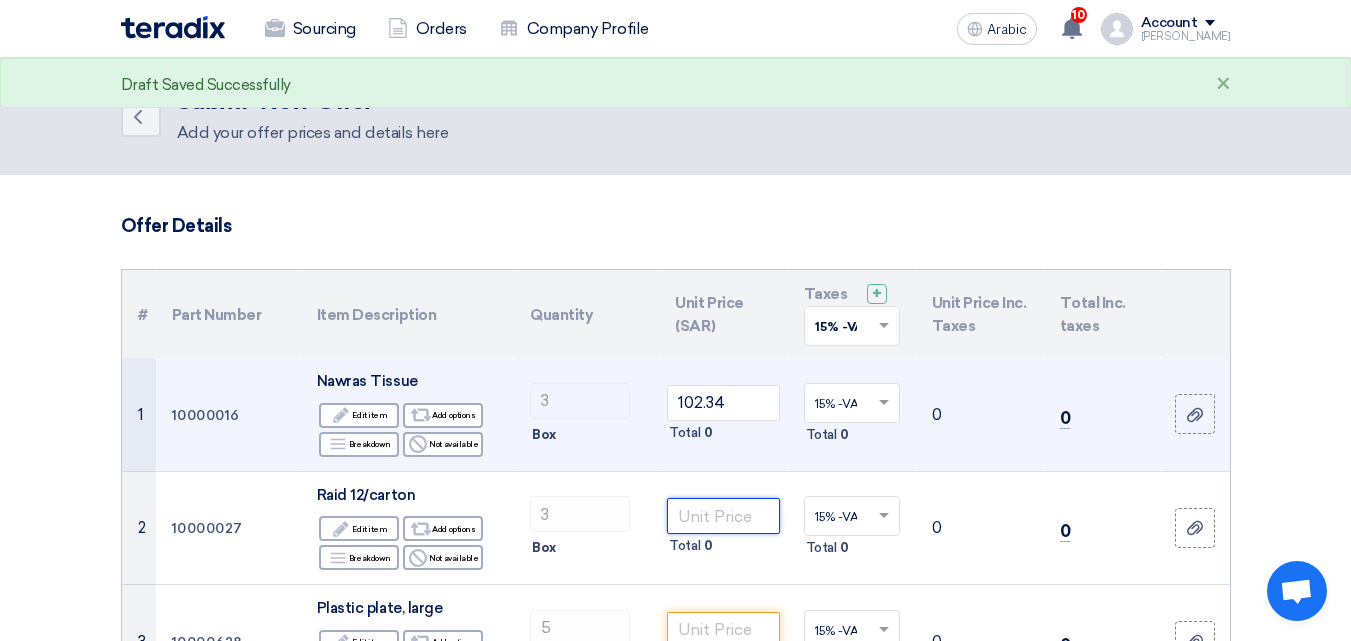 scroll, scrollTop: 100, scrollLeft: 0, axis: vertical 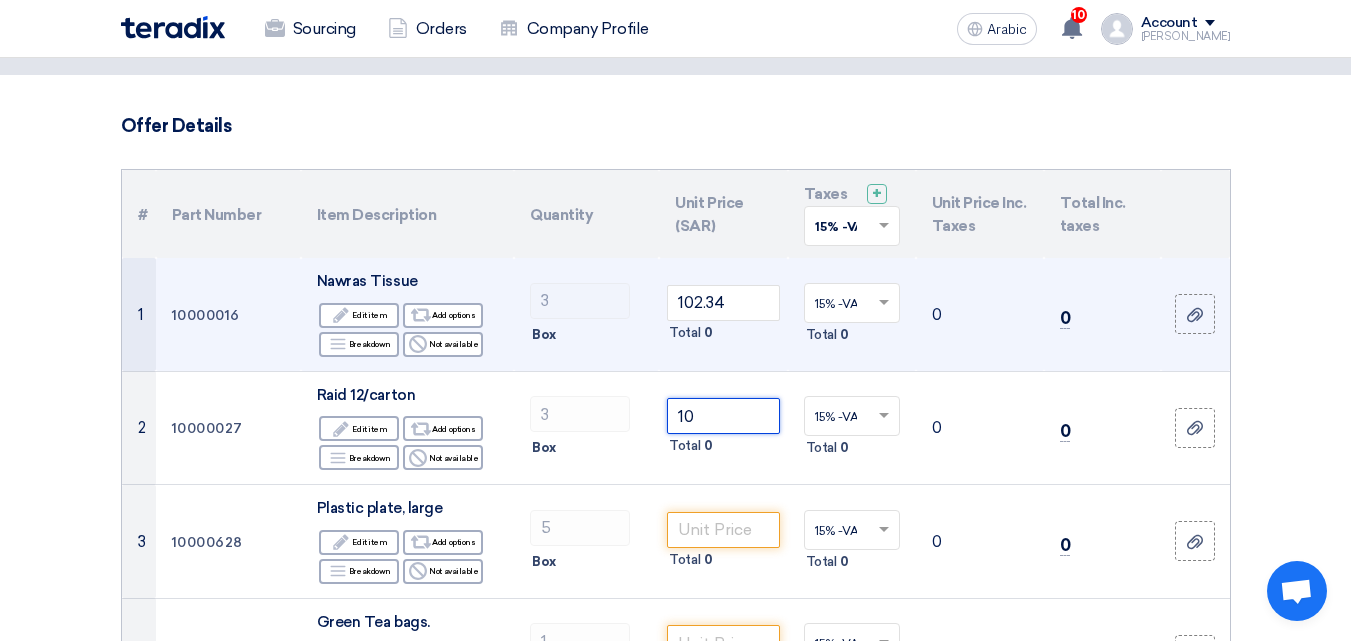 type on "1" 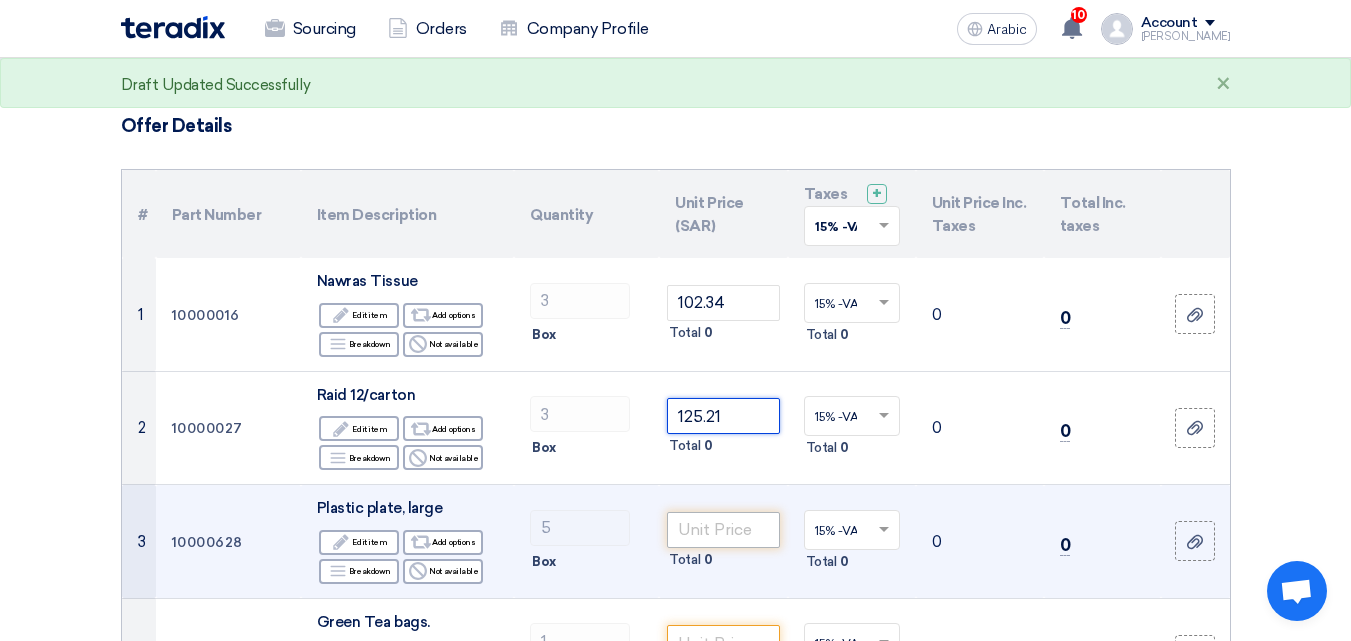 type on "125.21" 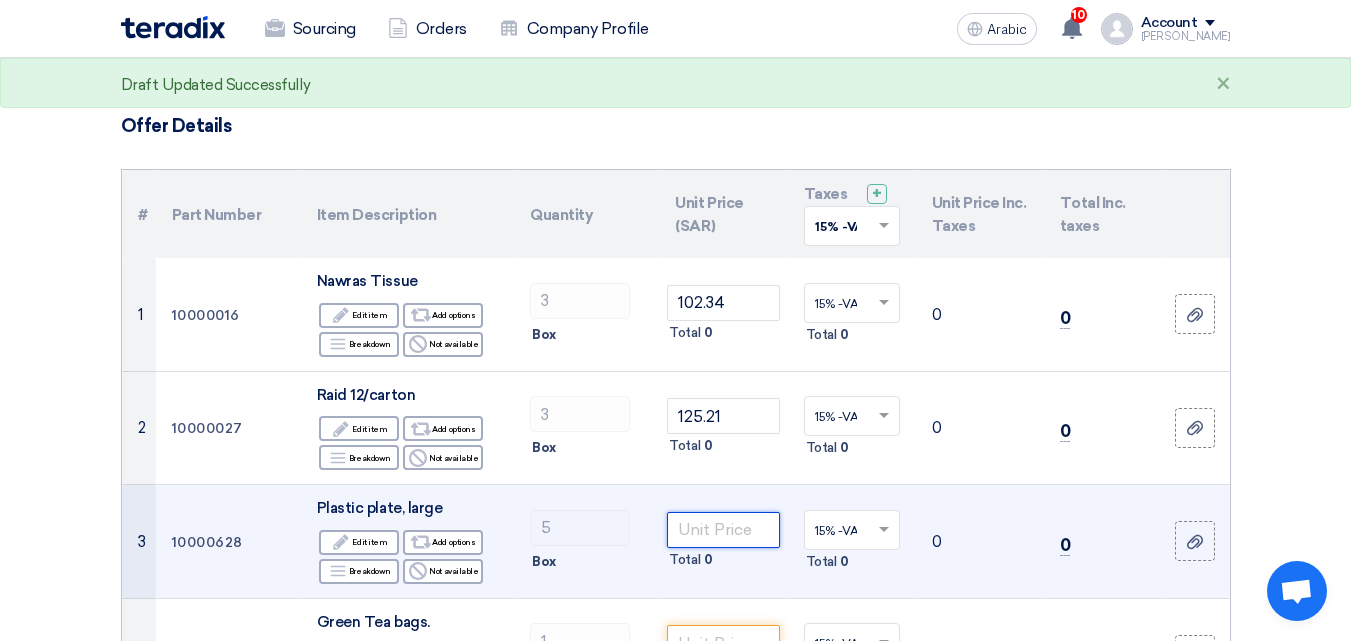 click 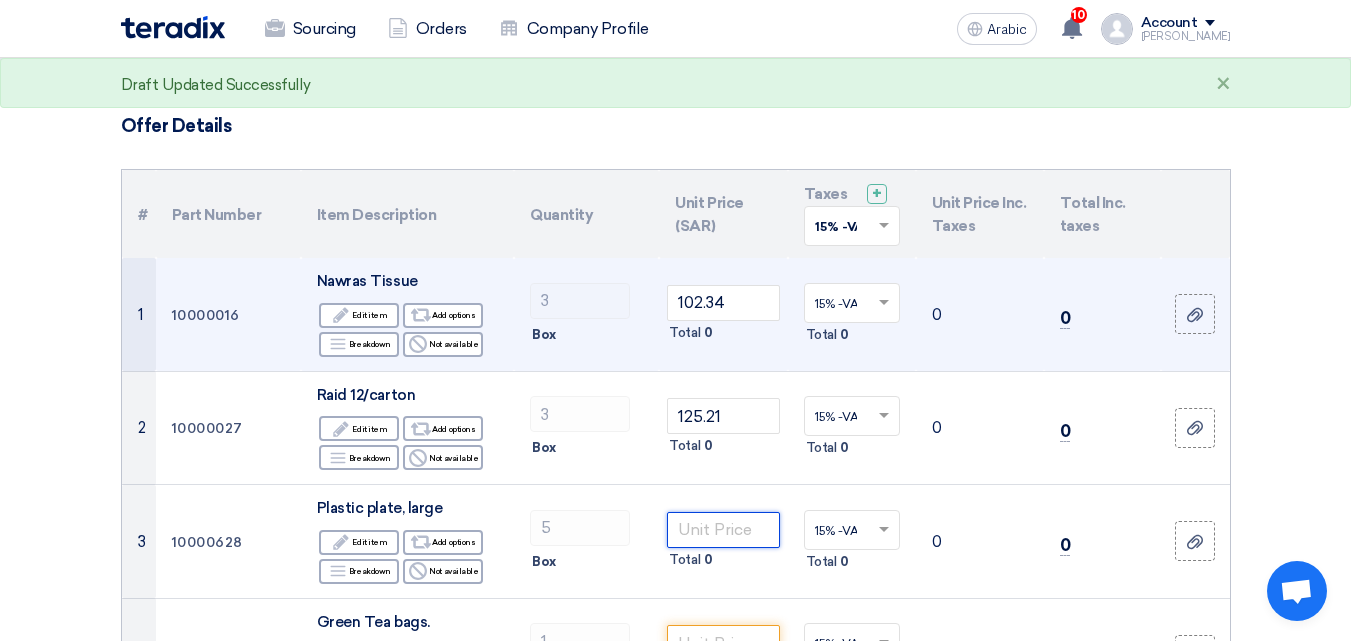 scroll, scrollTop: 200, scrollLeft: 0, axis: vertical 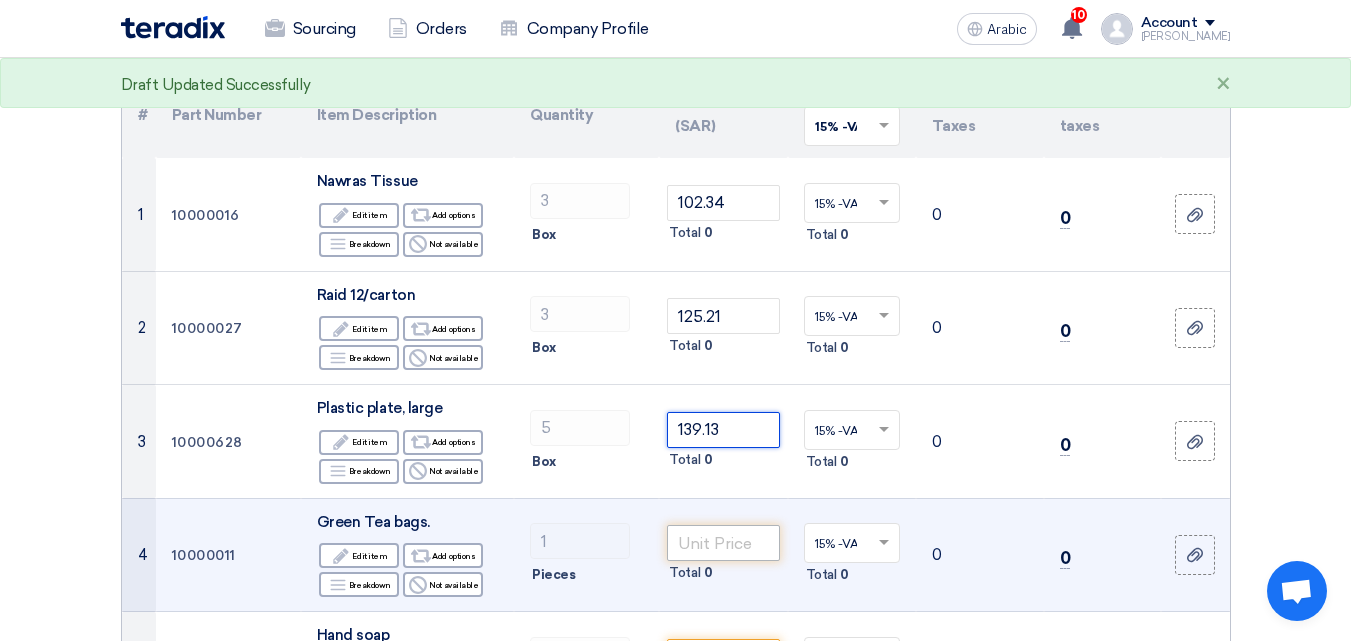 type on "139.13" 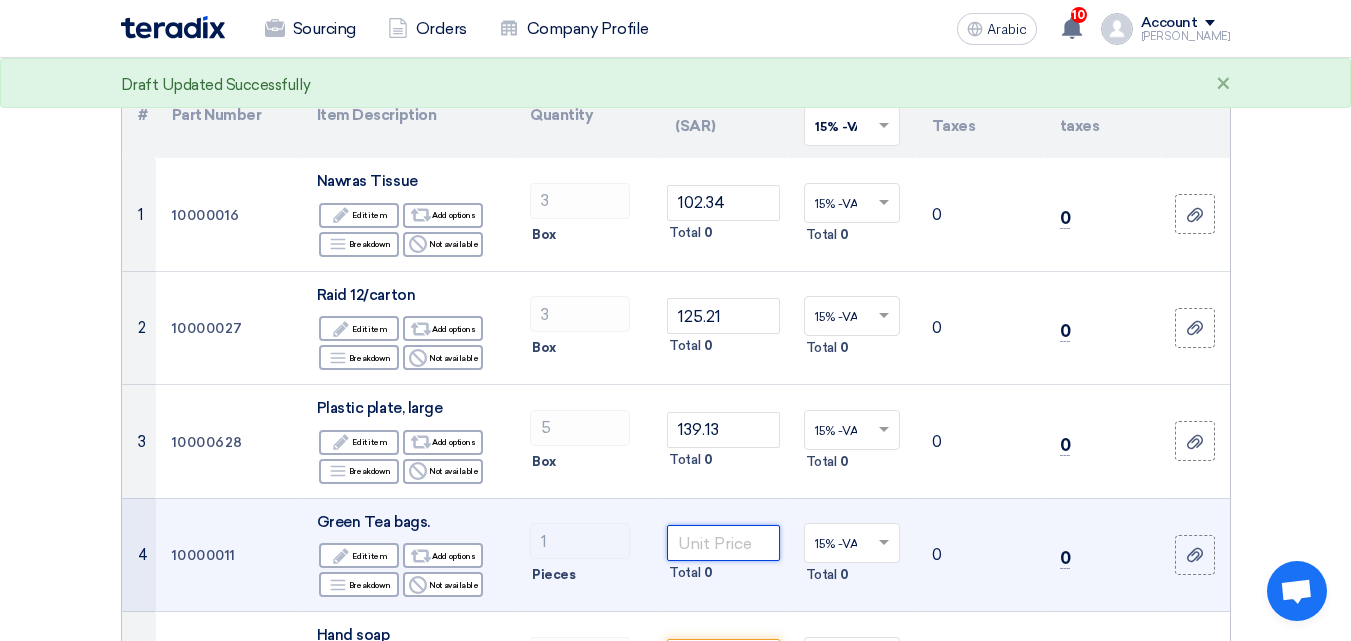 click 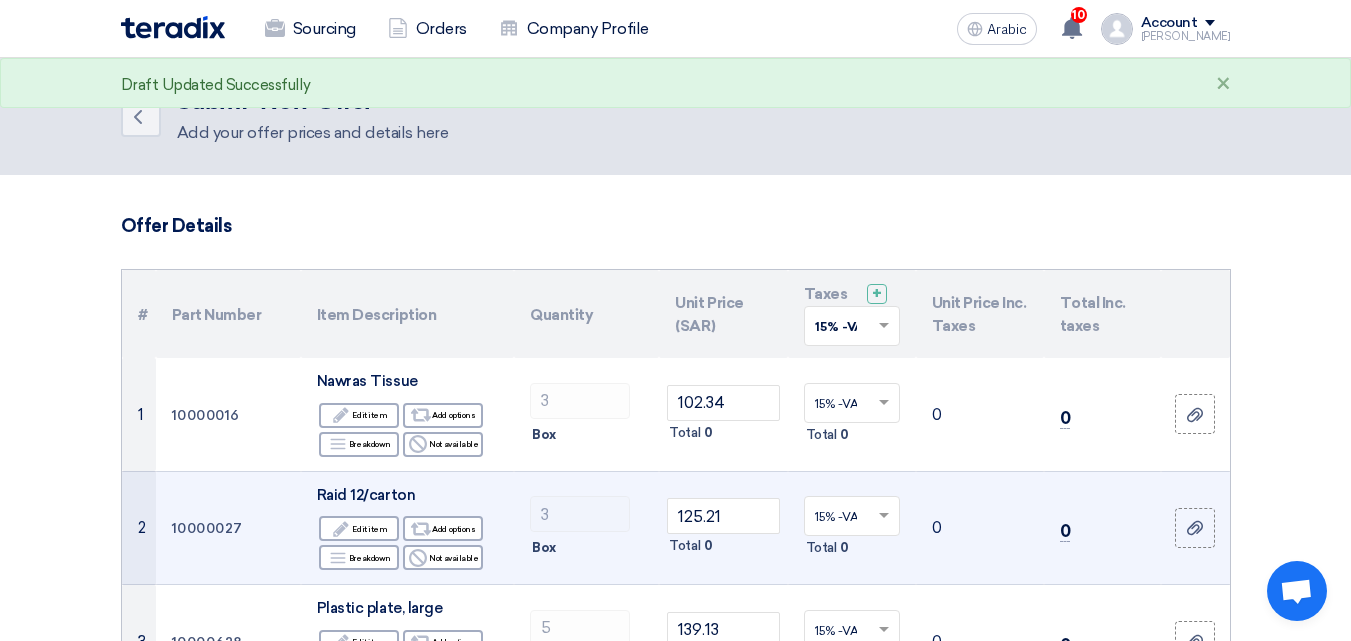 scroll, scrollTop: 200, scrollLeft: 0, axis: vertical 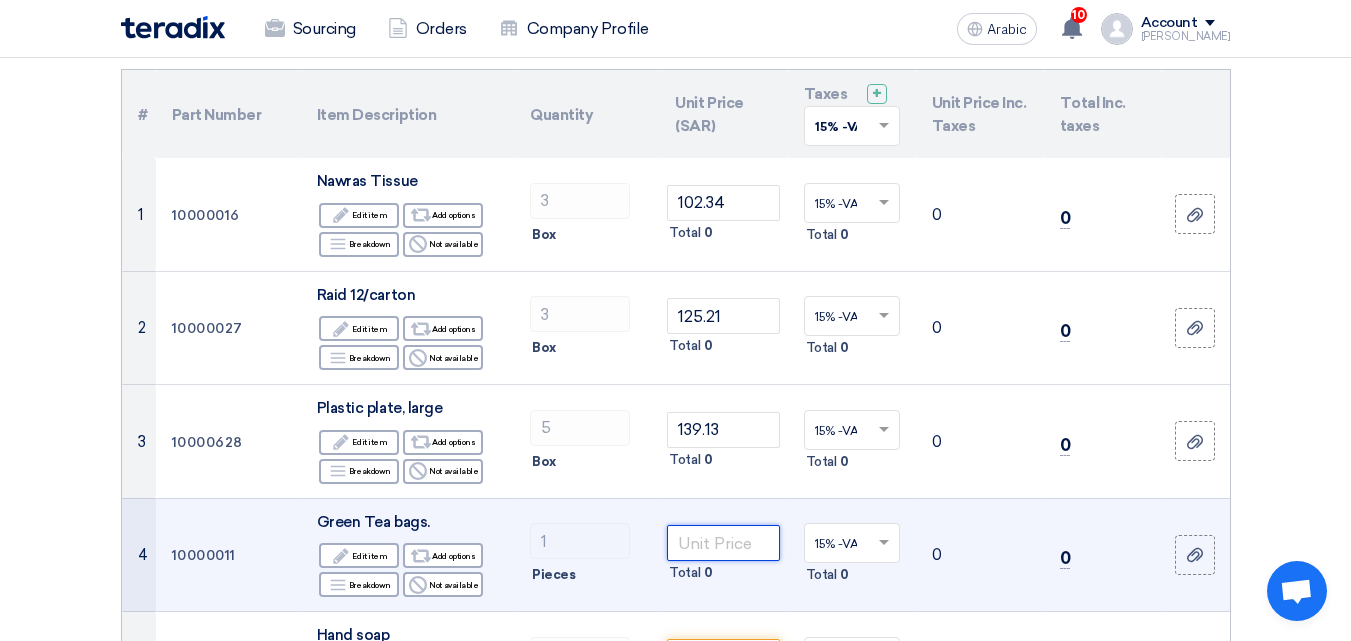 click 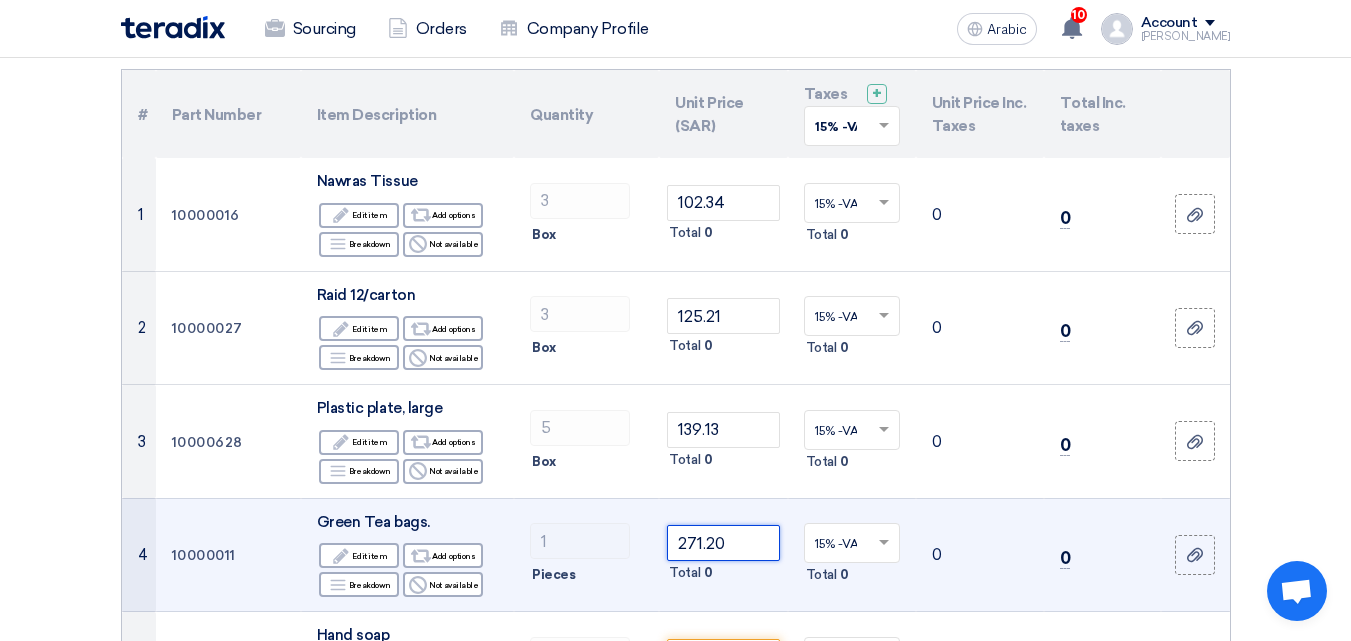 scroll, scrollTop: 400, scrollLeft: 0, axis: vertical 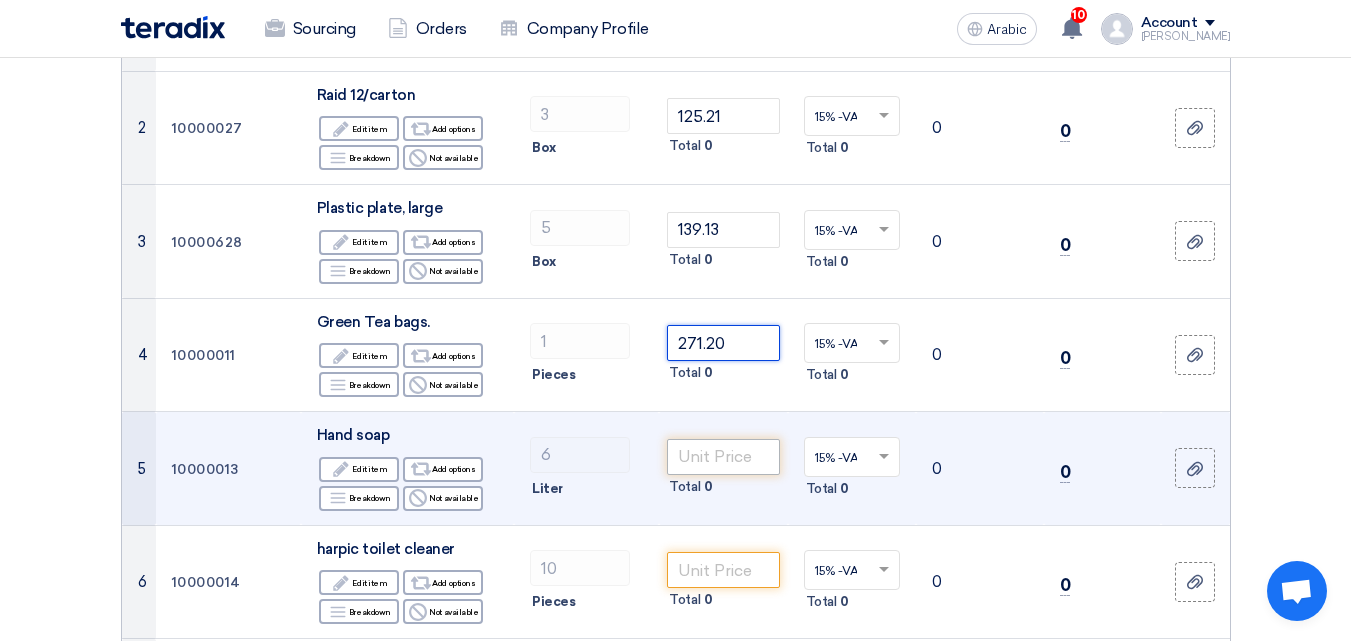 type on "271.20" 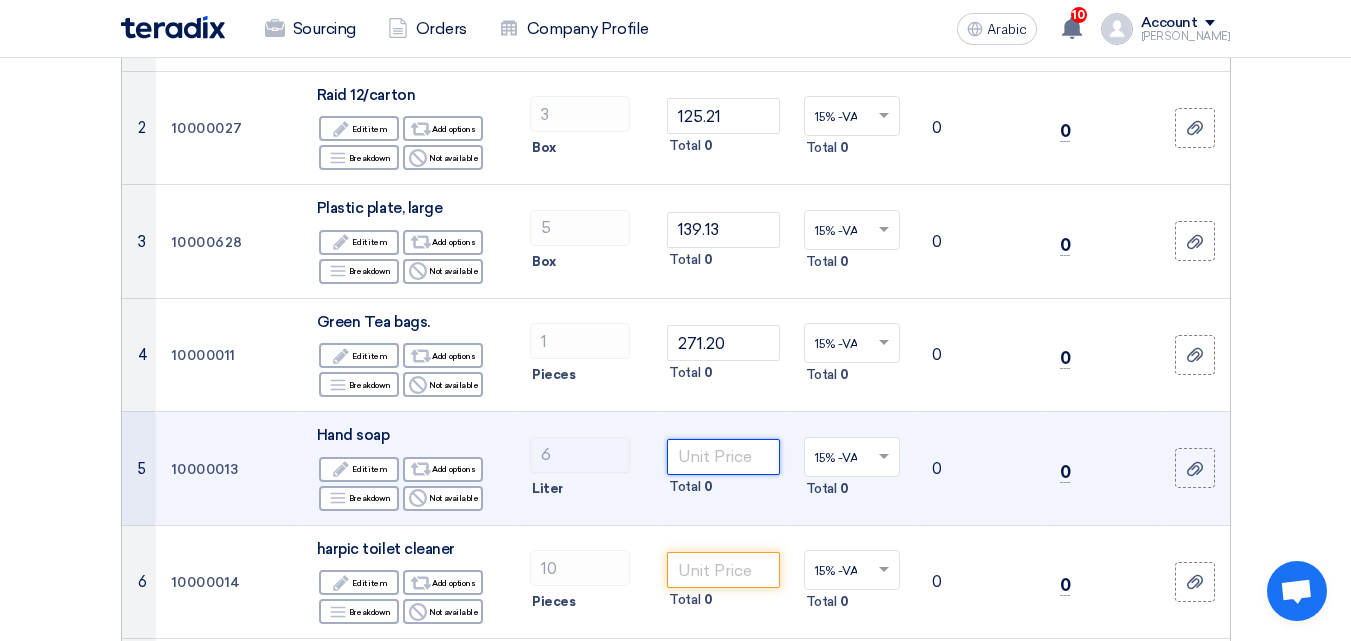 click 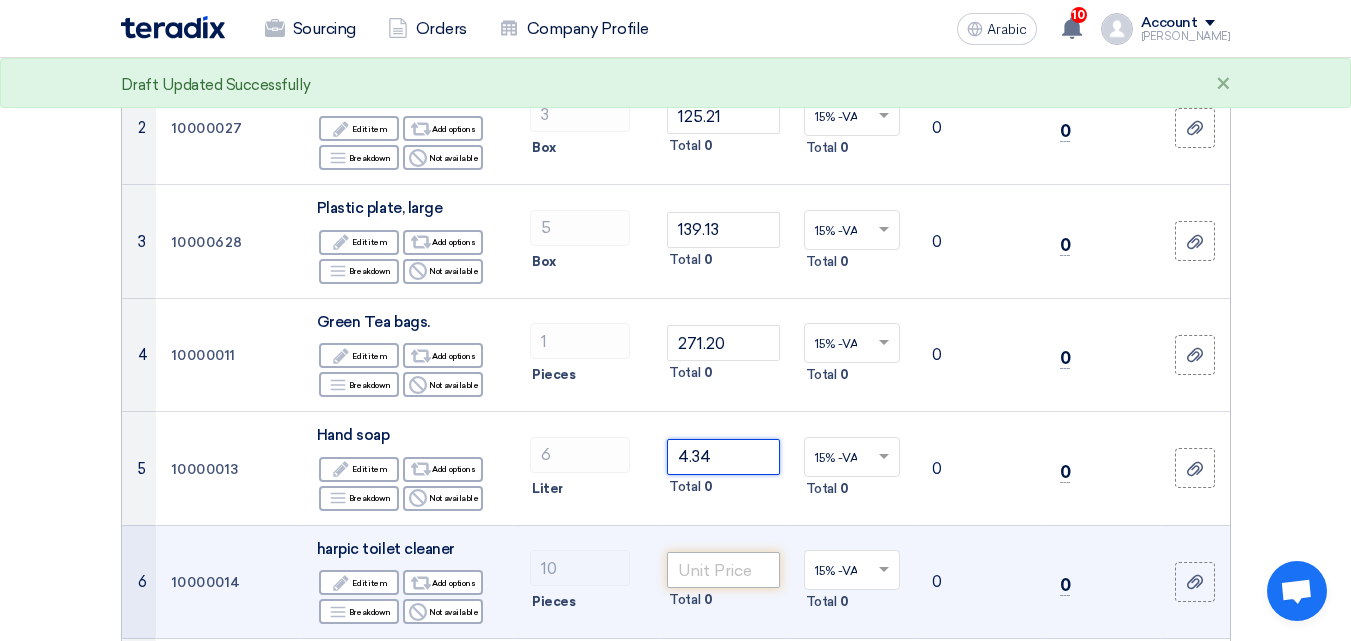 type on "4.34" 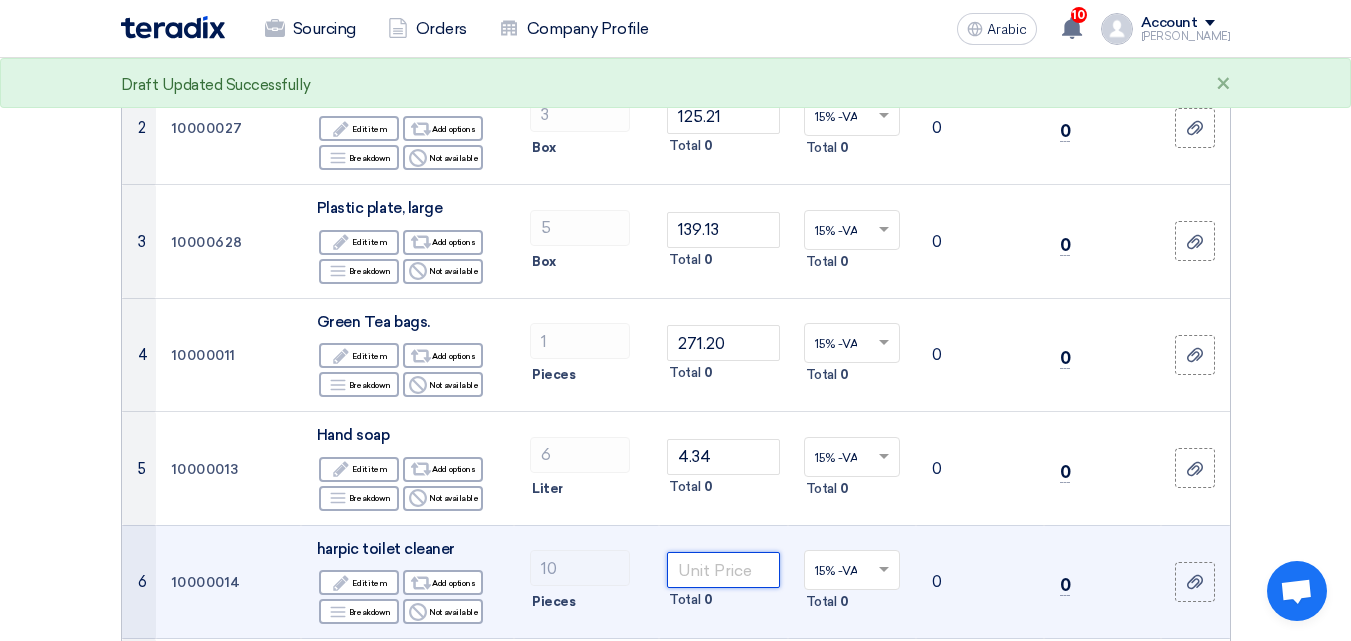 click 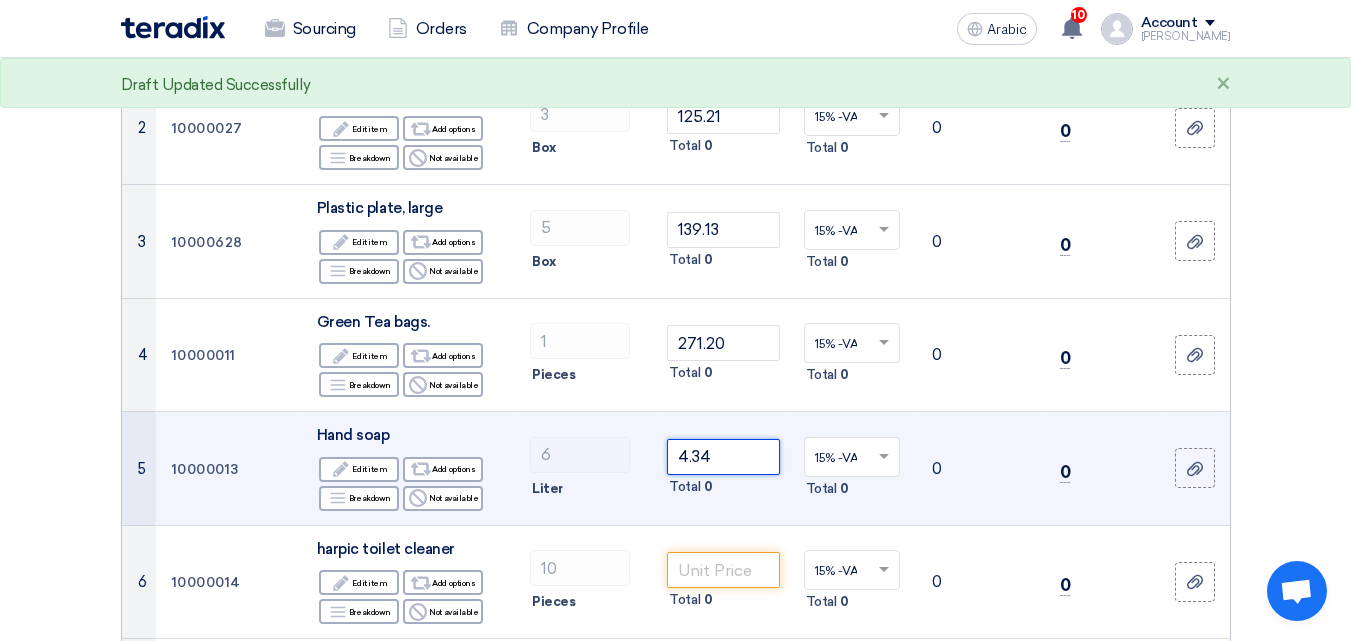 click on "4.34" 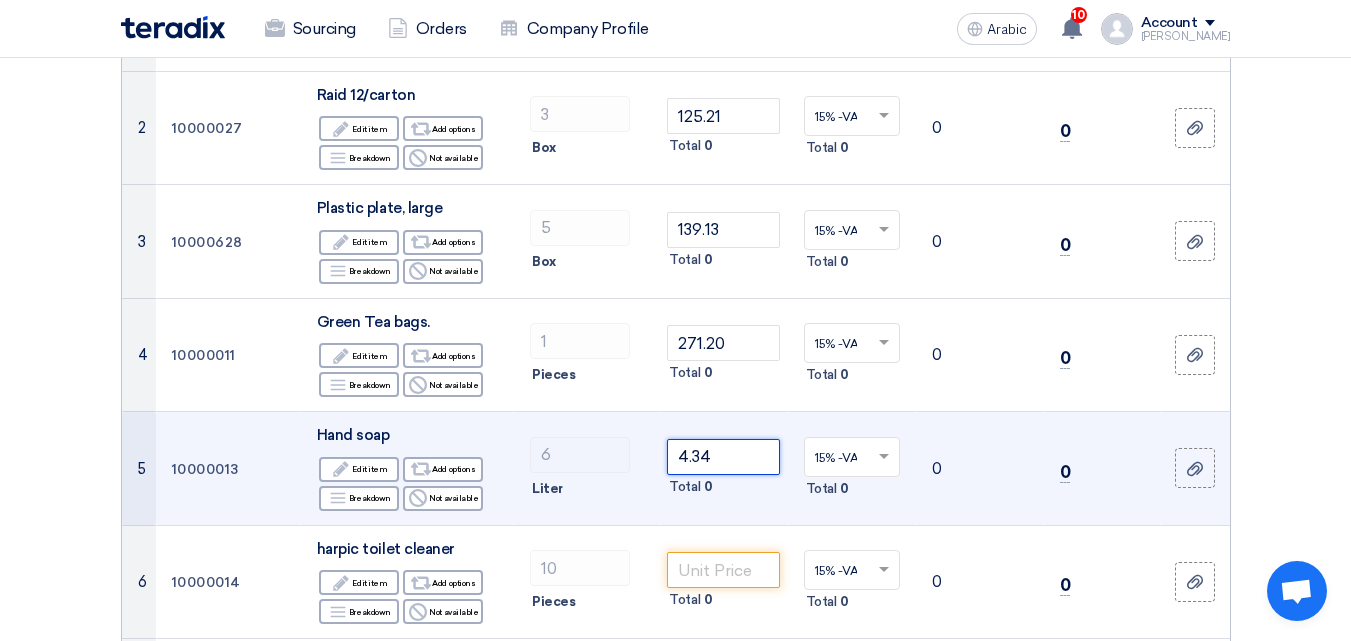 scroll, scrollTop: 500, scrollLeft: 0, axis: vertical 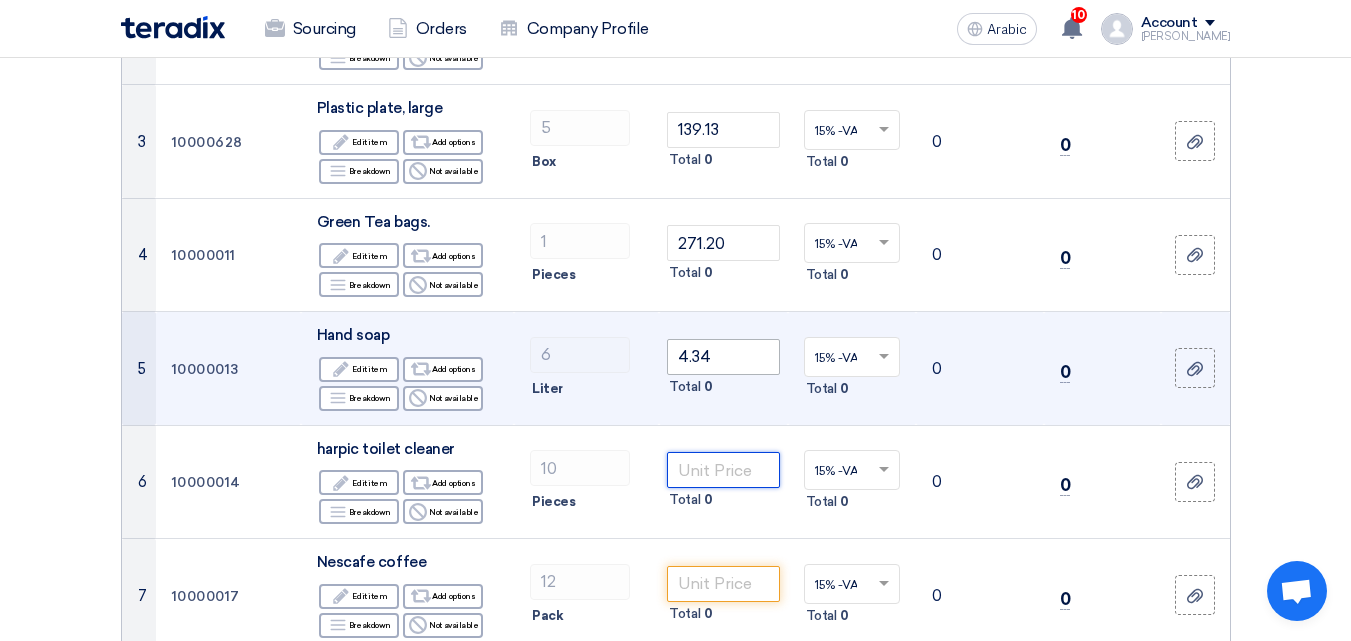 click 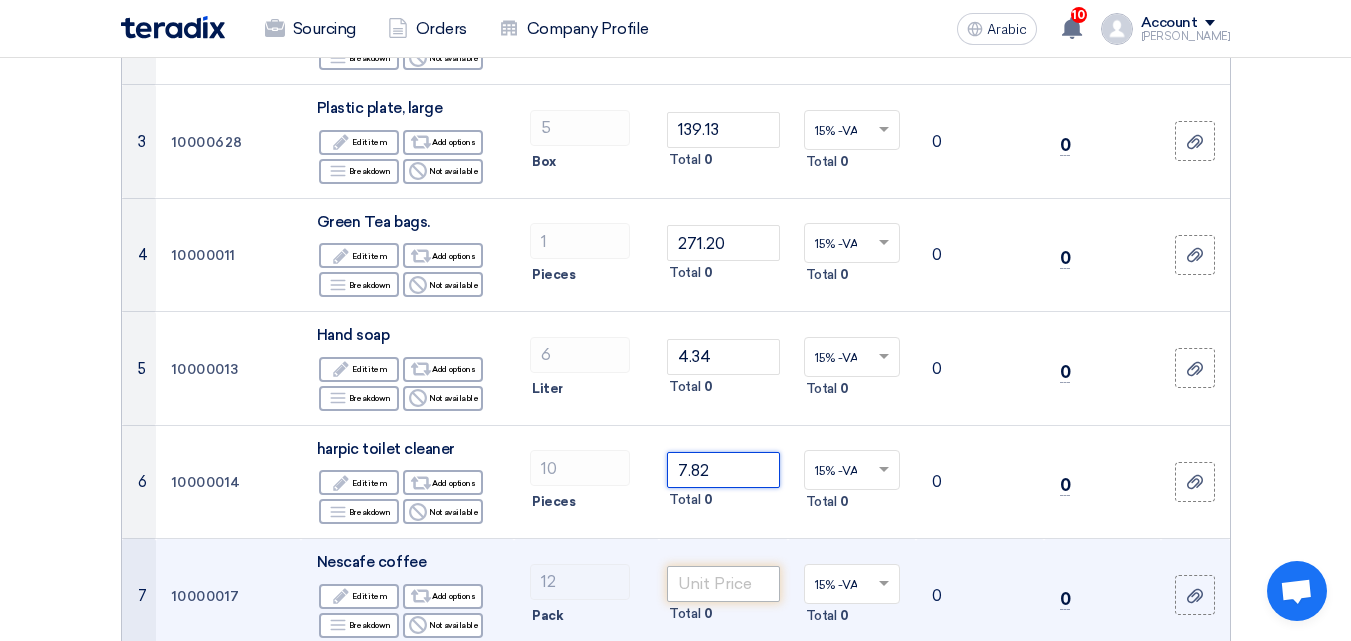 type on "7.82" 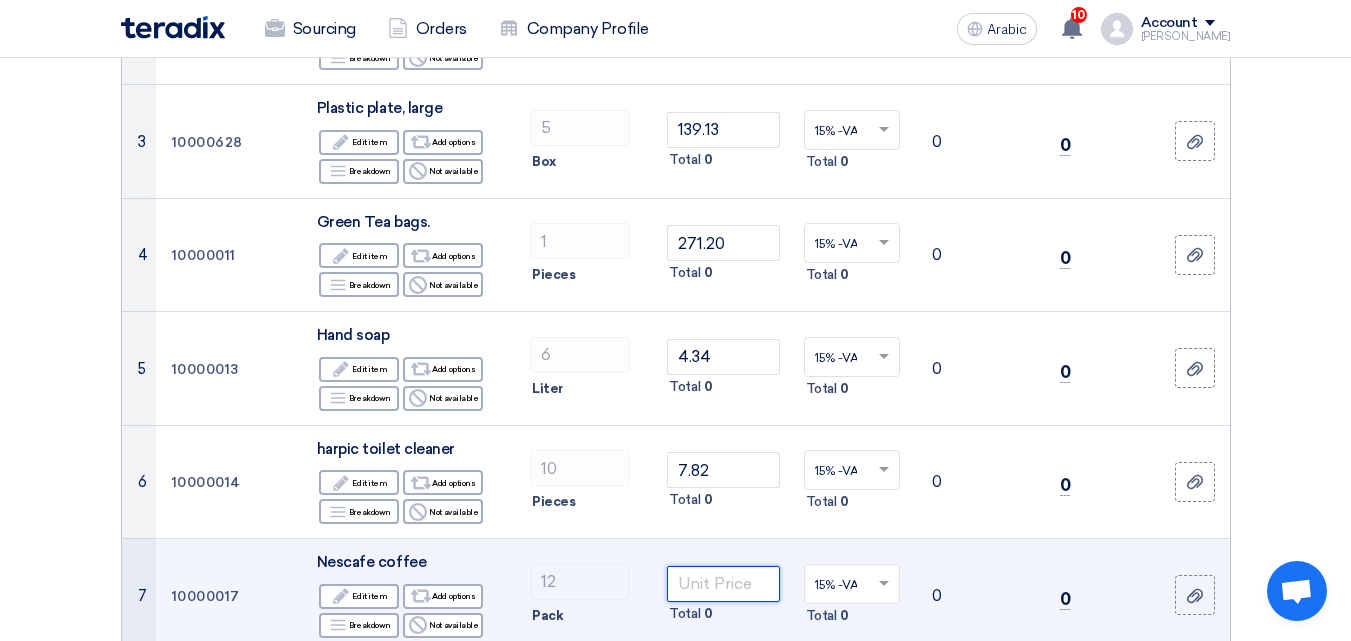 click 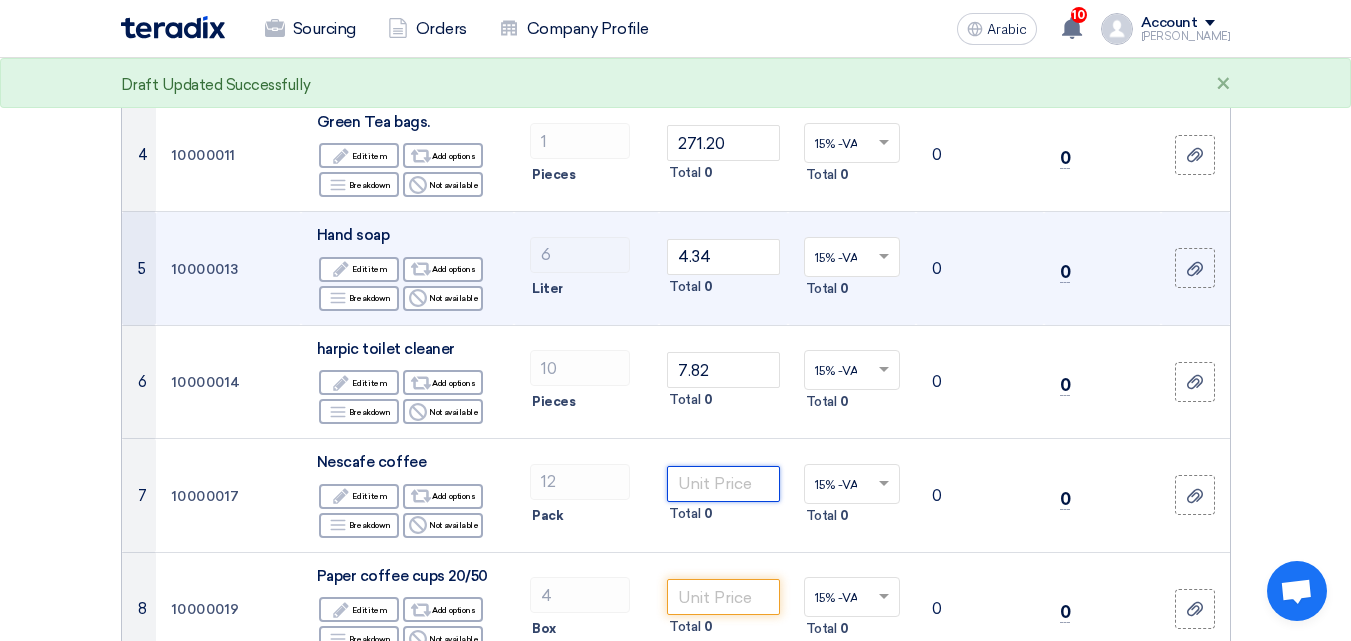 scroll, scrollTop: 700, scrollLeft: 0, axis: vertical 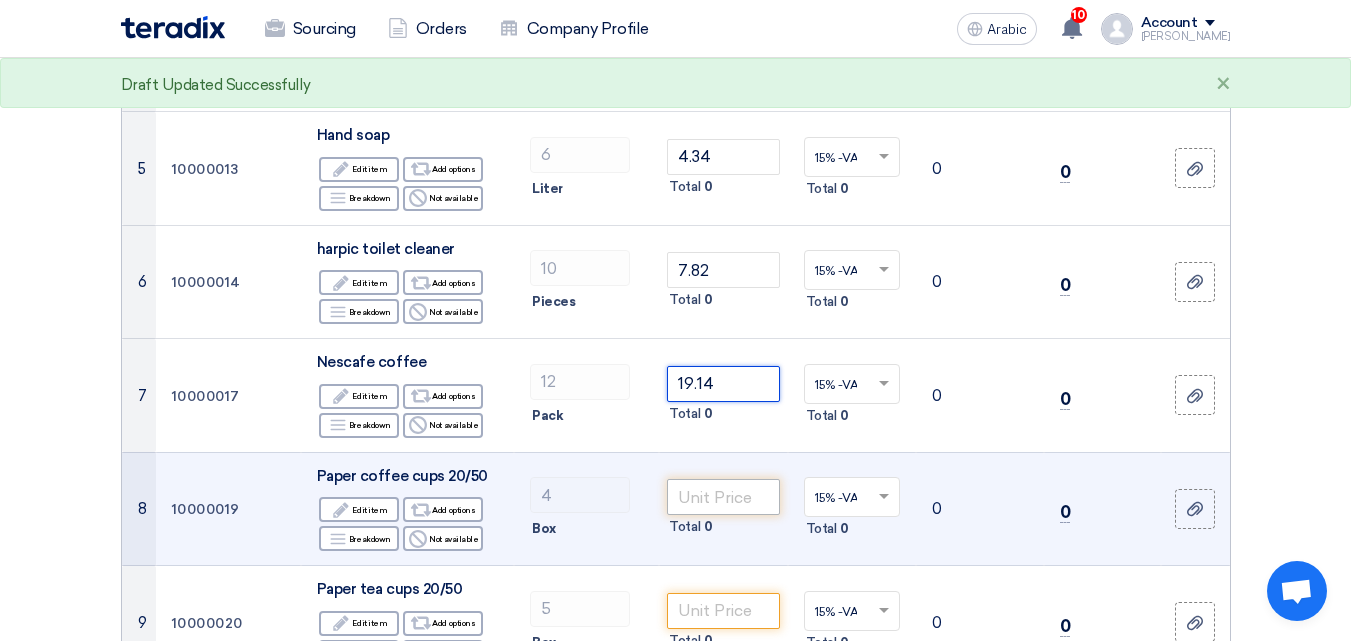 type on "19.14" 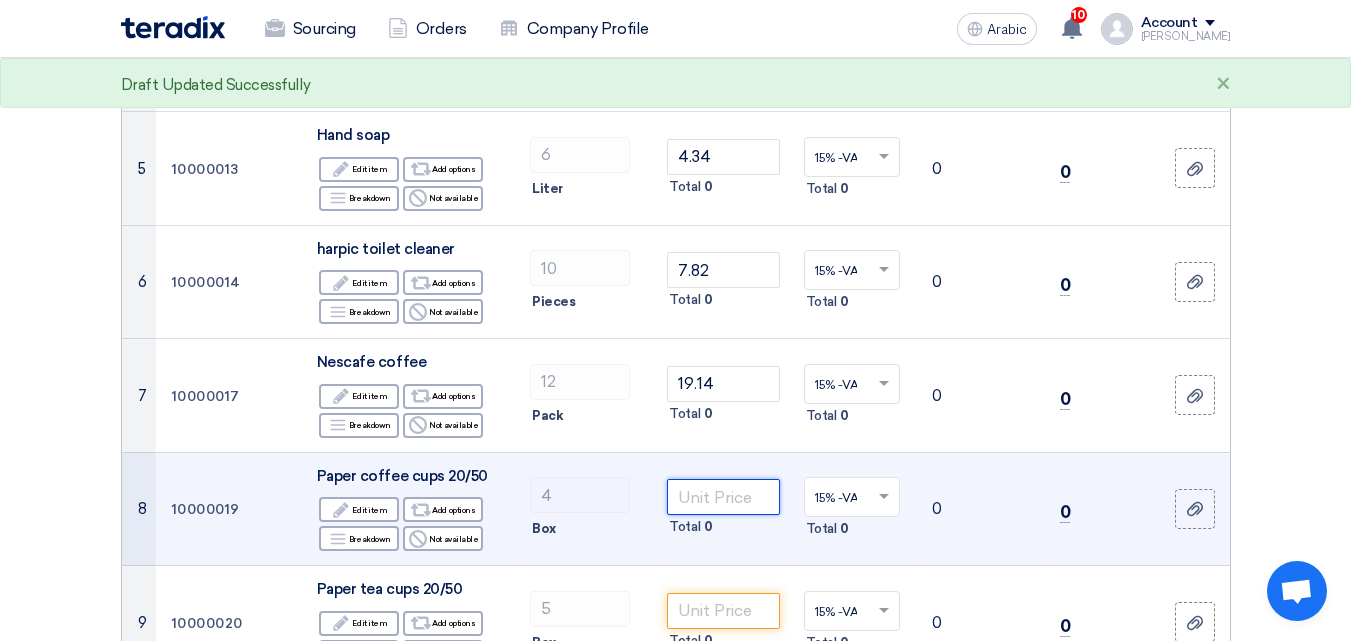 click 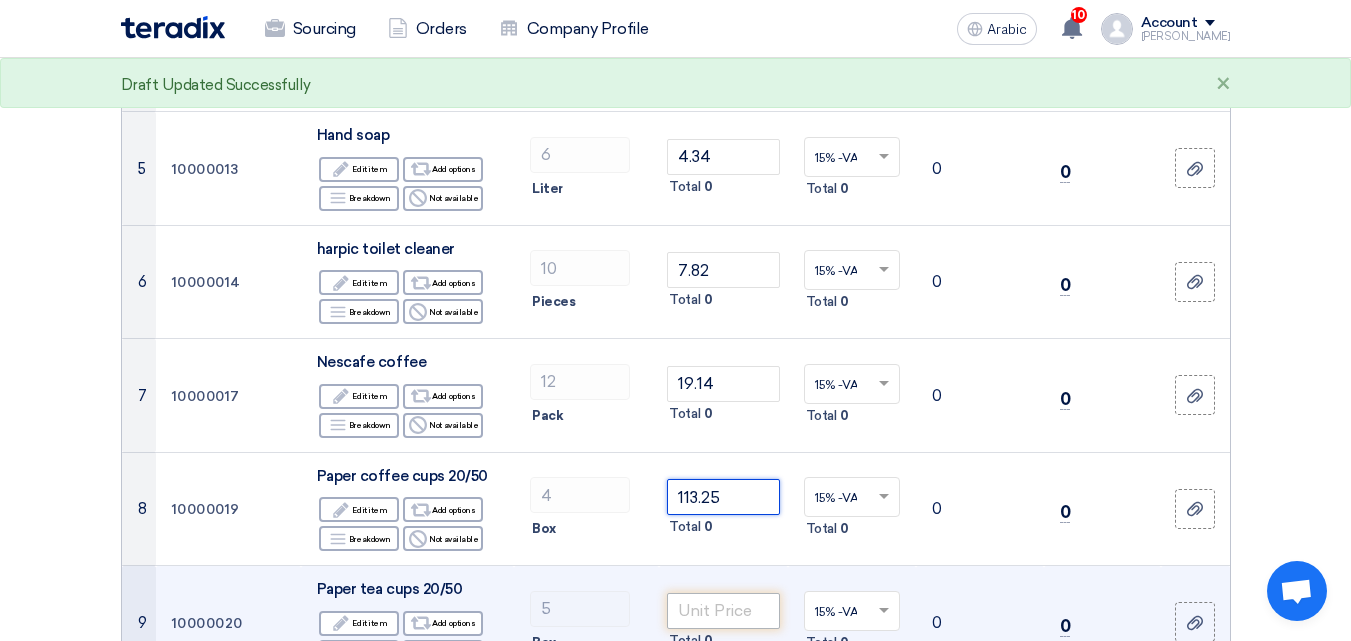 type on "113.25" 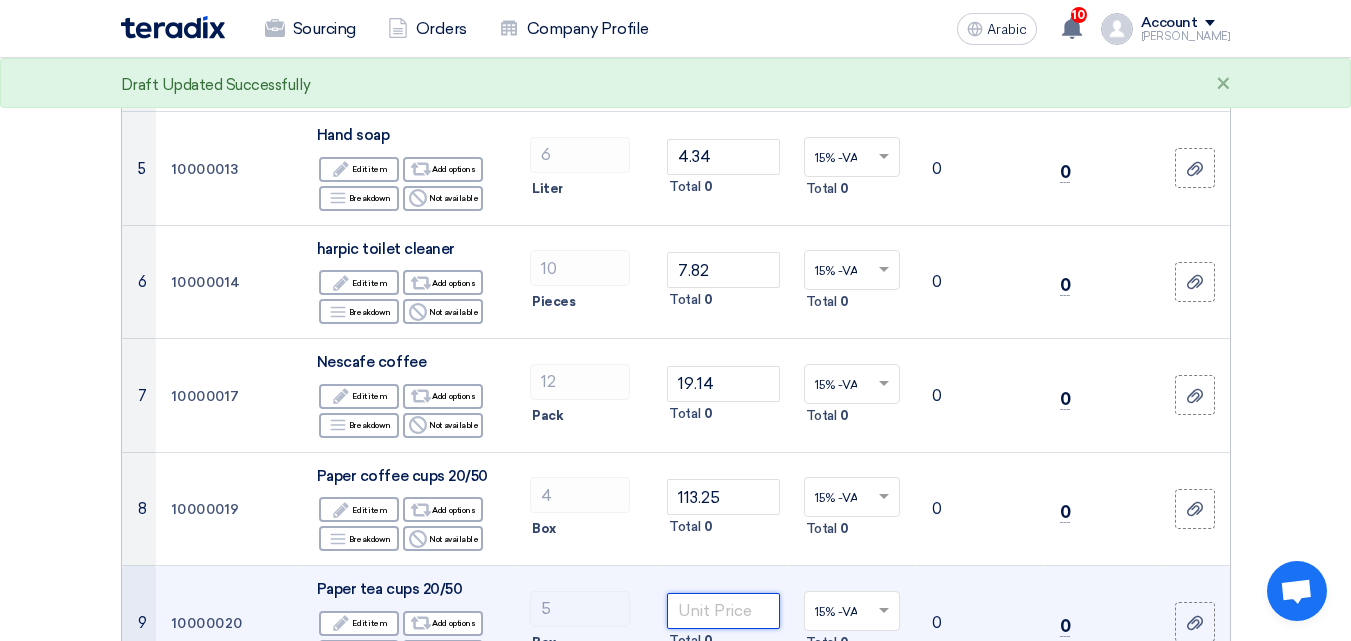 click 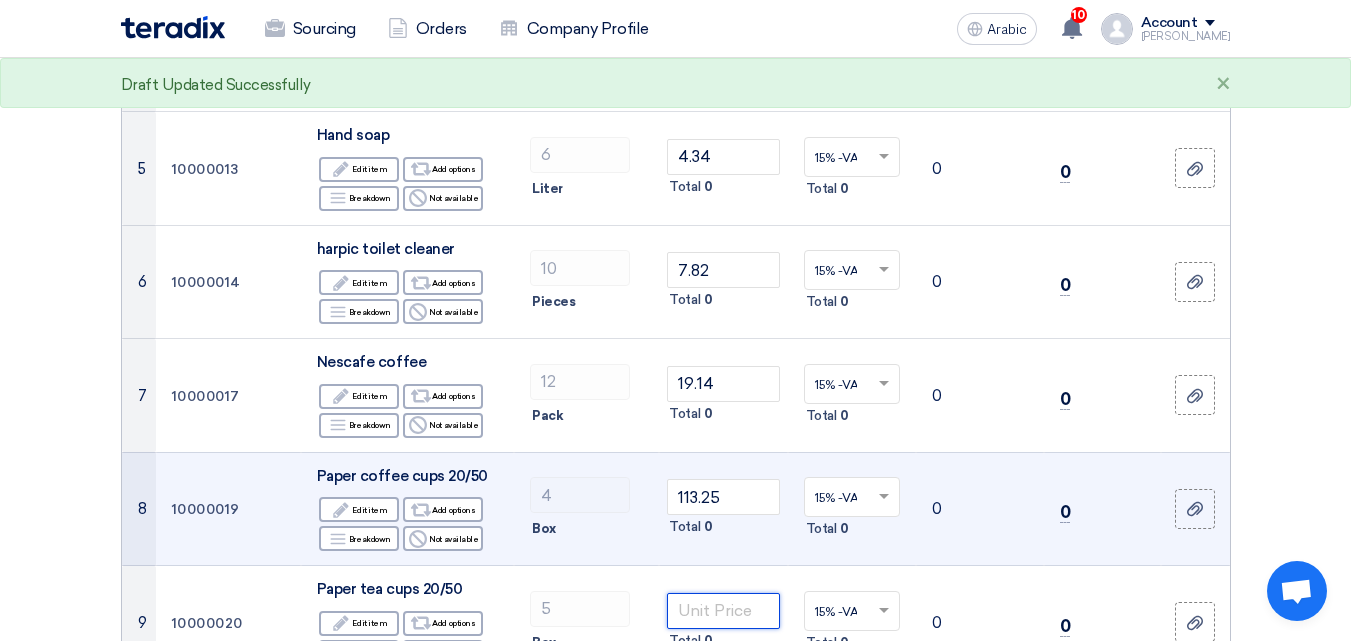 scroll, scrollTop: 1000, scrollLeft: 0, axis: vertical 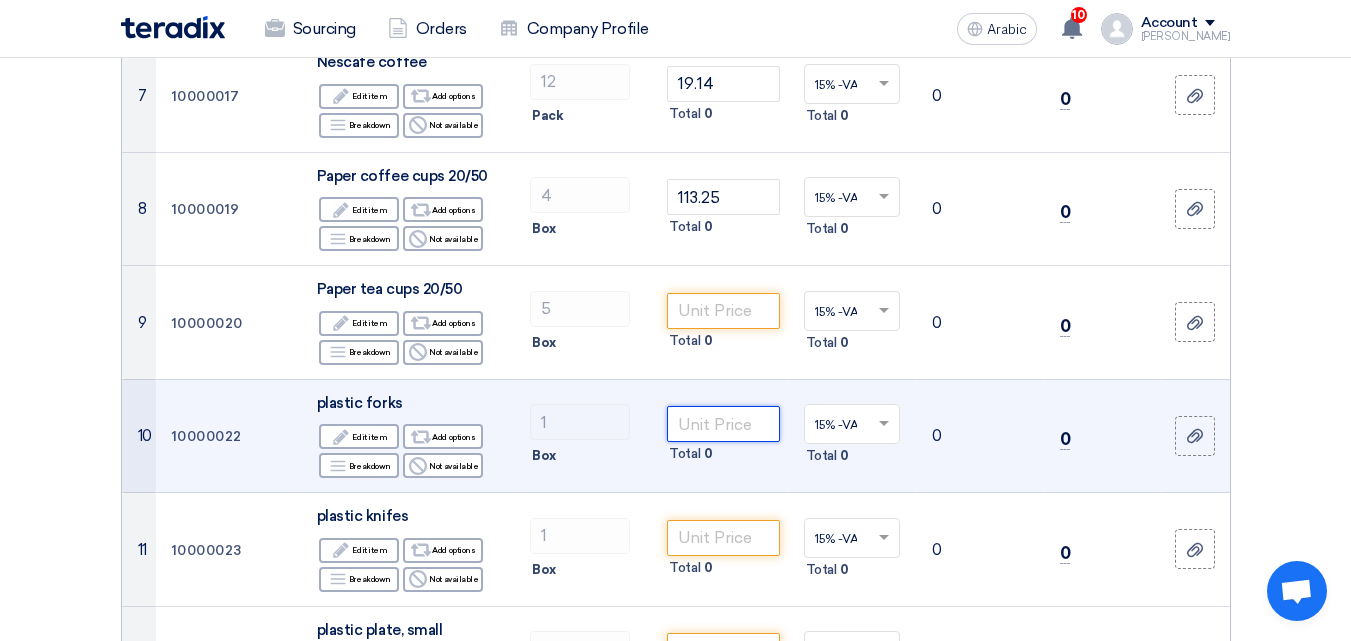 click 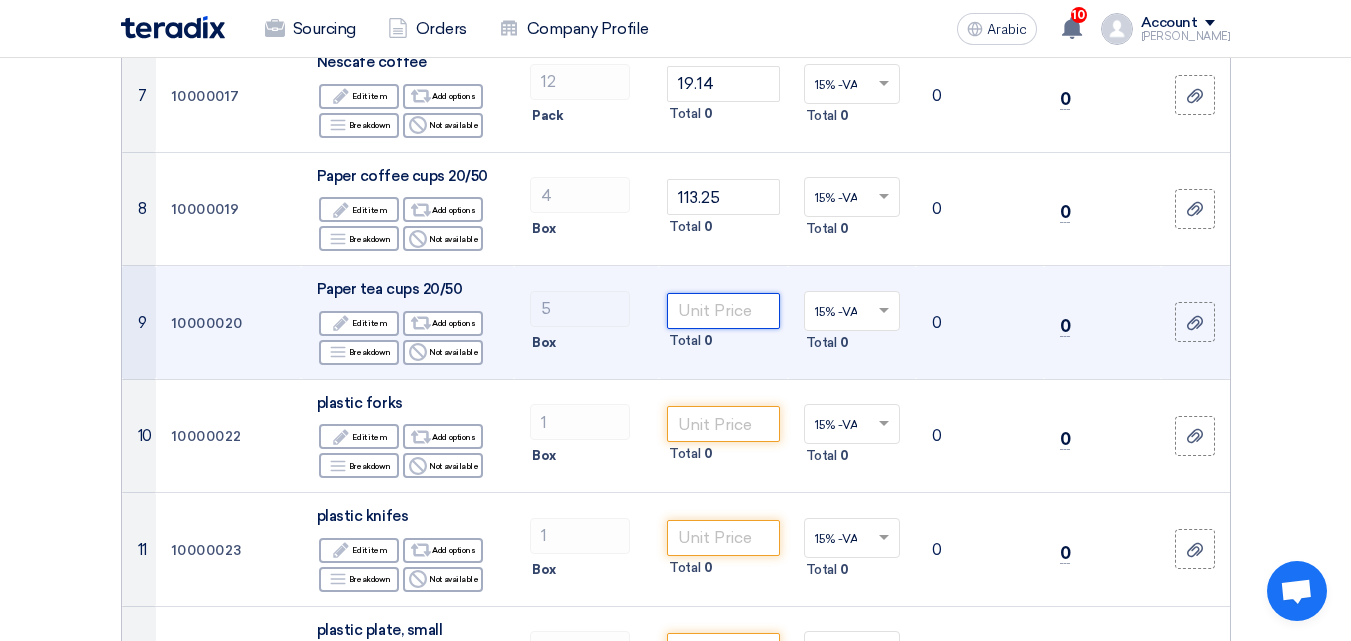 click 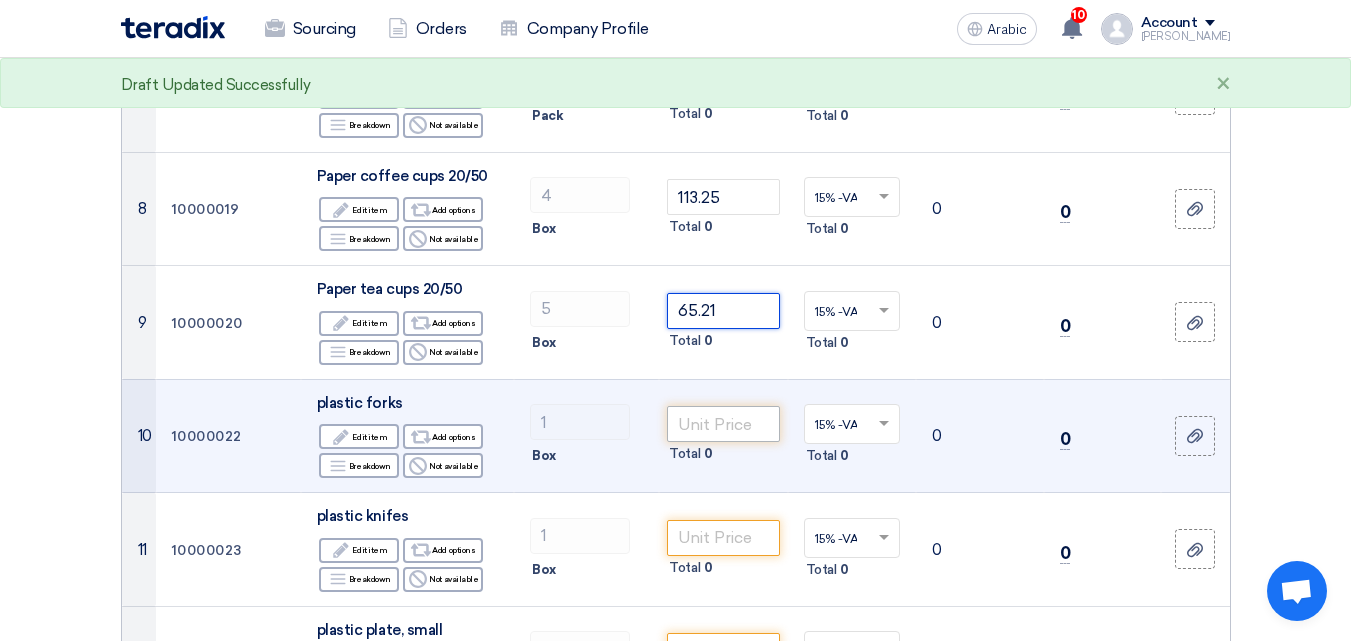 type on "65.21" 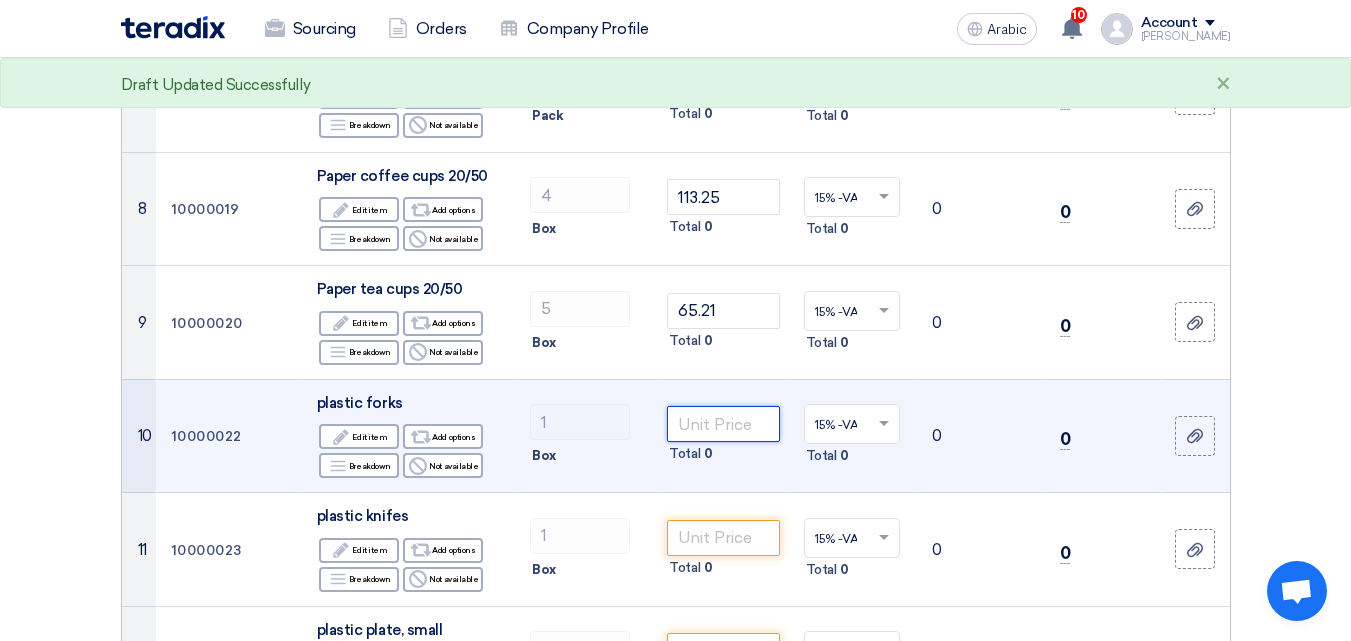 click 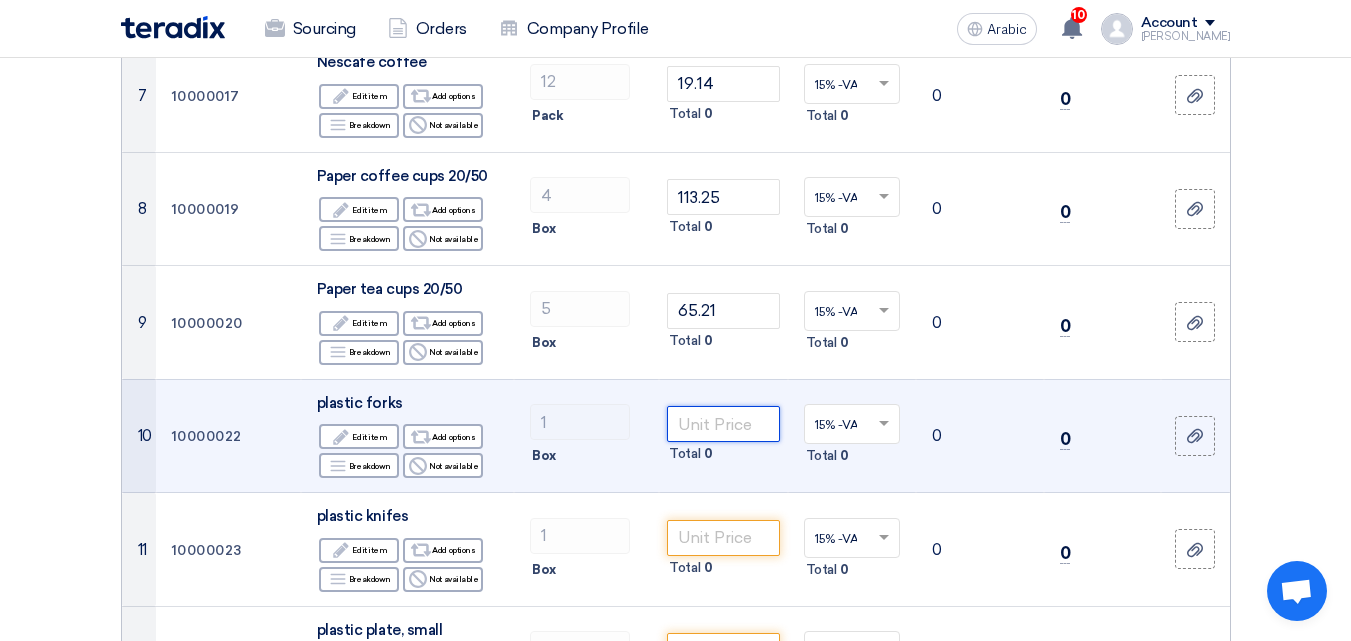 click 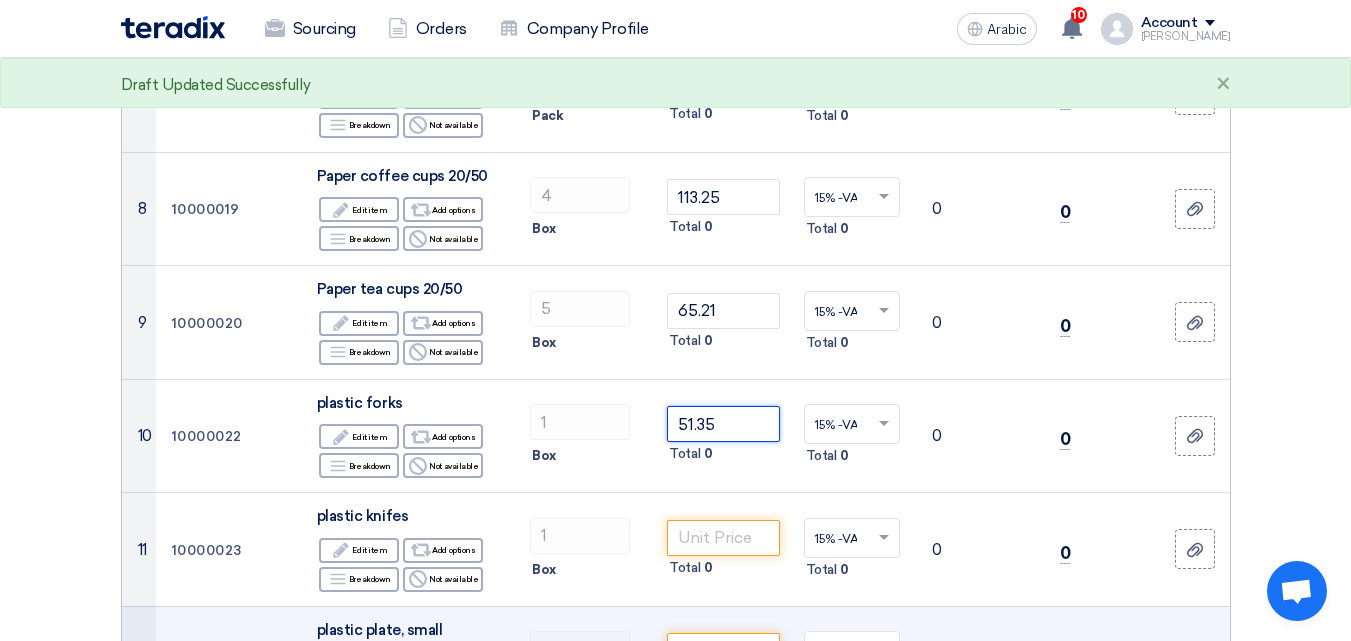 type on "51.35" 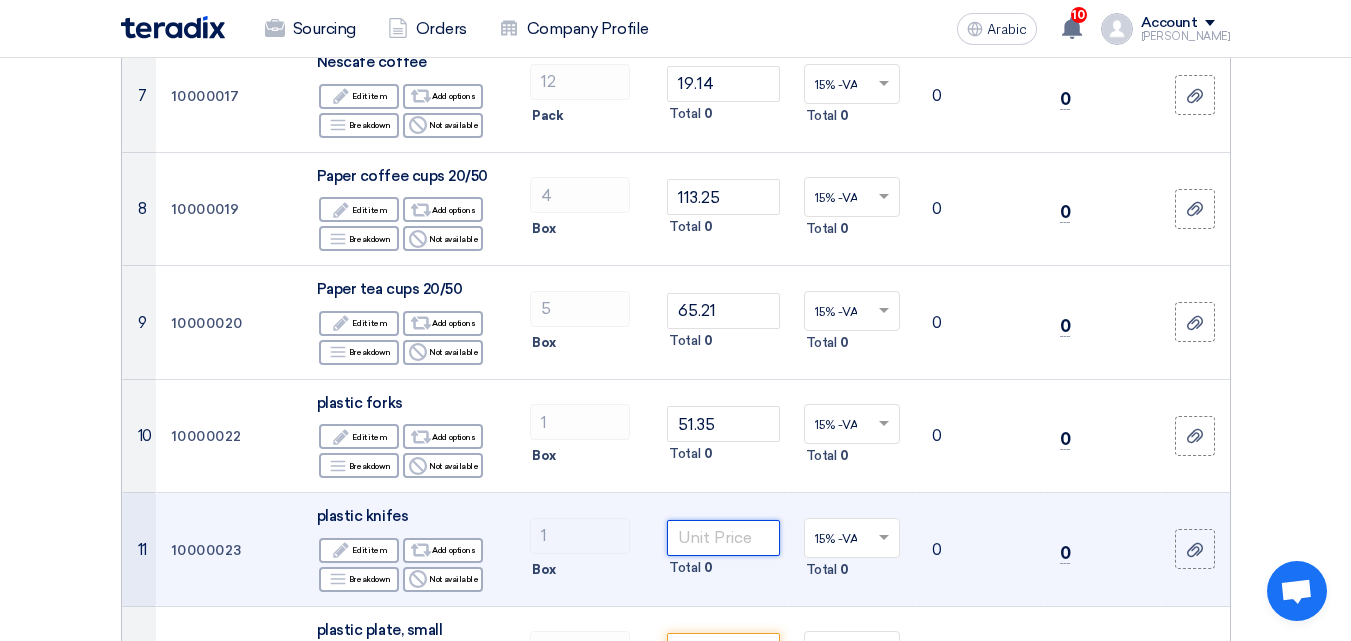 click 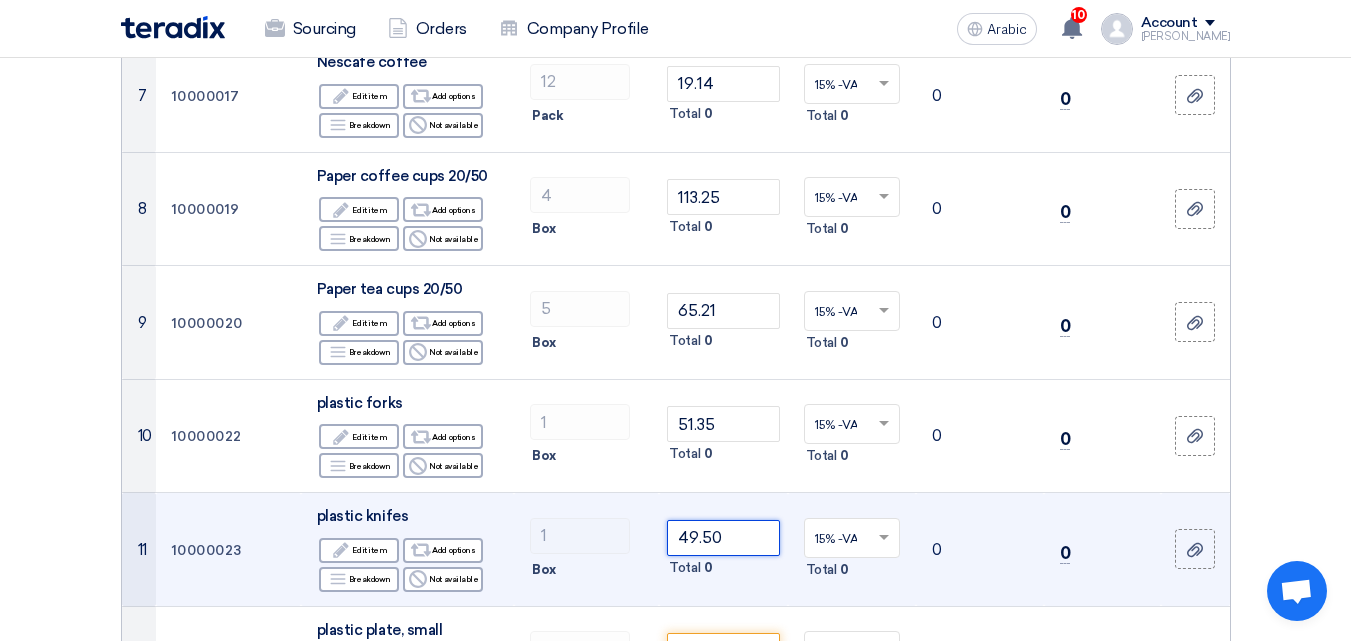 scroll, scrollTop: 1200, scrollLeft: 0, axis: vertical 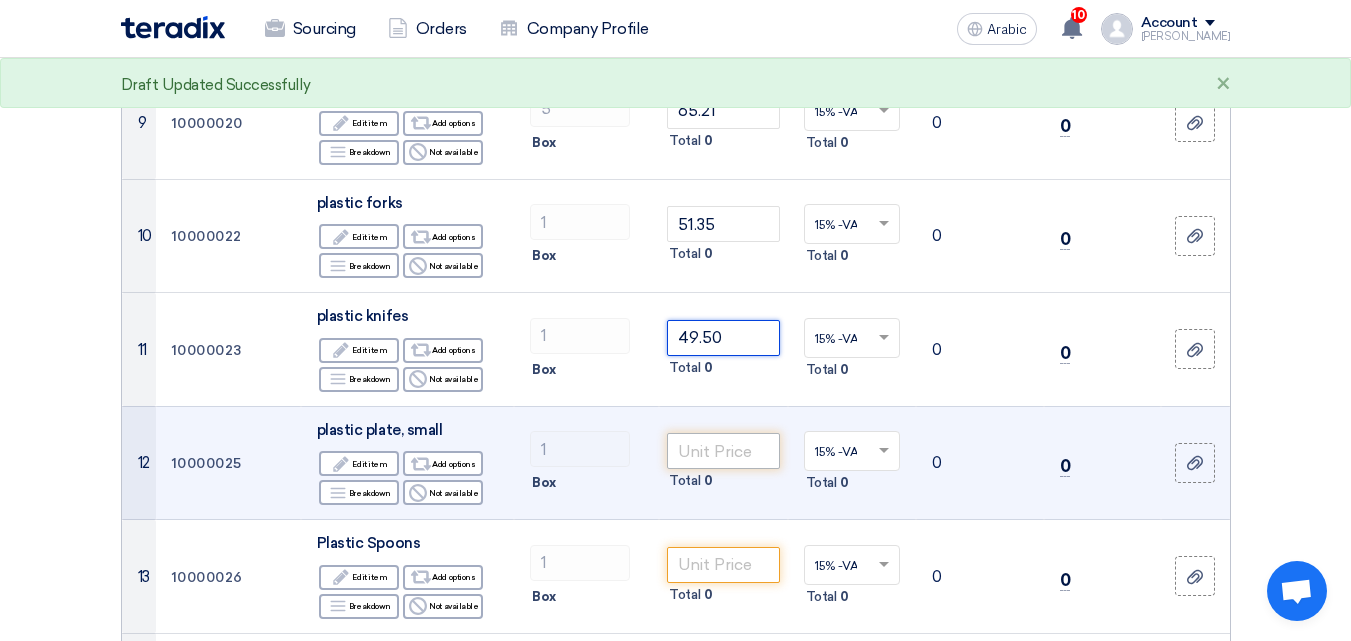 type on "49.50" 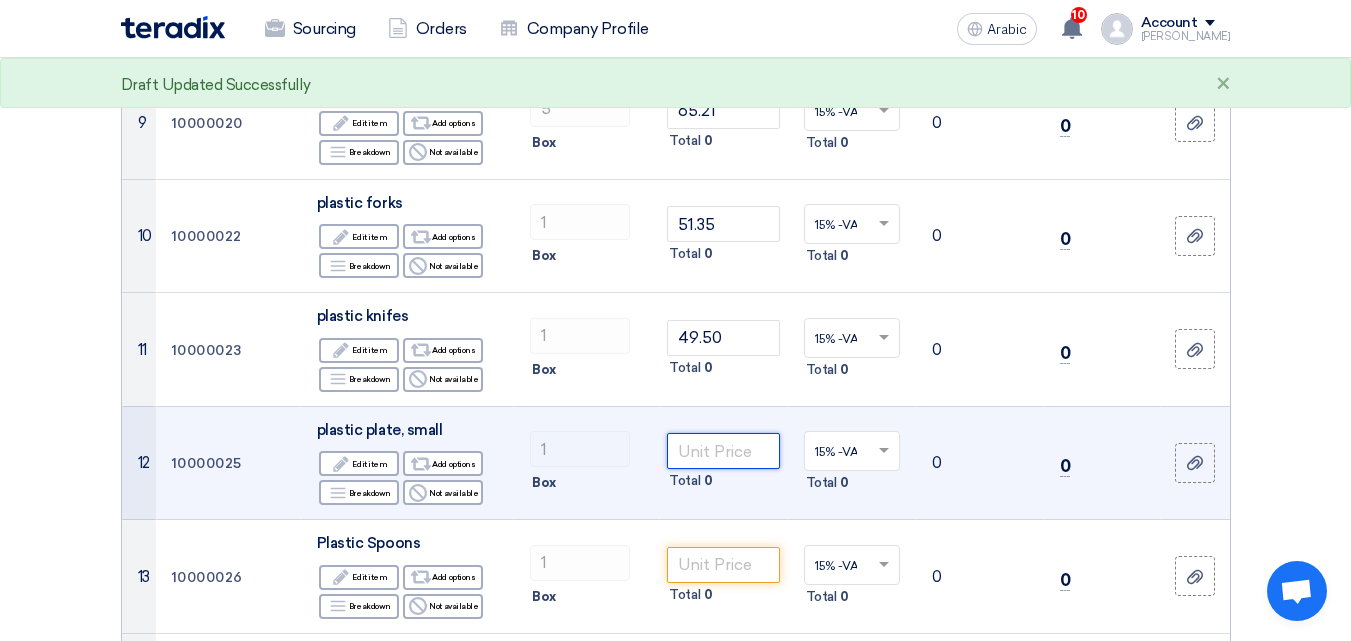 click 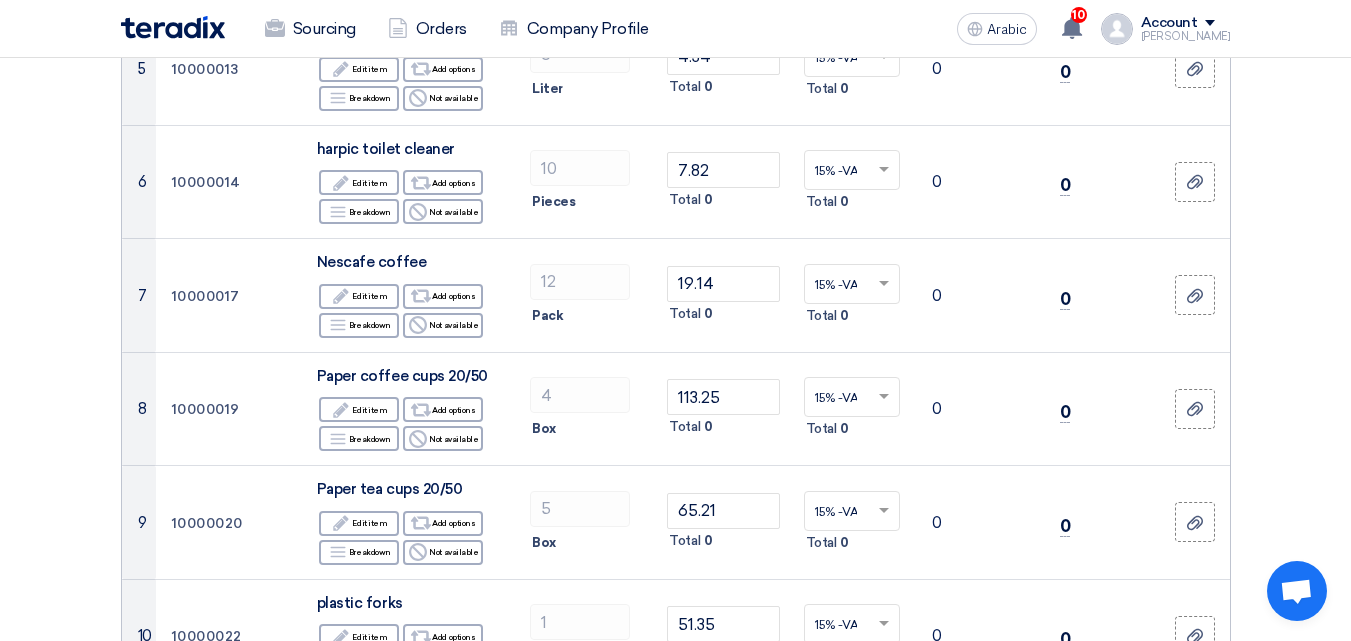 scroll, scrollTop: 1200, scrollLeft: 0, axis: vertical 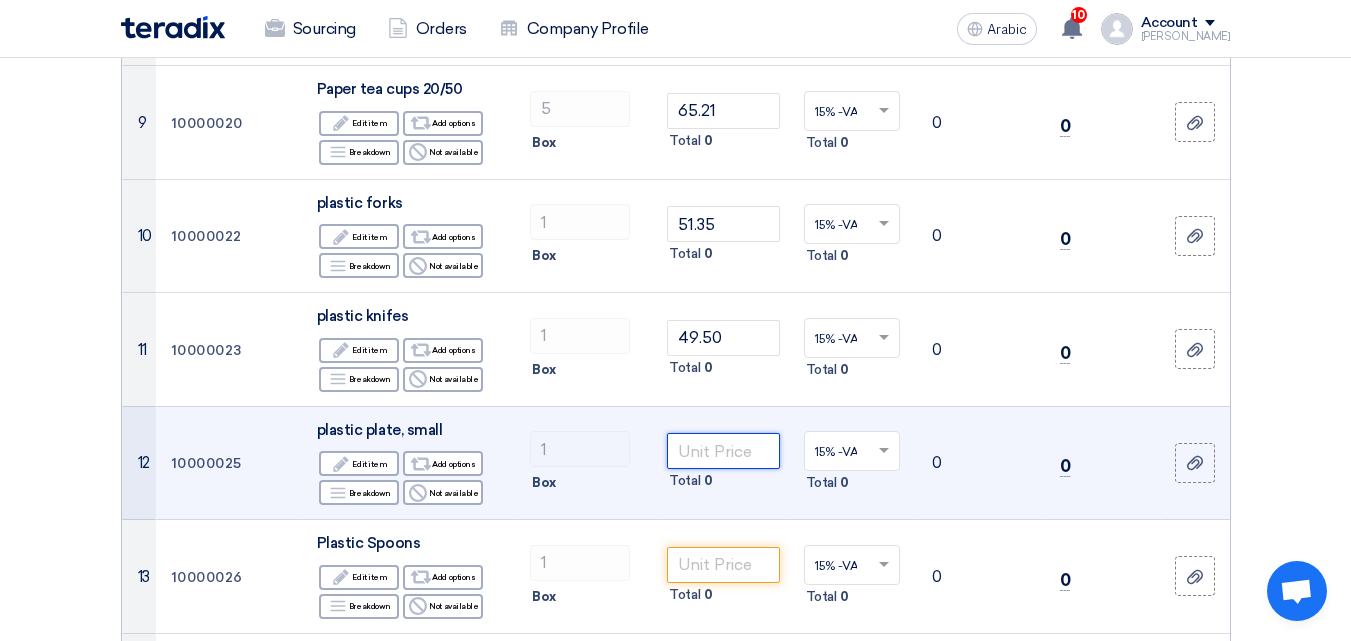 click 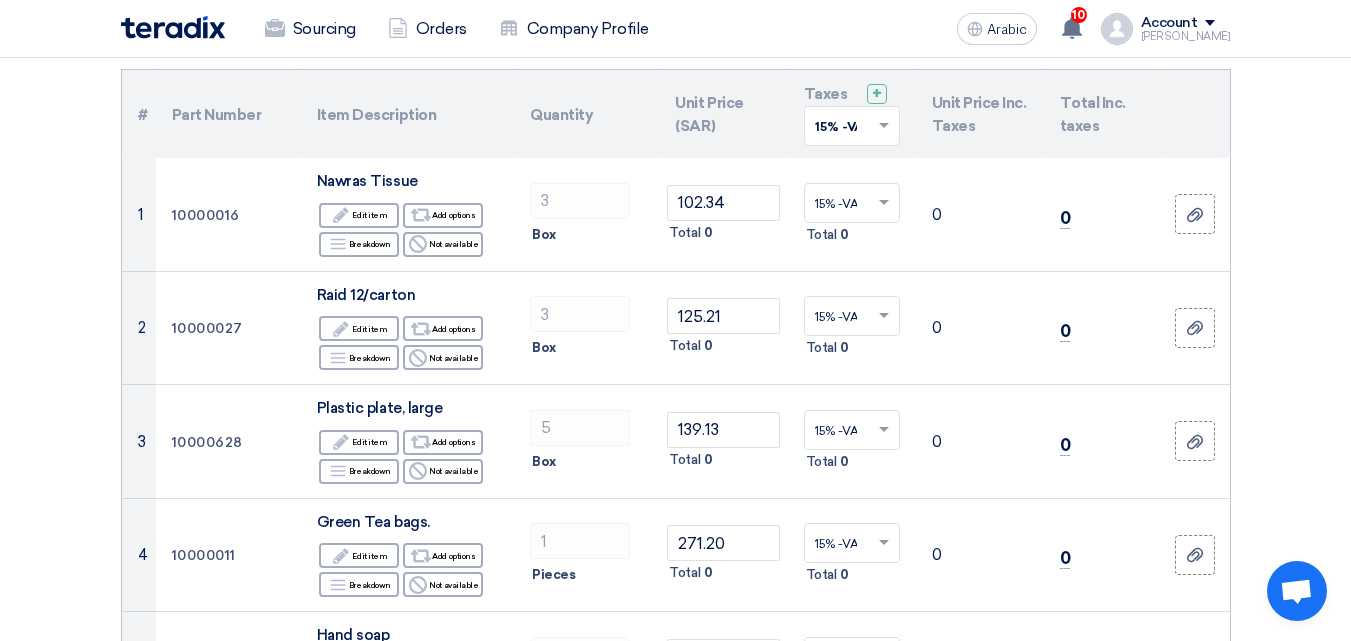 scroll, scrollTop: 100, scrollLeft: 0, axis: vertical 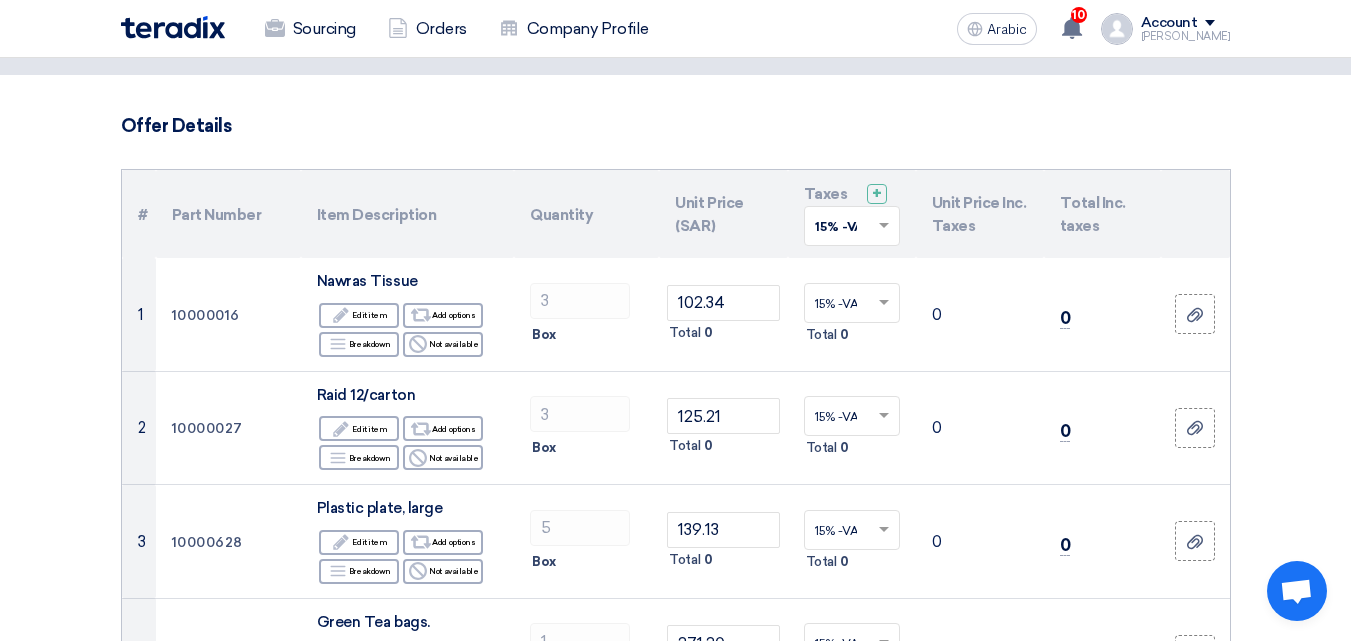 type on "70.00" 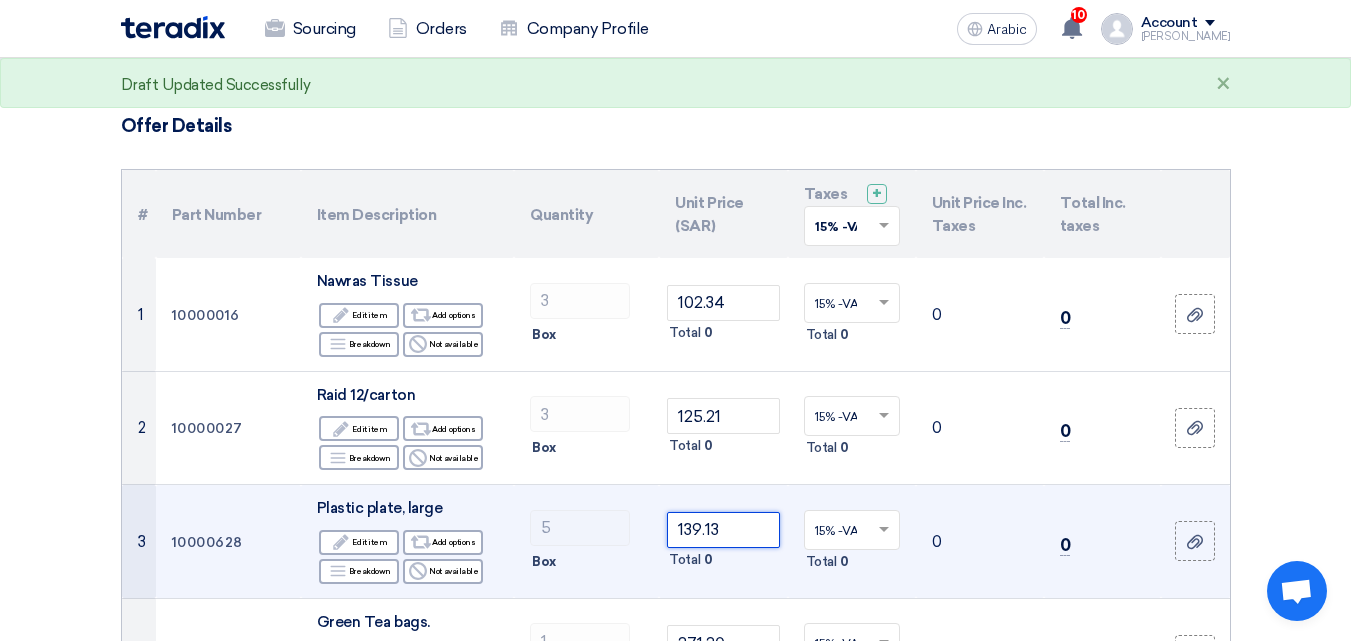 click on "139.13" 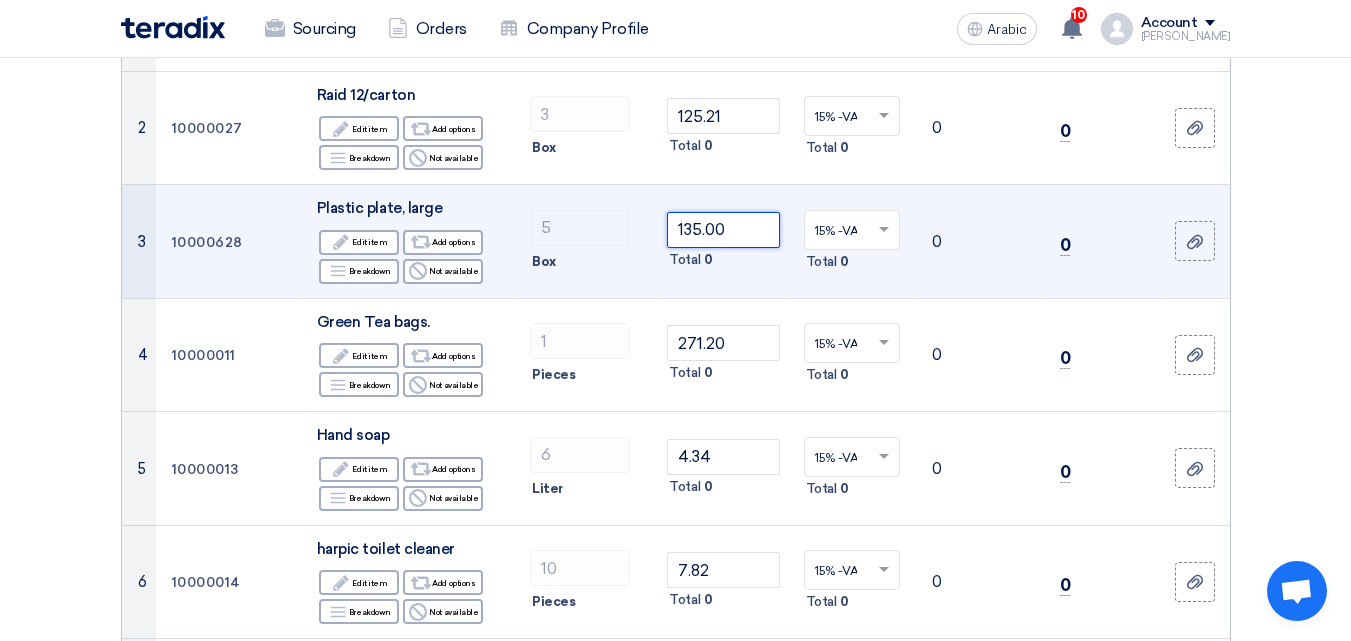 scroll, scrollTop: 600, scrollLeft: 0, axis: vertical 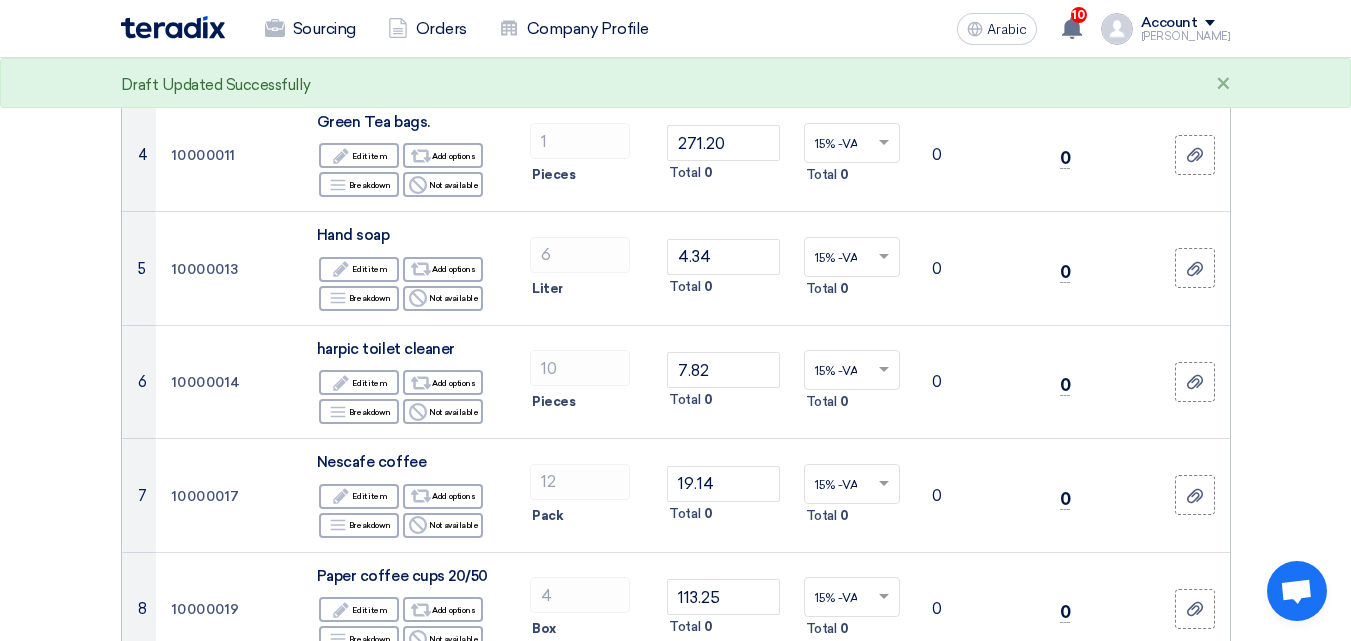 type on "135.00" 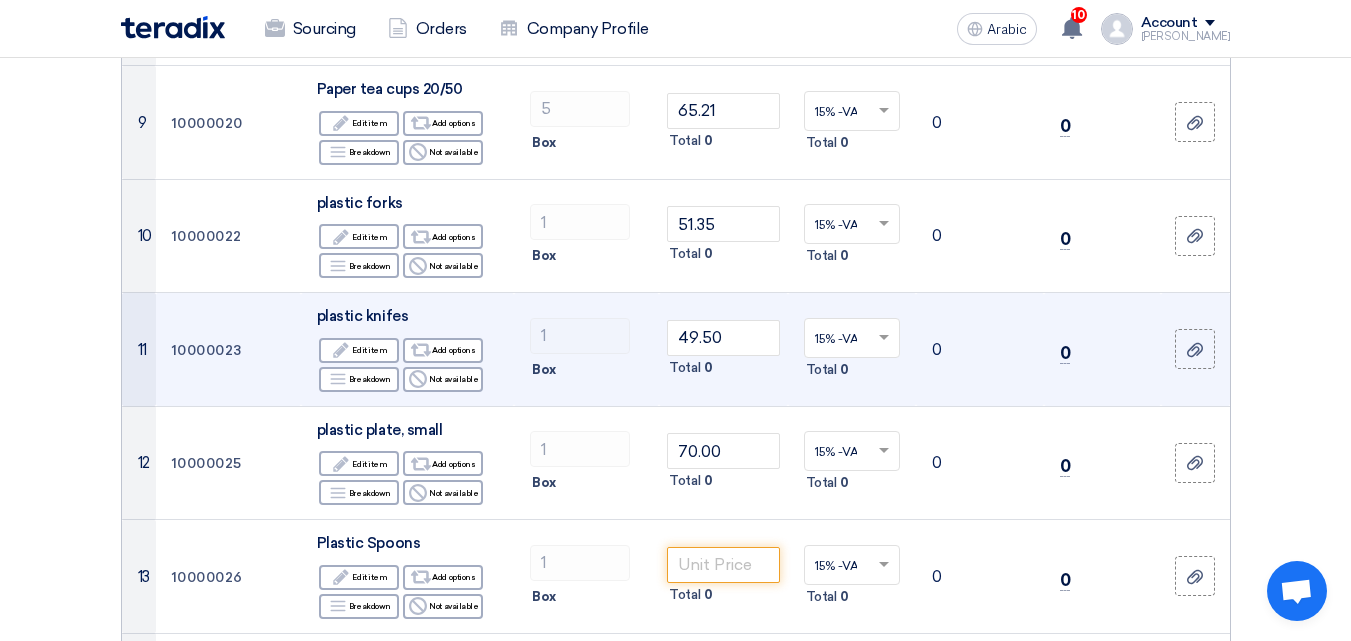 scroll, scrollTop: 1400, scrollLeft: 0, axis: vertical 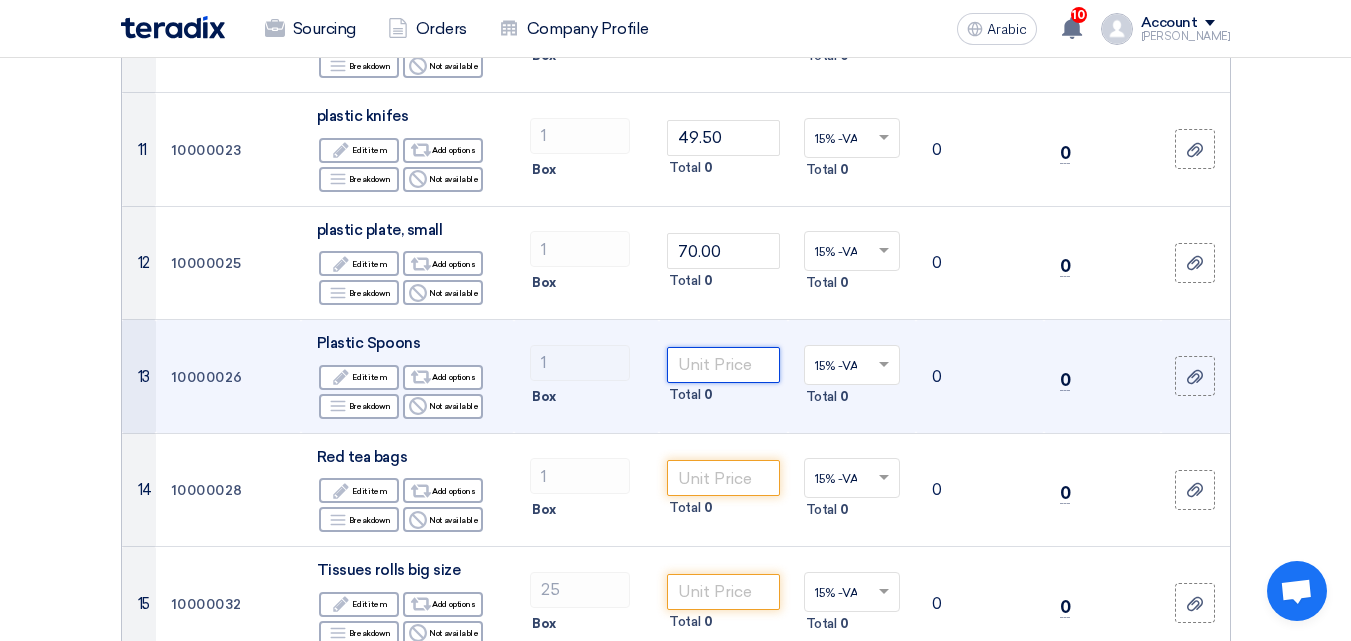 click 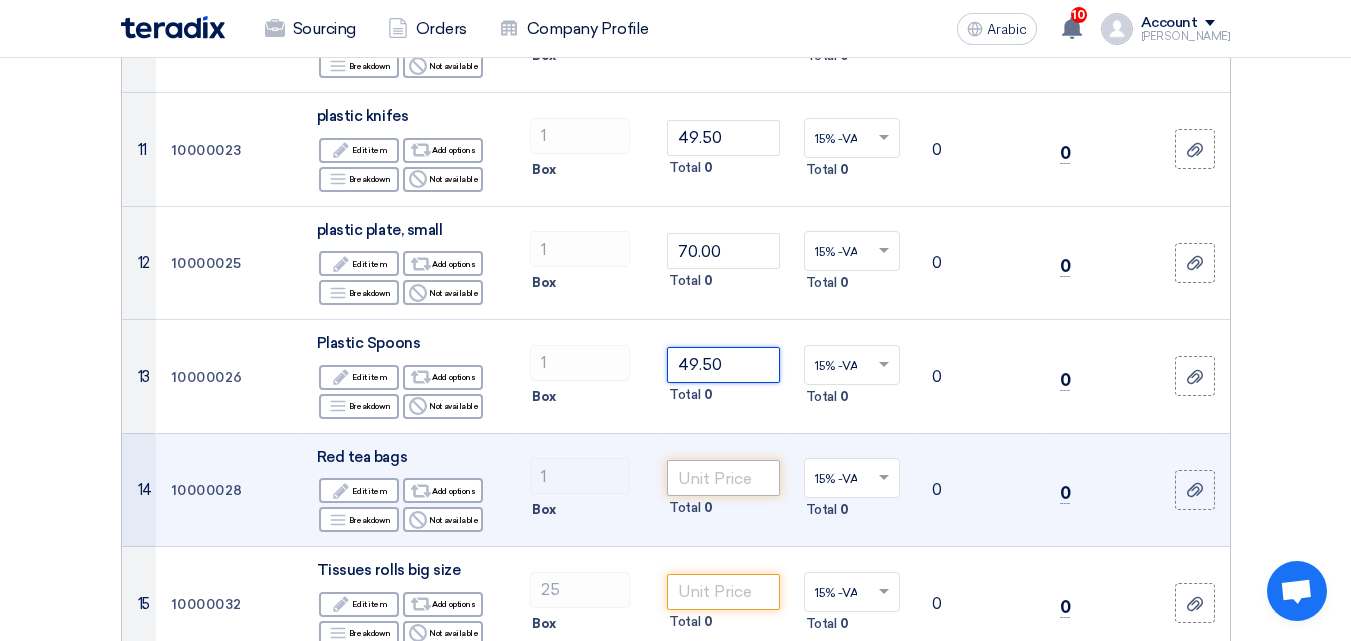 type on "49.50" 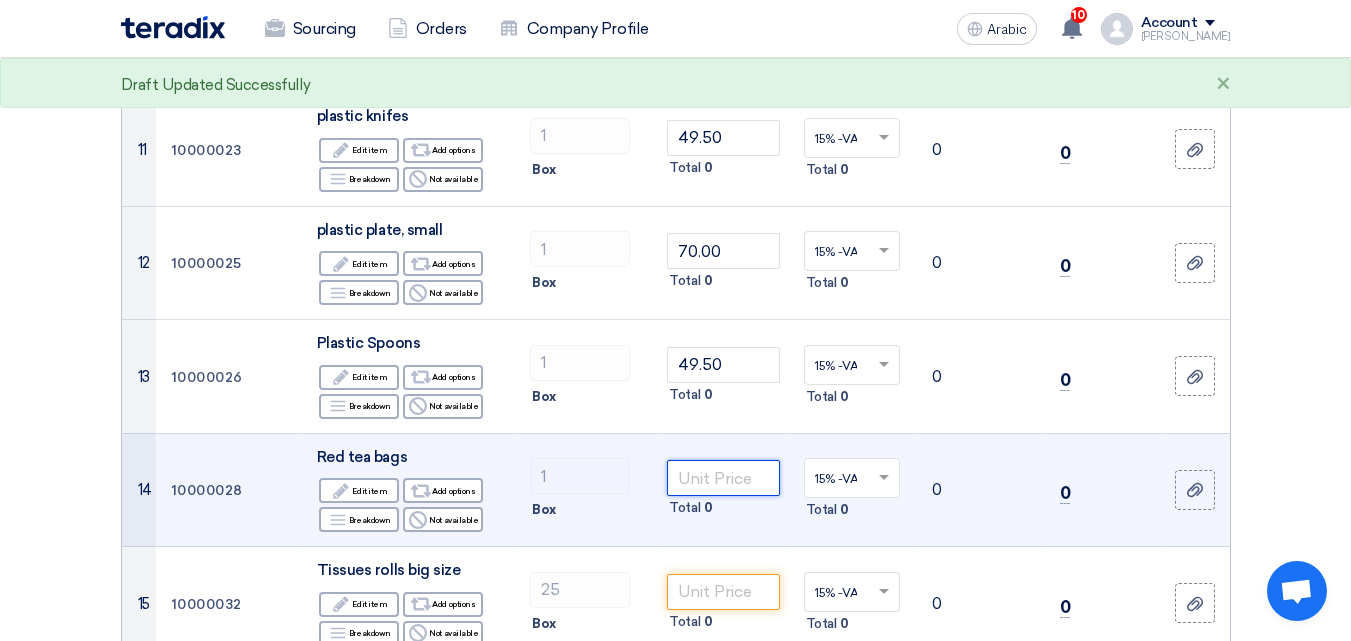 click 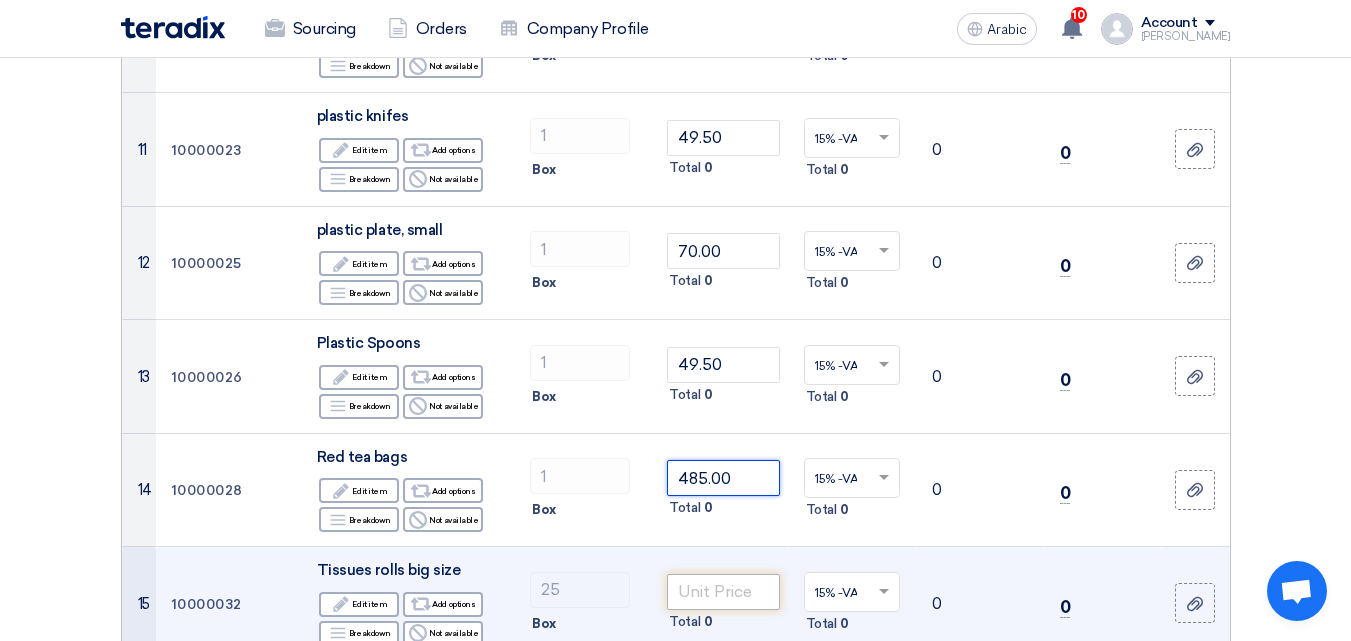 type on "485.00" 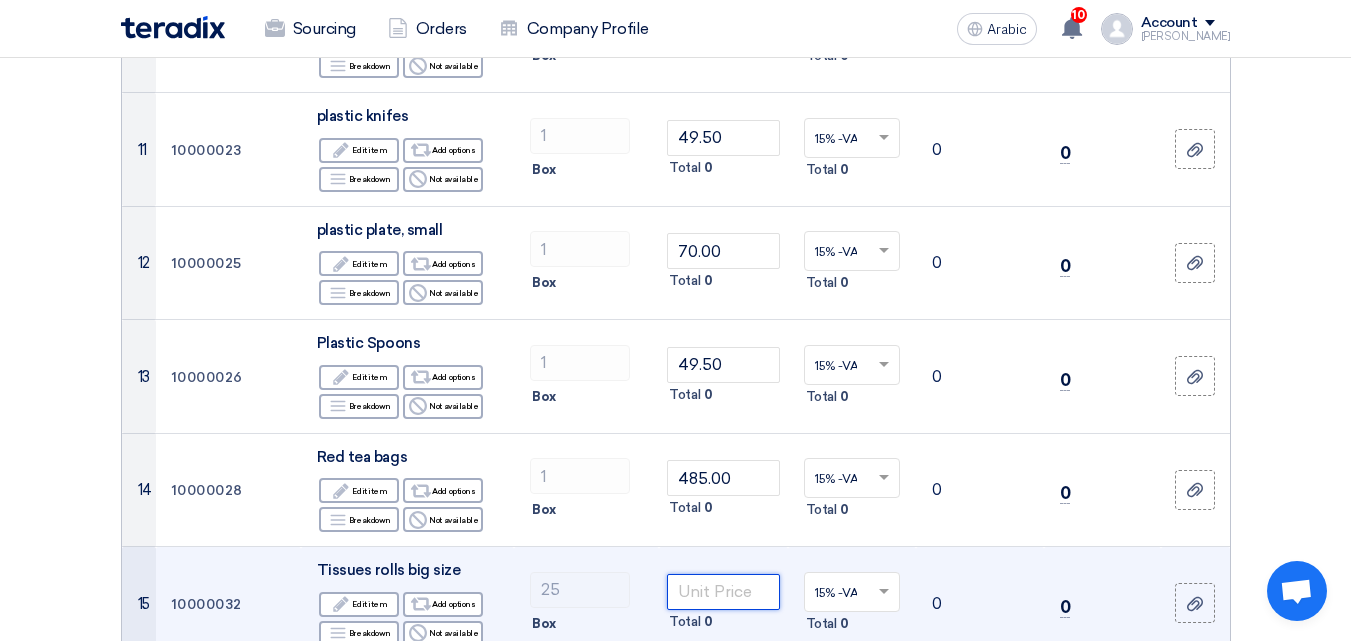 click 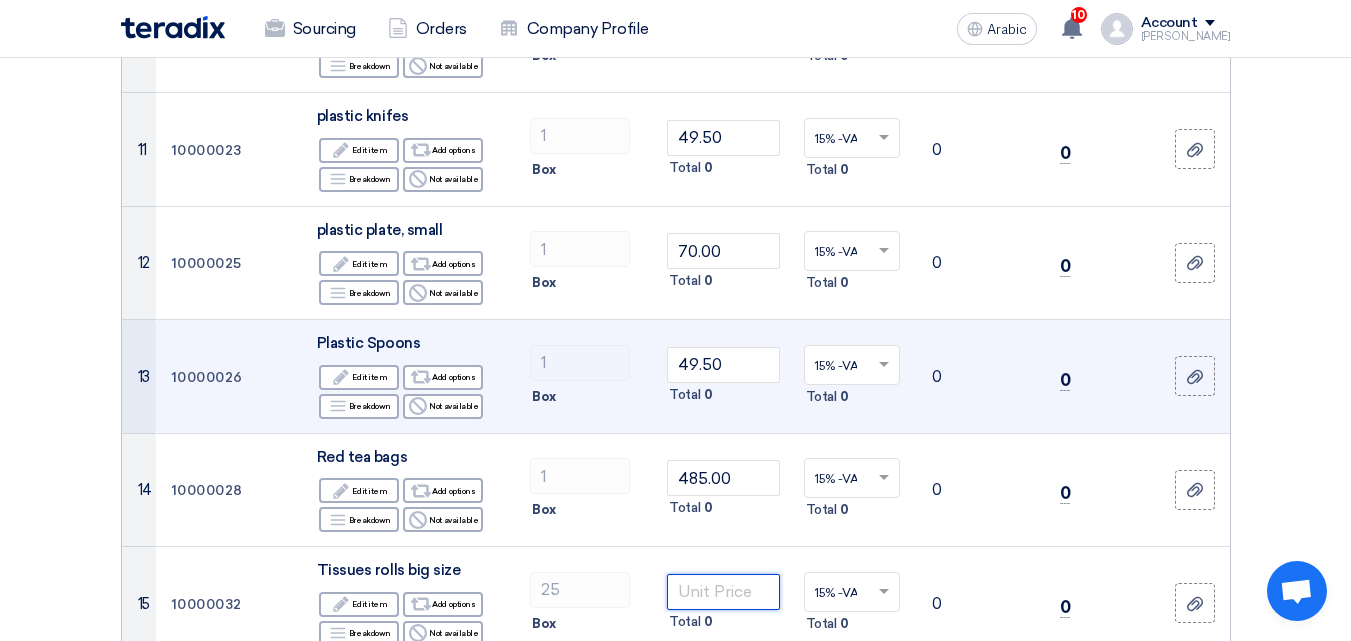 scroll, scrollTop: 1600, scrollLeft: 0, axis: vertical 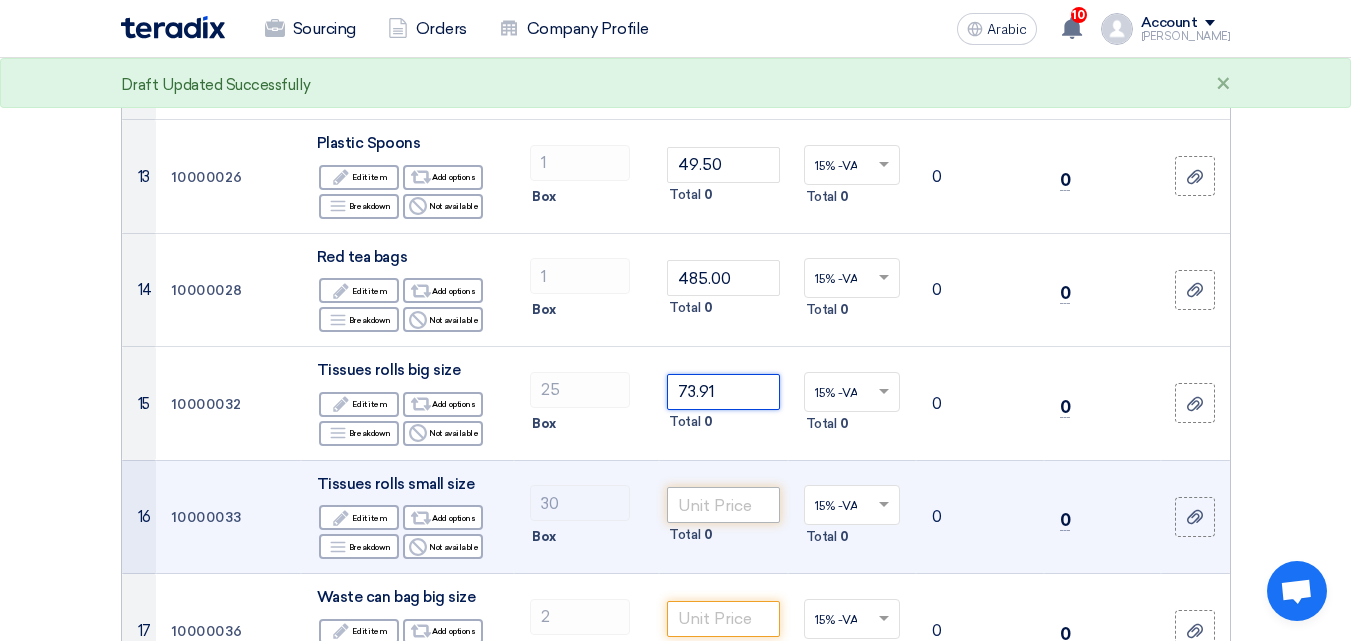 type on "73.91" 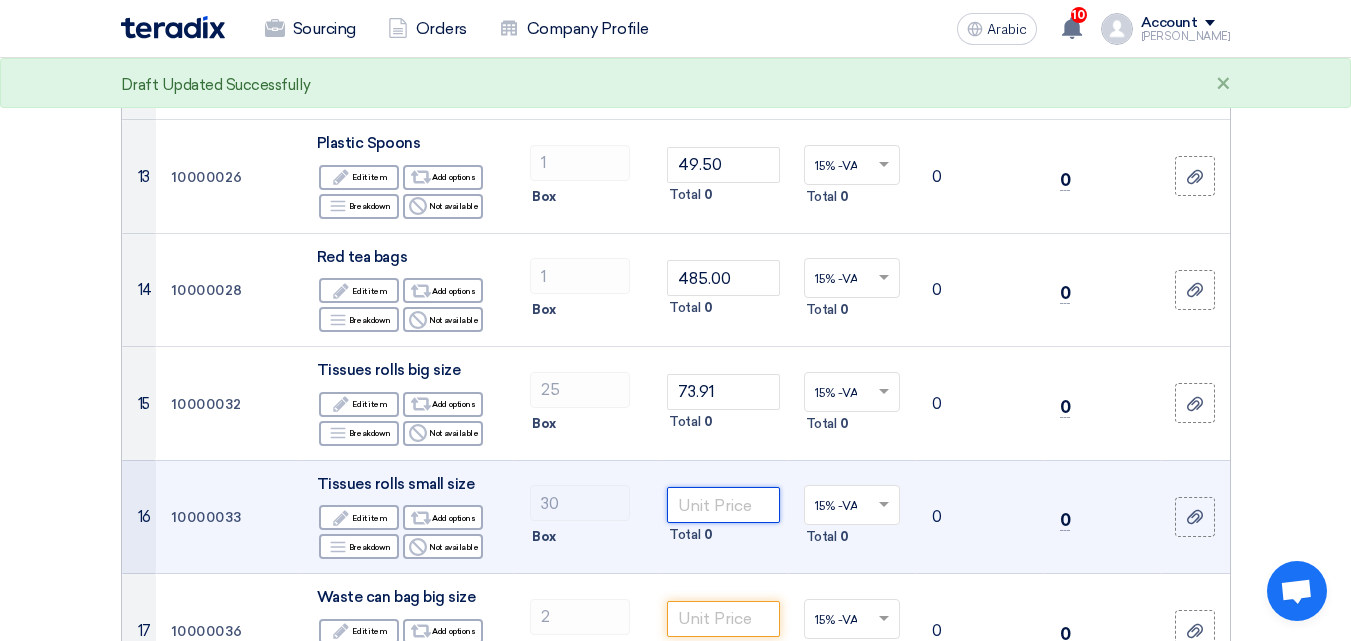click 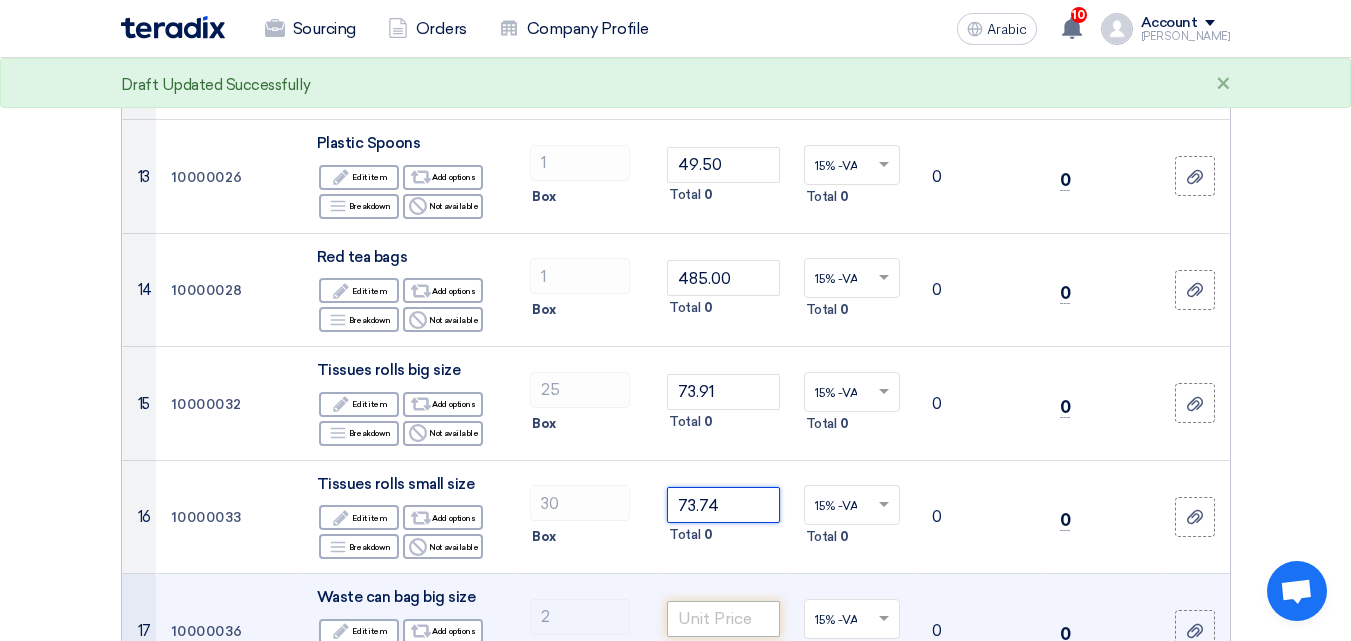 type on "73.74" 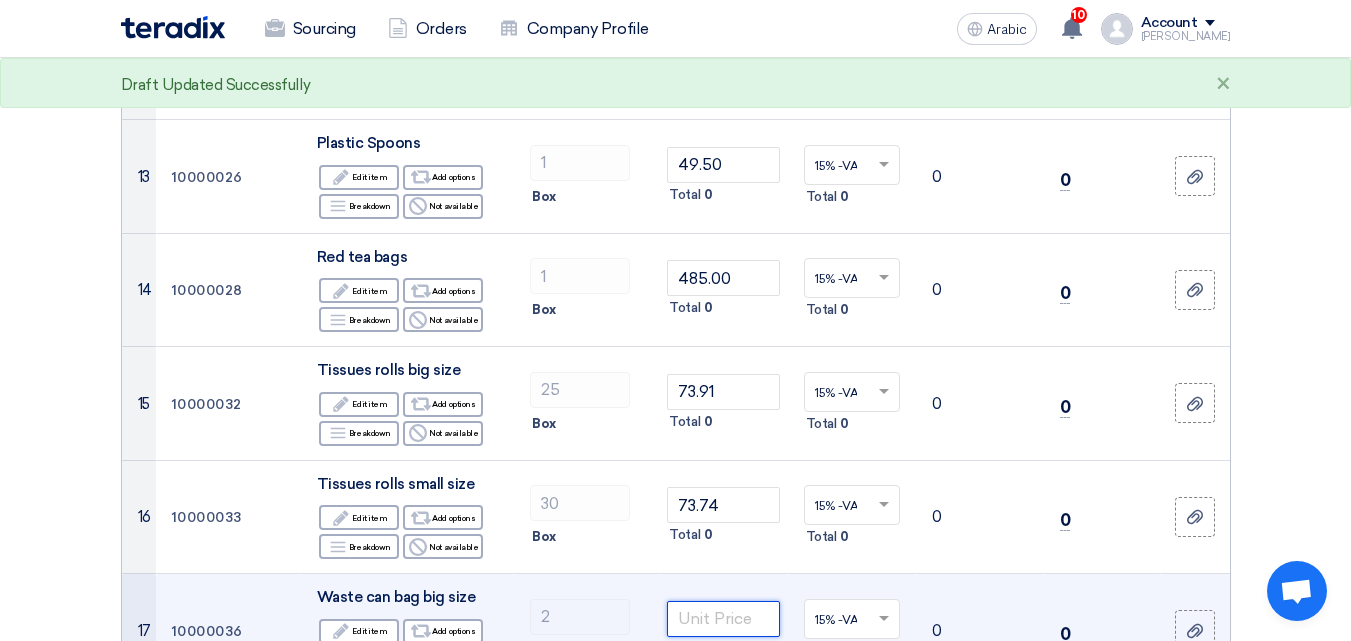 click 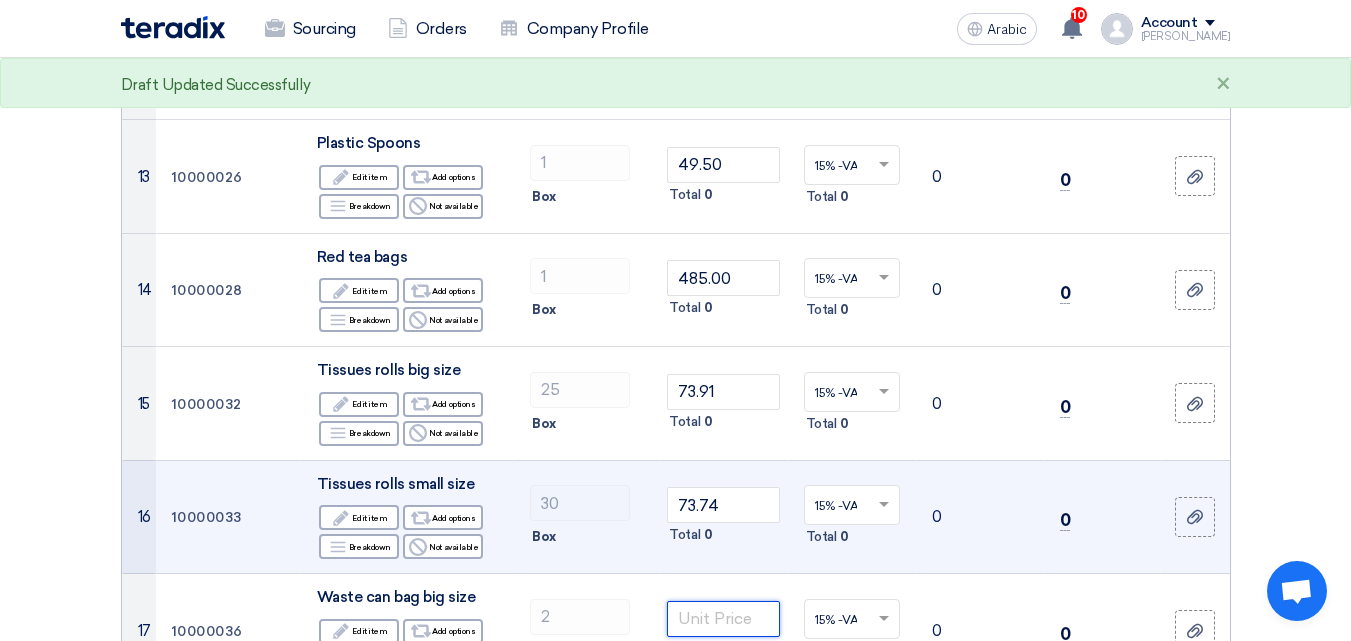 scroll, scrollTop: 1700, scrollLeft: 0, axis: vertical 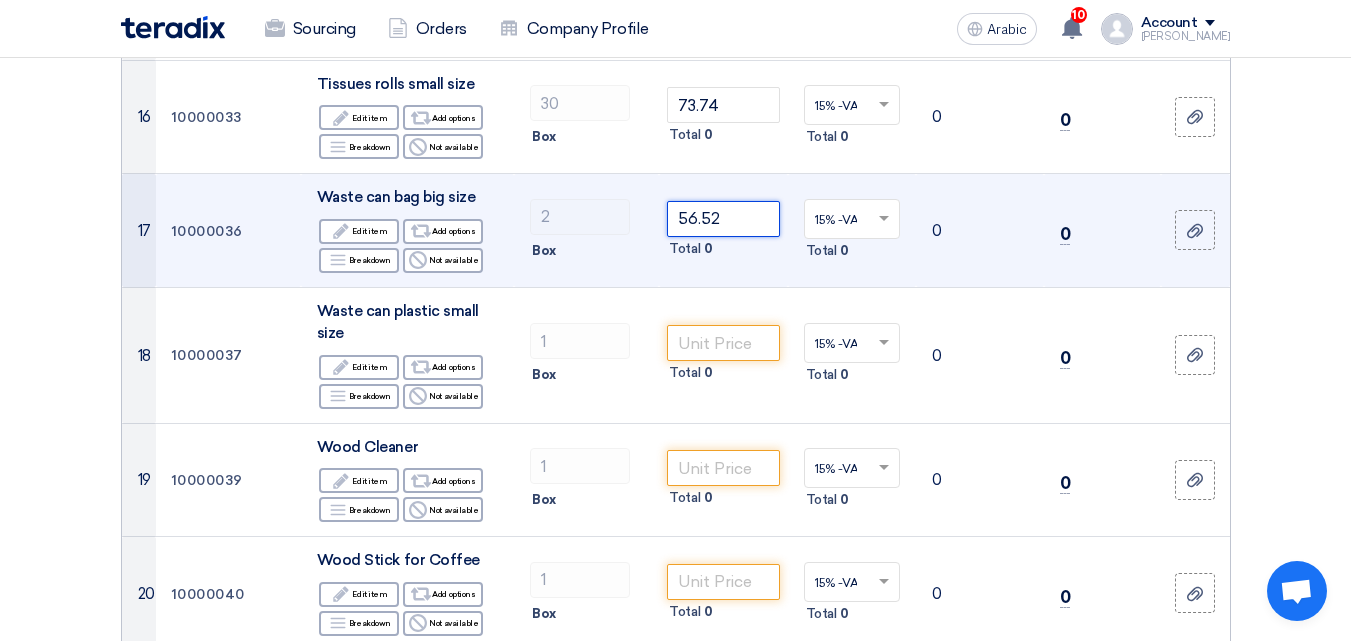 drag, startPoint x: 726, startPoint y: 215, endPoint x: 539, endPoint y: 181, distance: 190.06578 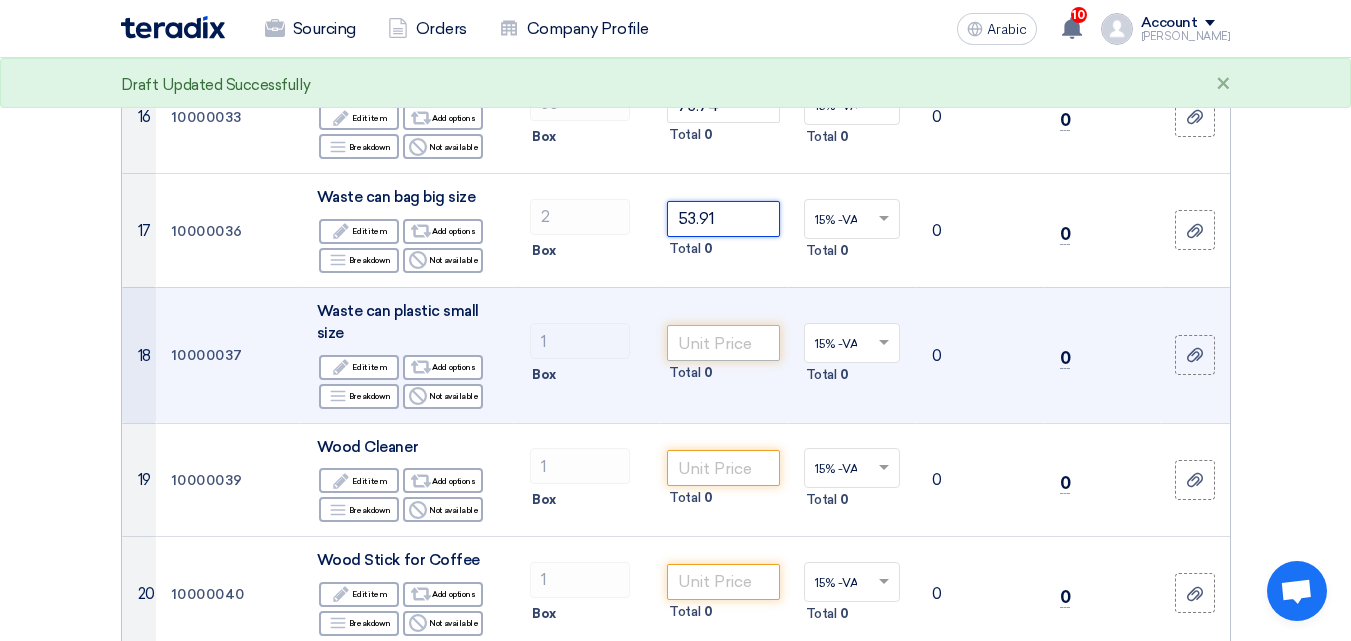 type on "53.91" 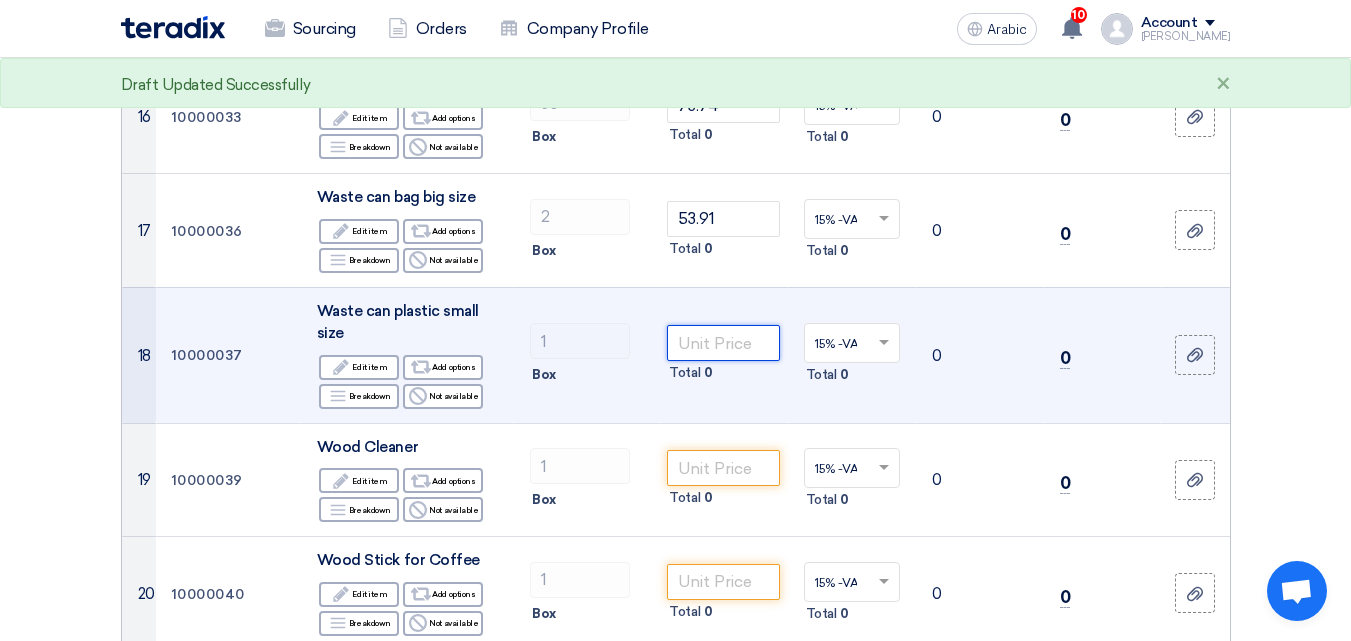 click 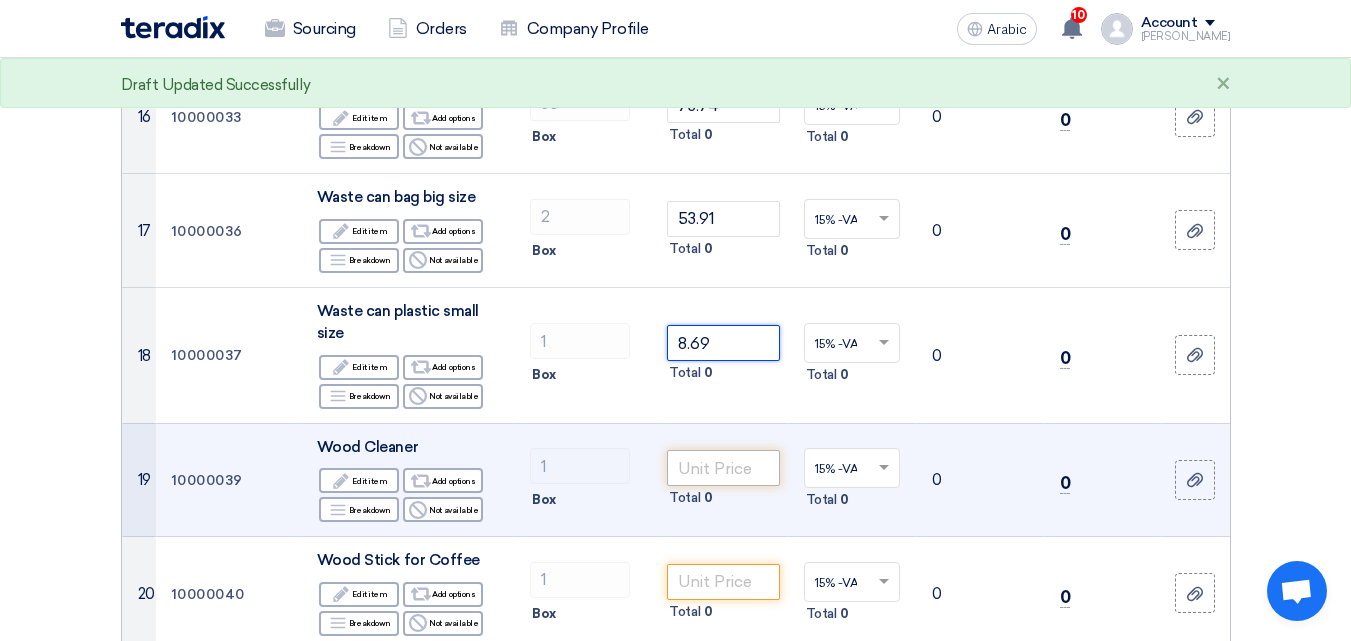 type on "8.69" 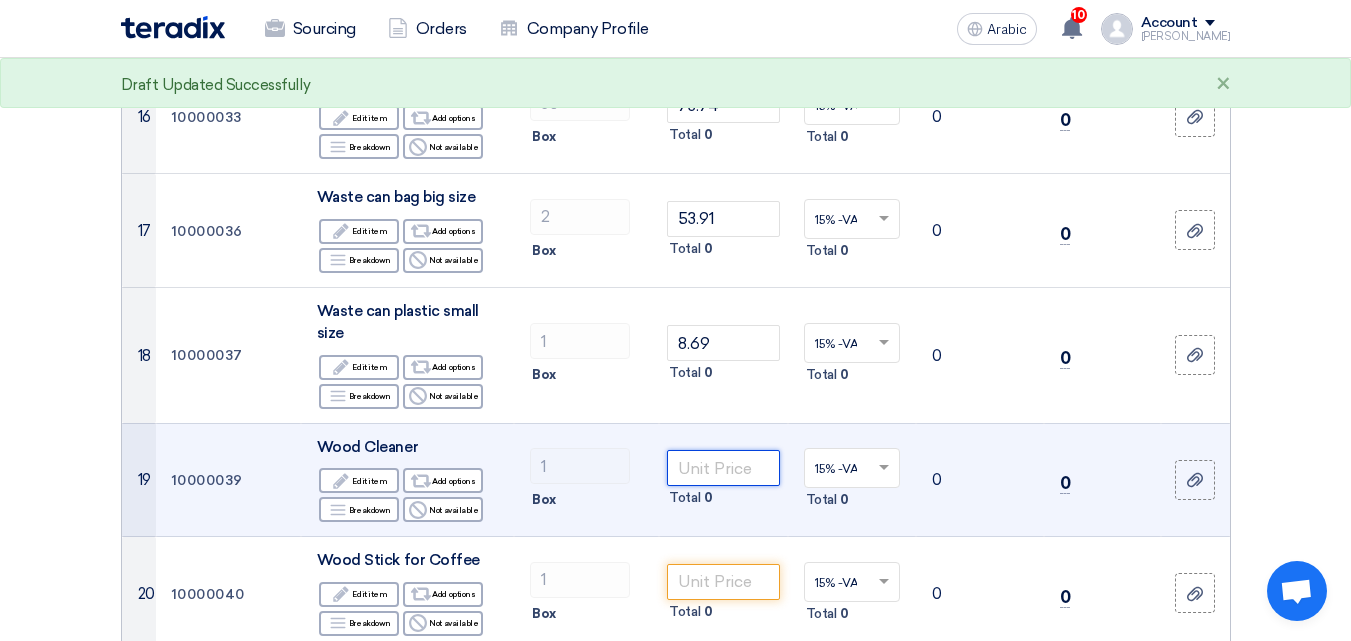 click 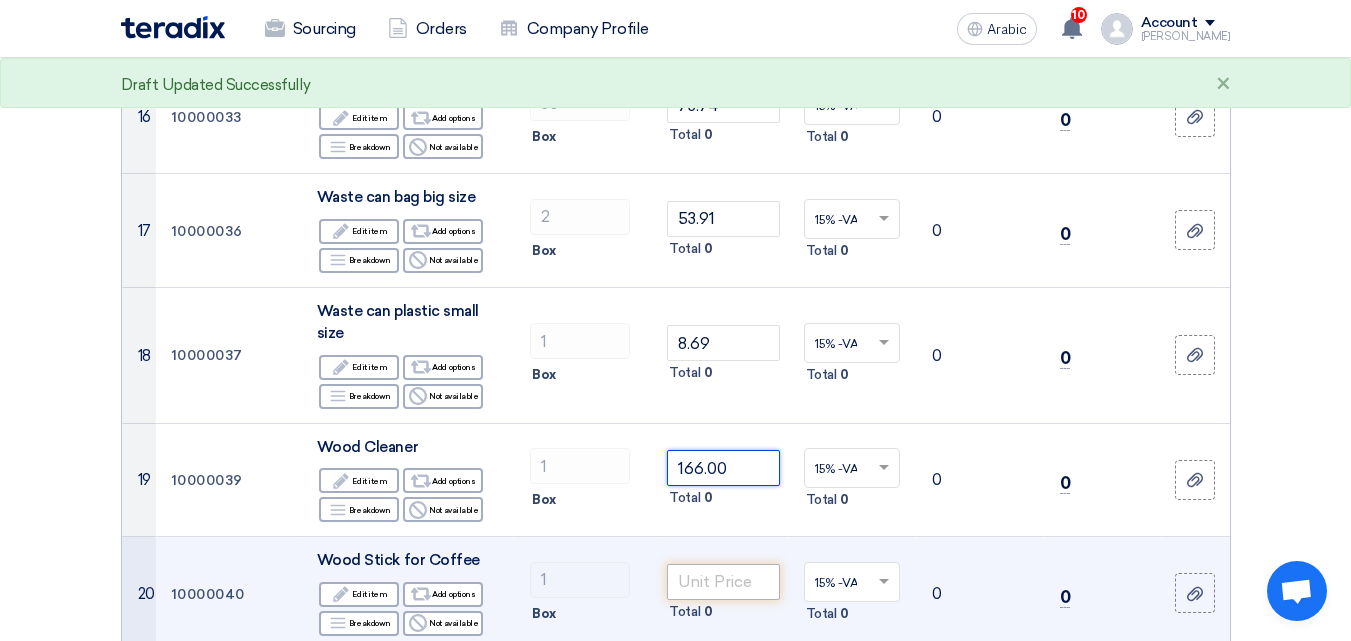 type on "166.00" 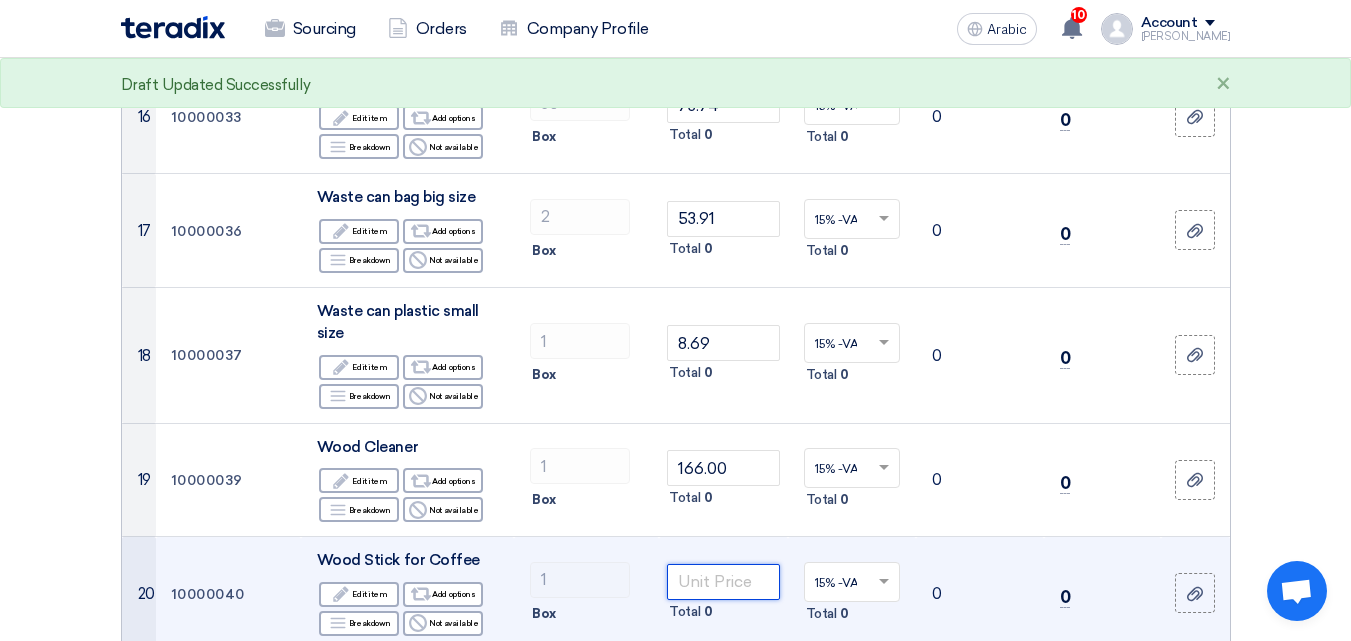 click 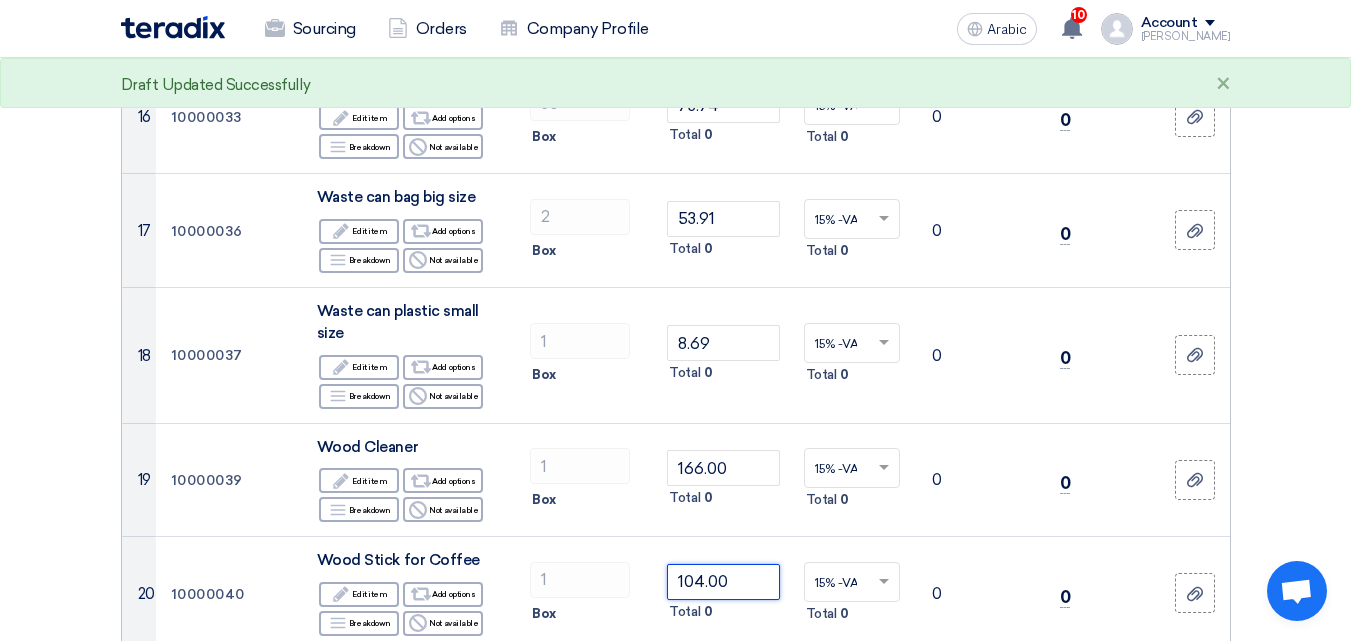 scroll, scrollTop: 2200, scrollLeft: 0, axis: vertical 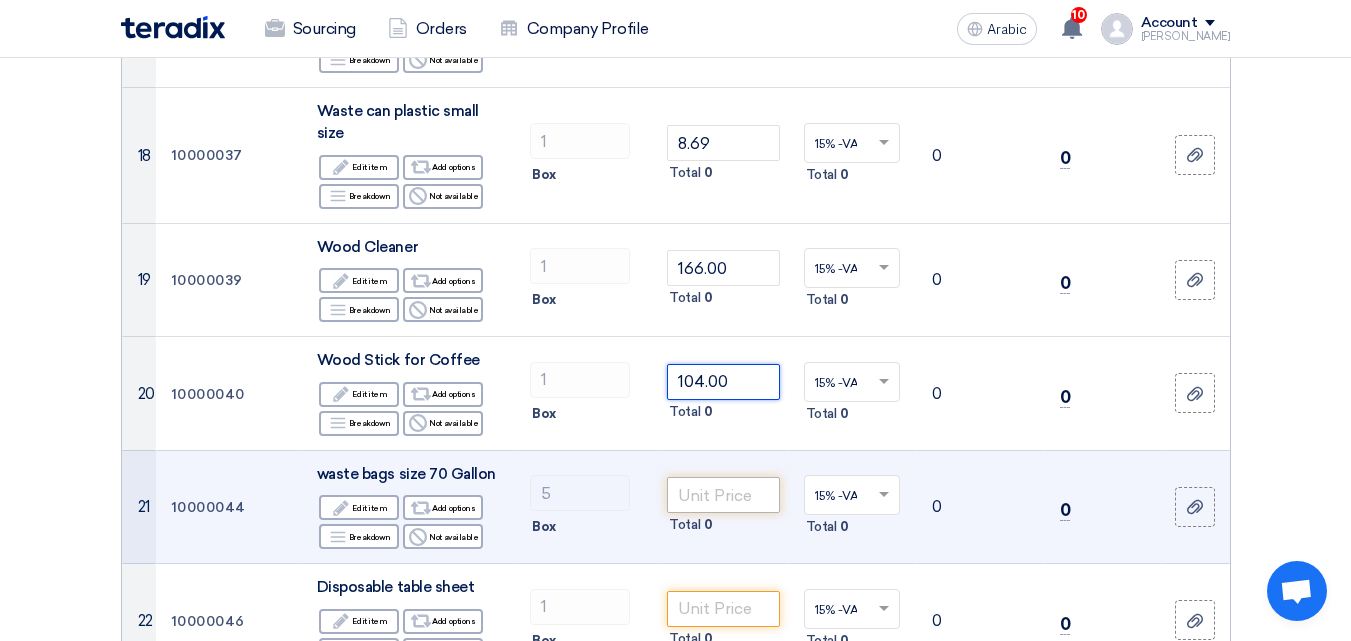 type on "104.00" 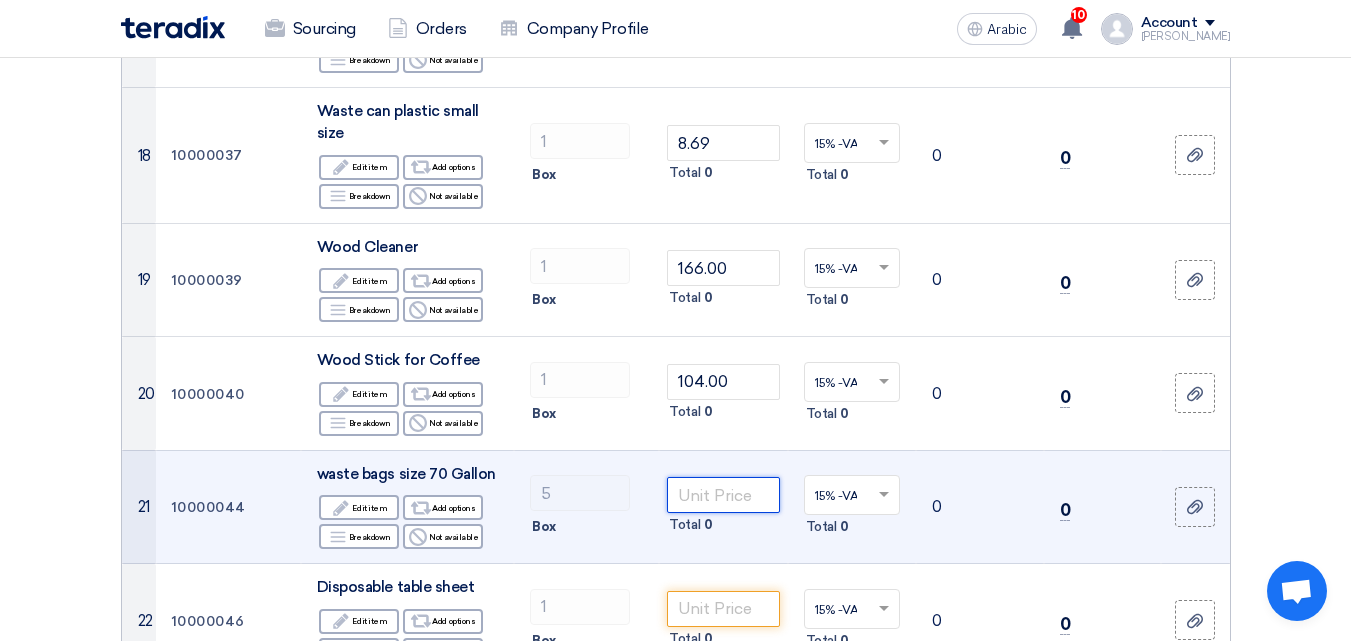 click 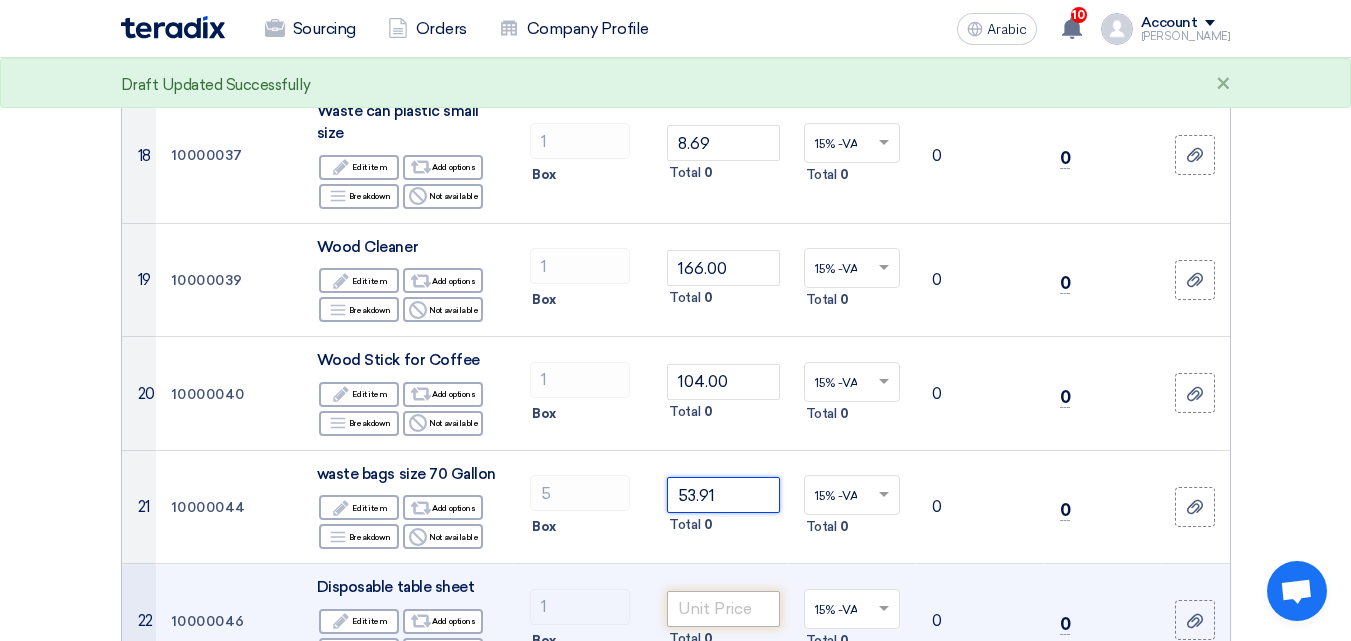 type on "53.91" 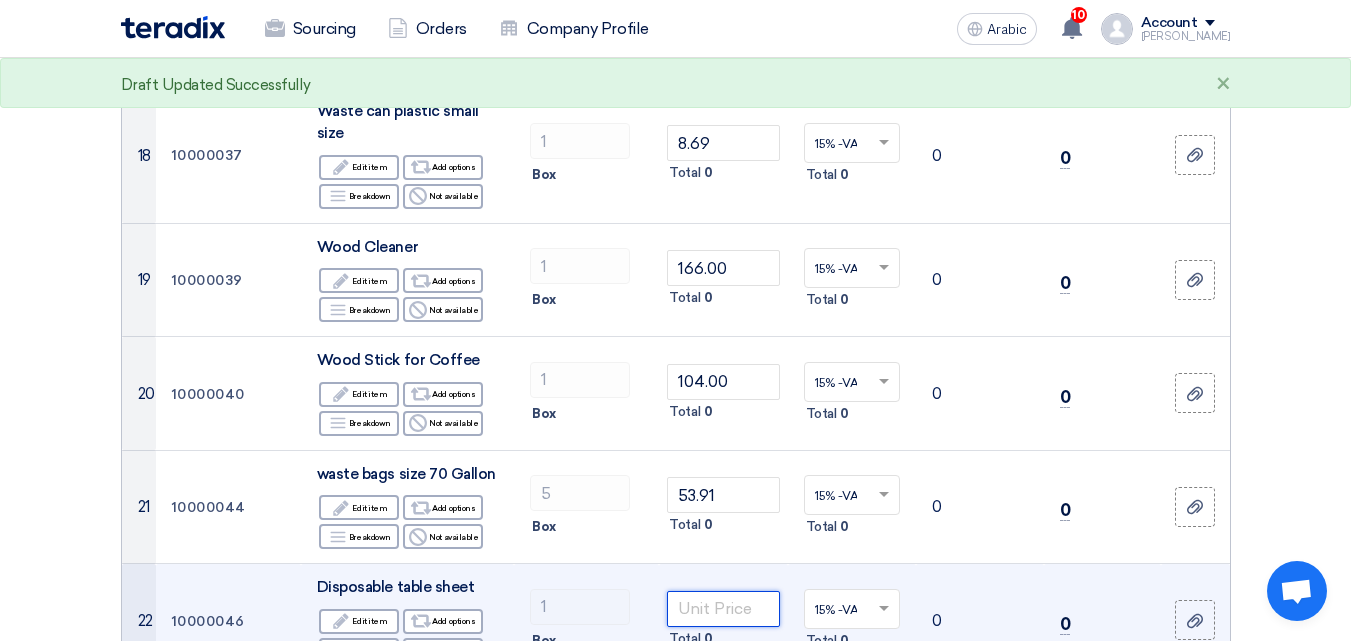 click 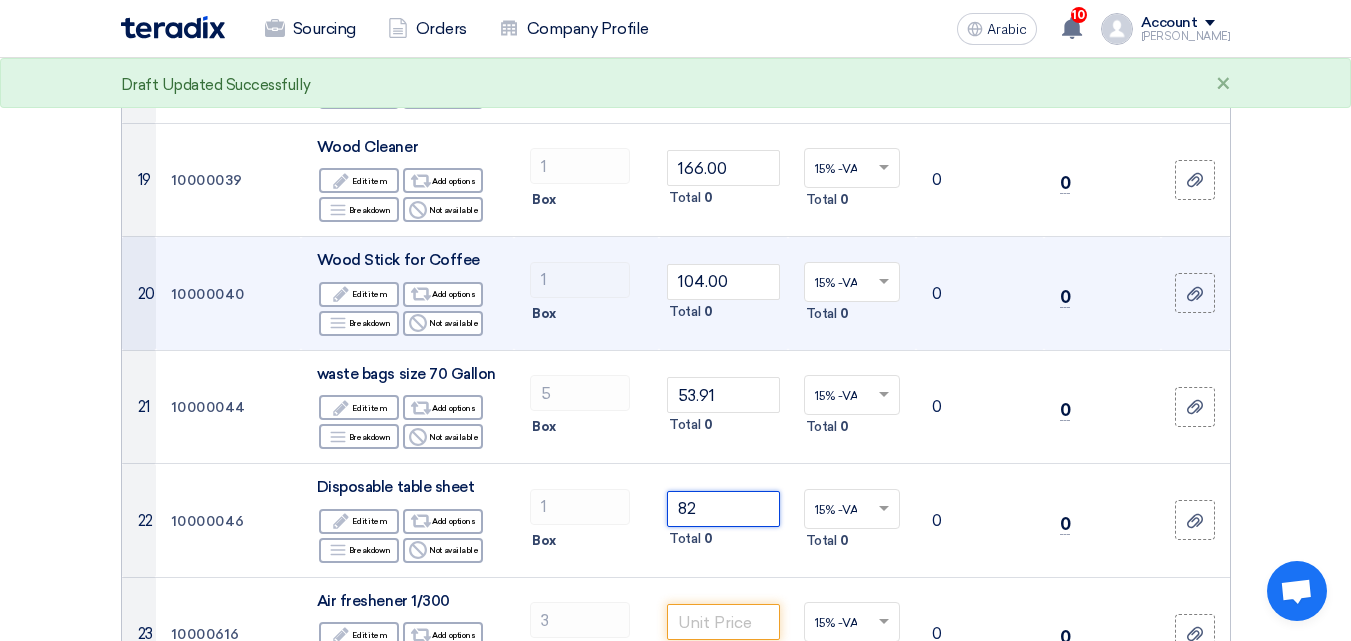 scroll, scrollTop: 2500, scrollLeft: 0, axis: vertical 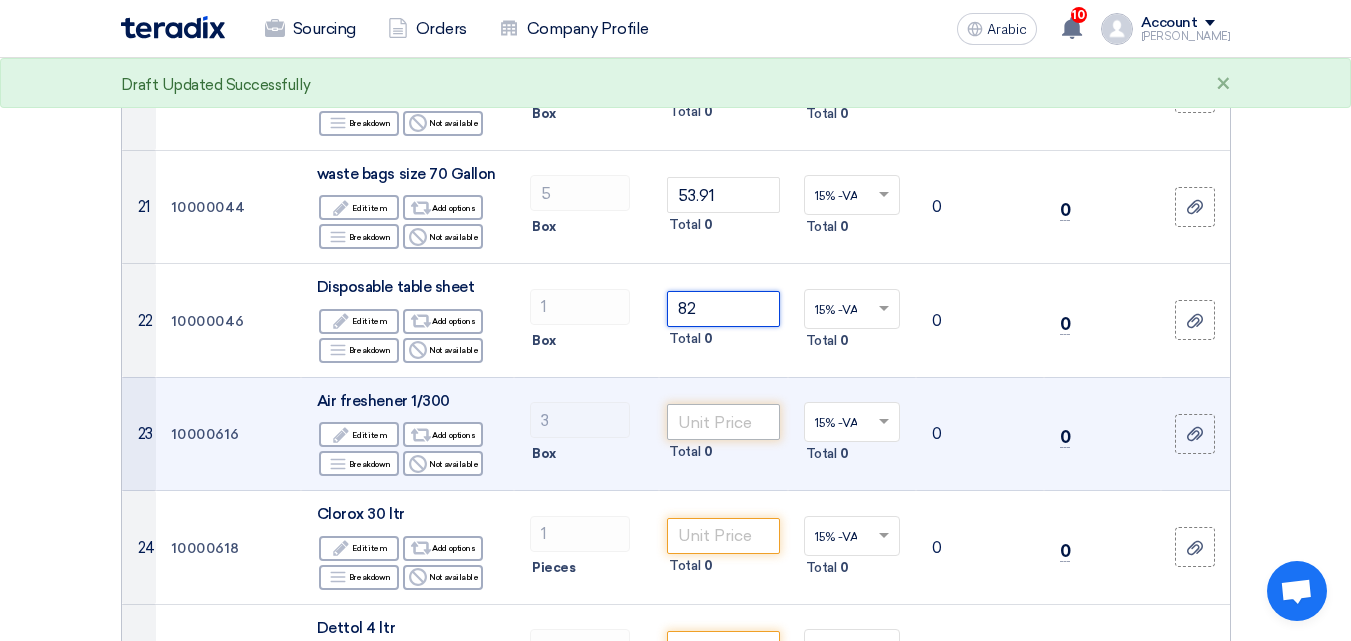 type on "82" 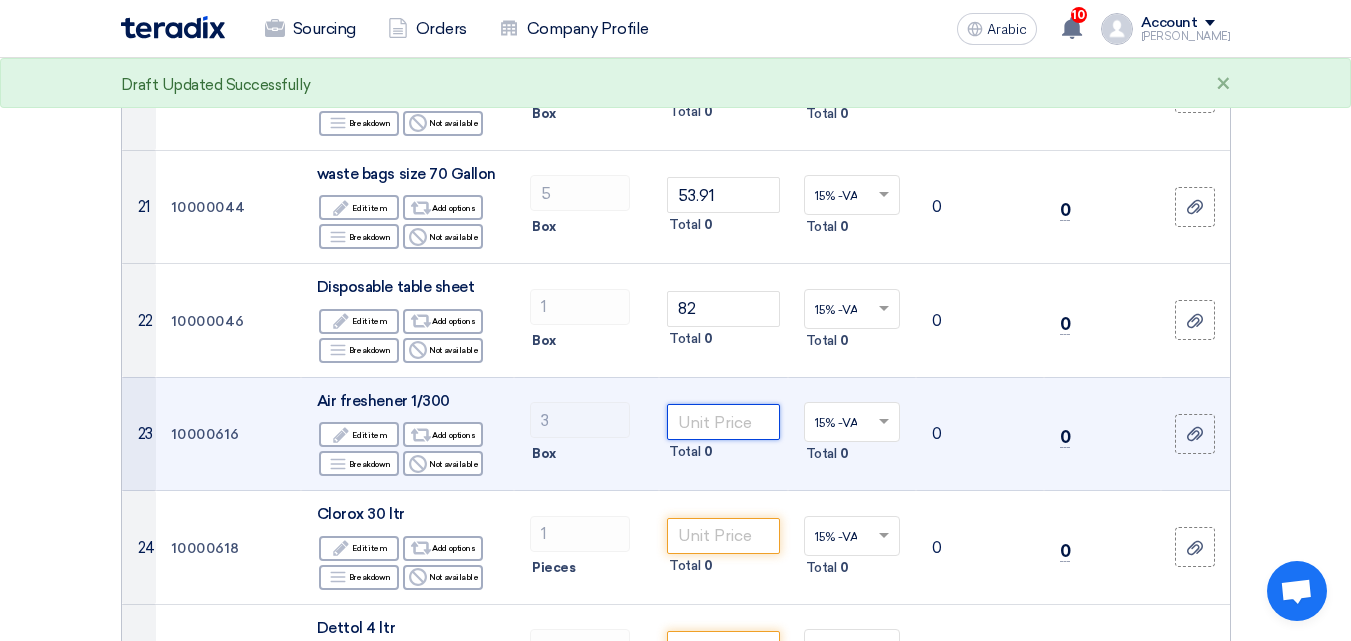 click 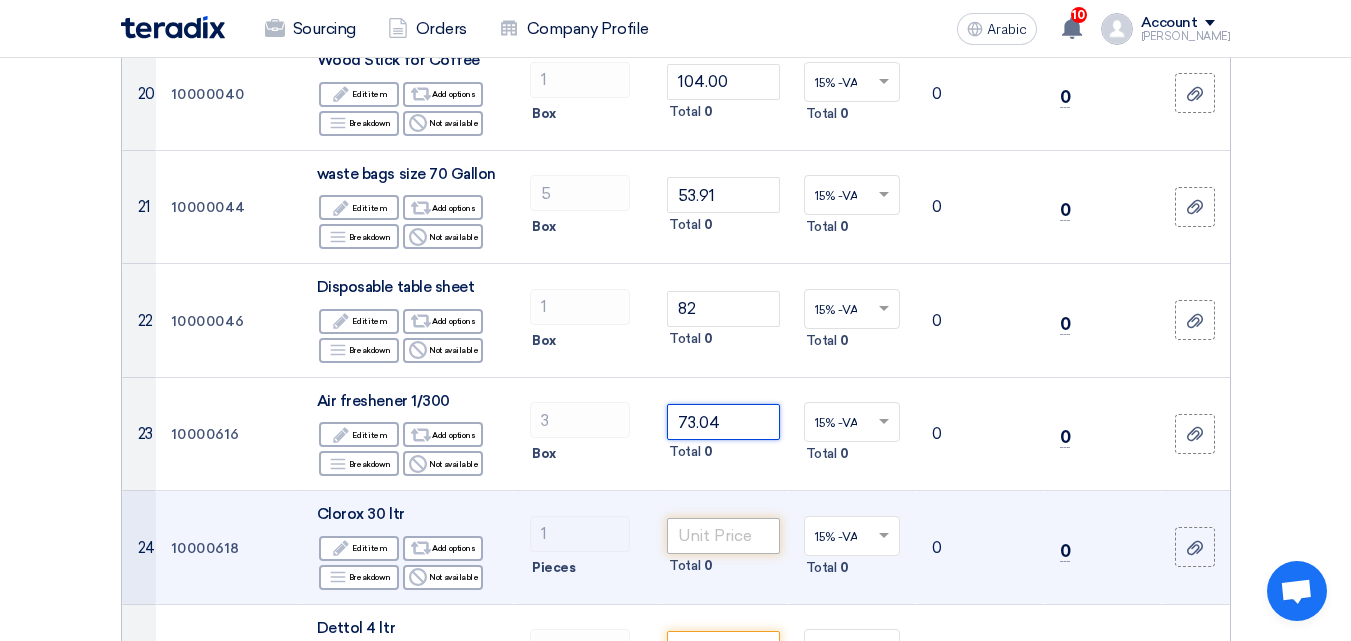 type on "73.04" 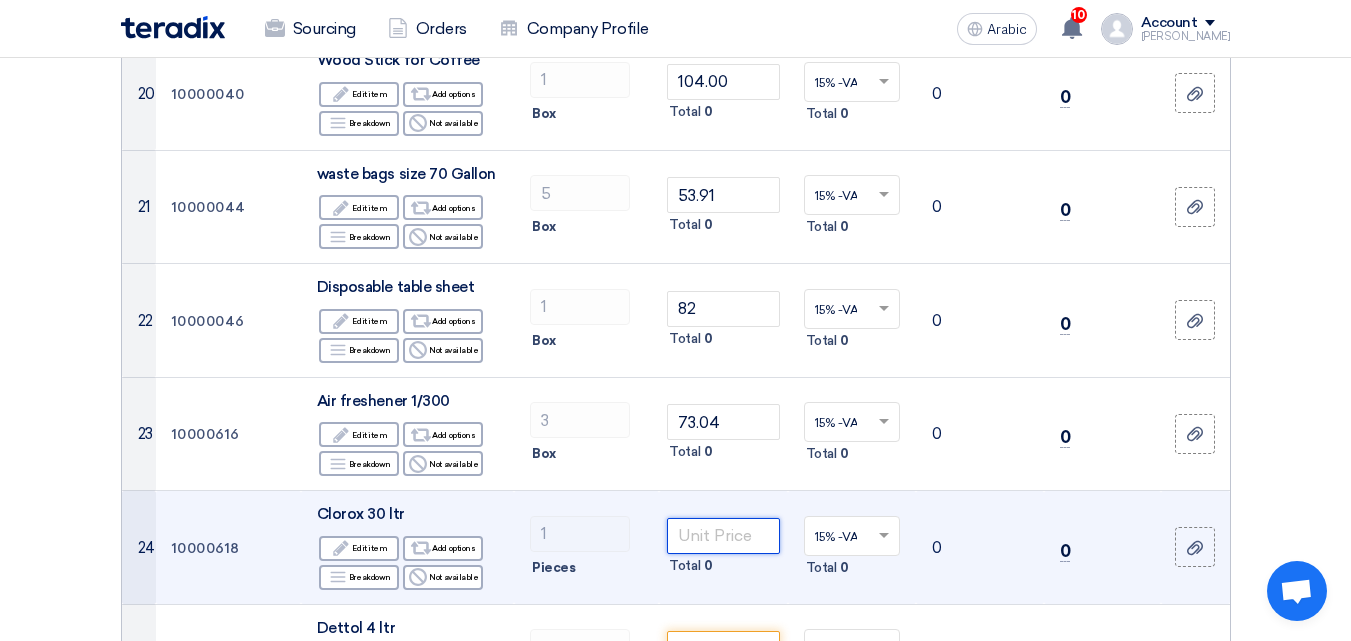 click 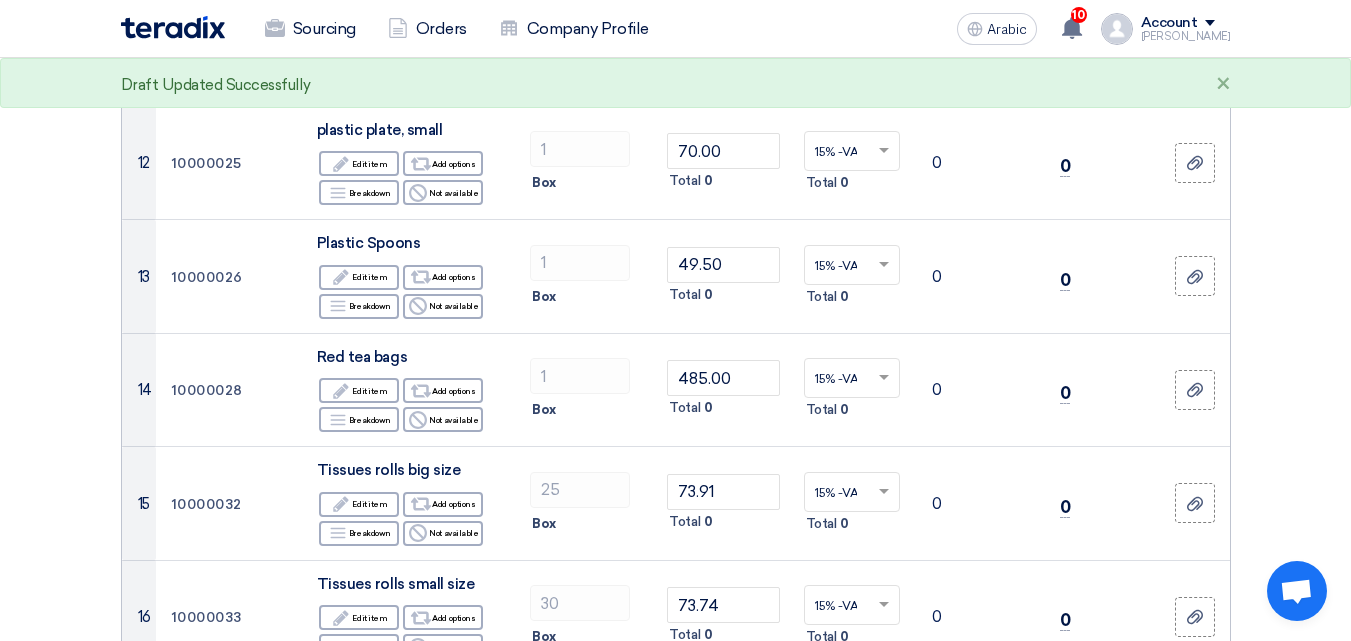 scroll, scrollTop: 1000, scrollLeft: 0, axis: vertical 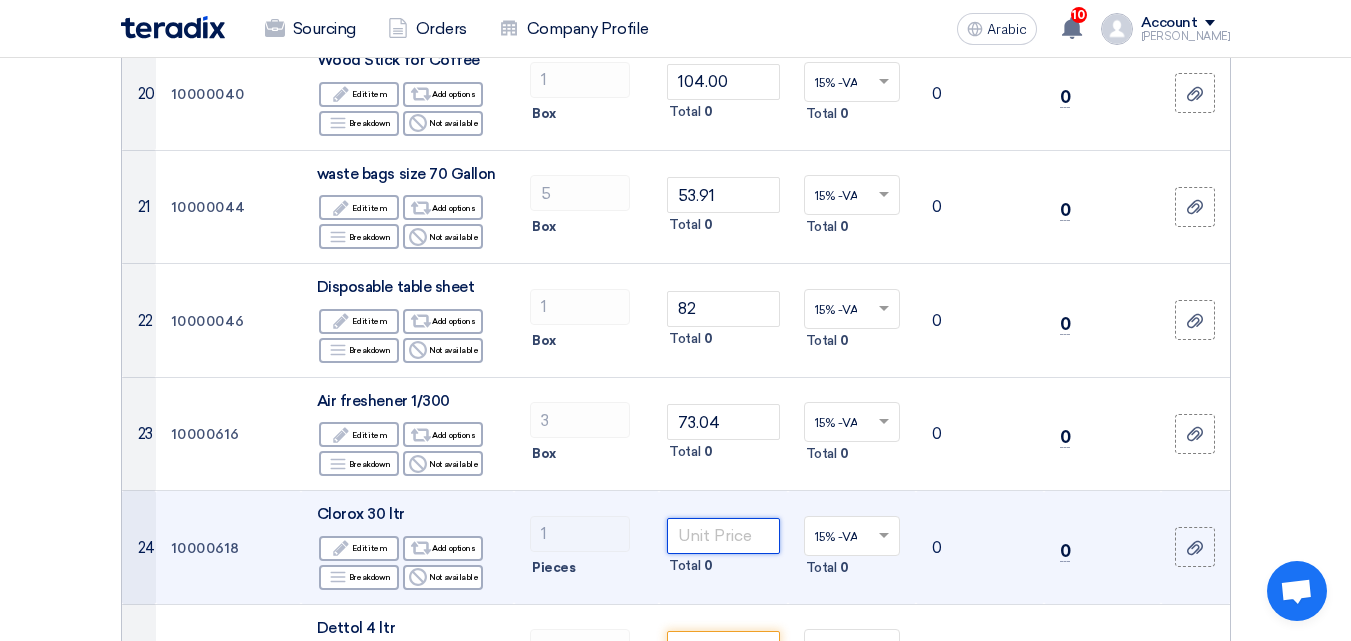 click 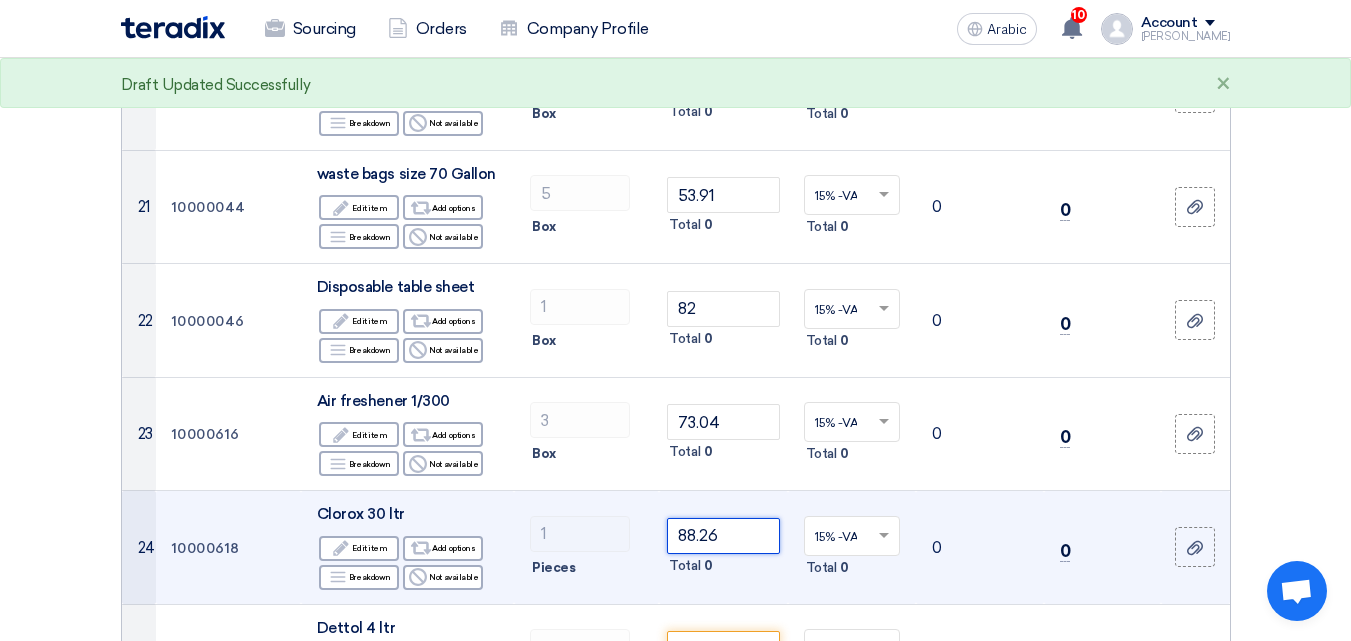 scroll, scrollTop: 2700, scrollLeft: 0, axis: vertical 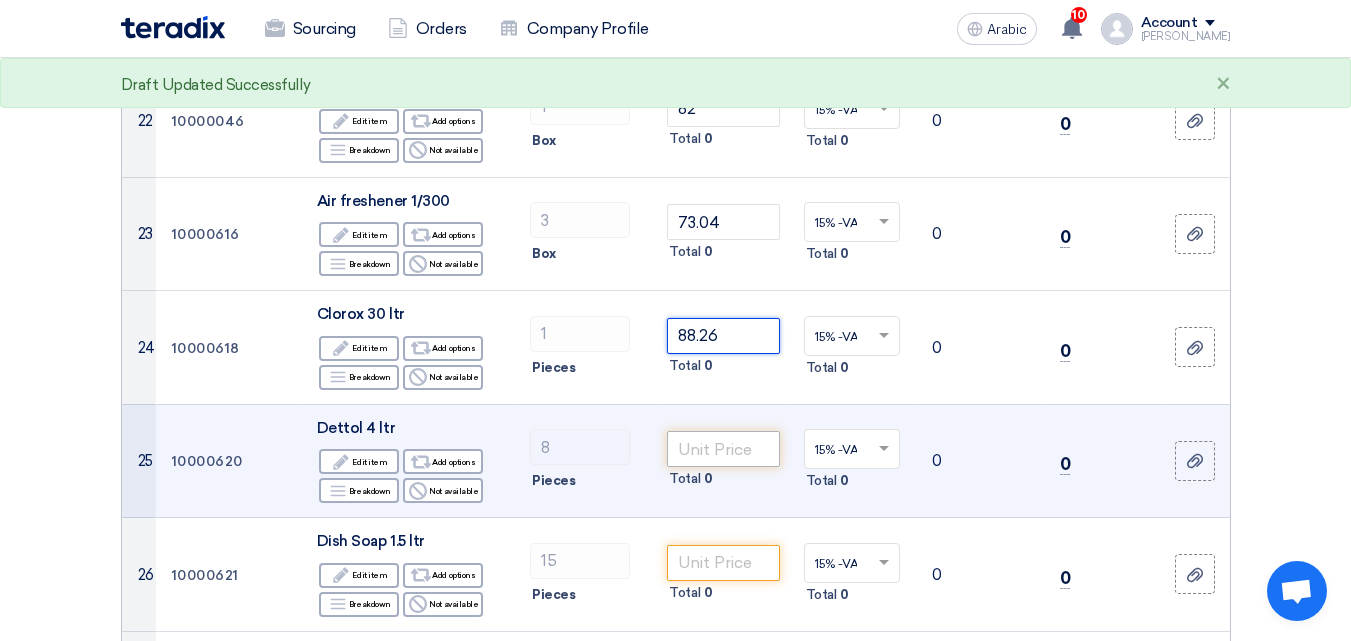 type on "88.26" 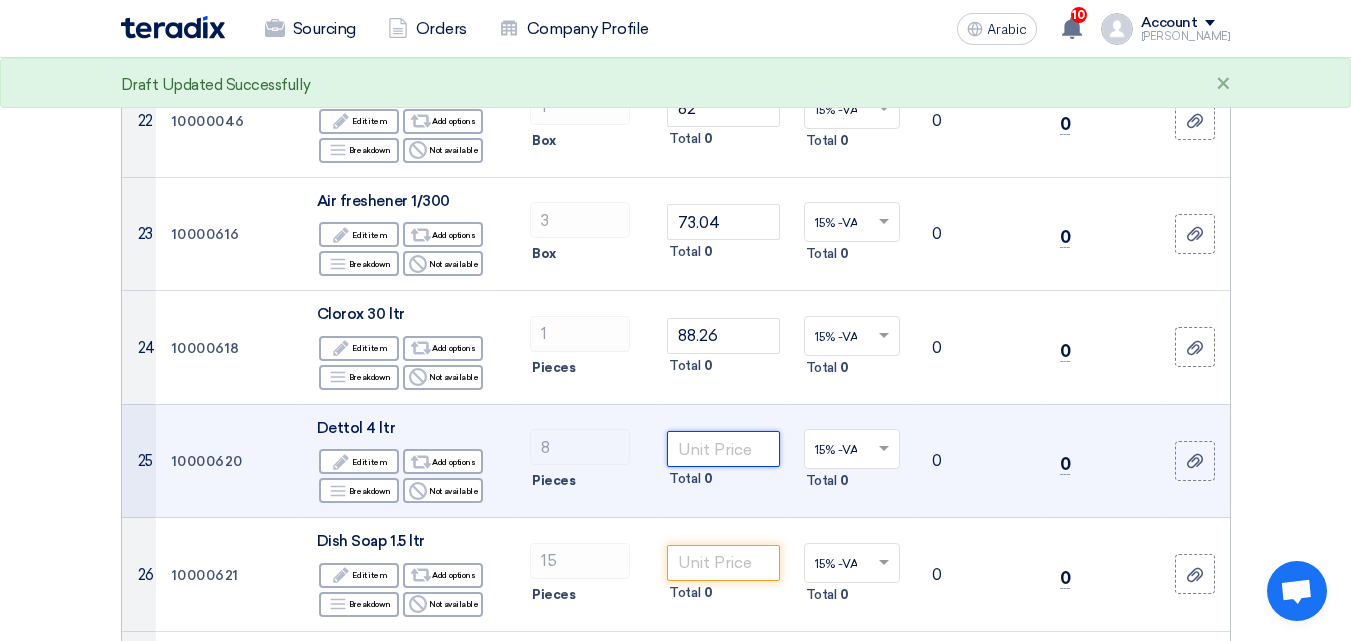 click 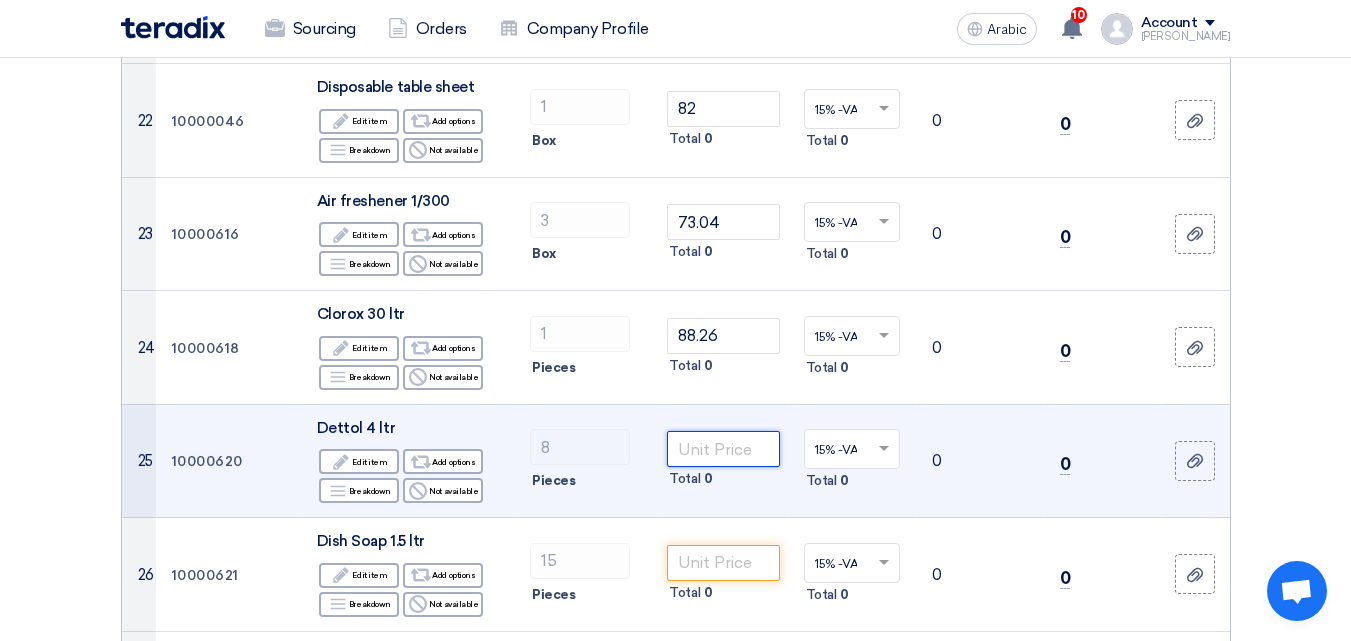 click 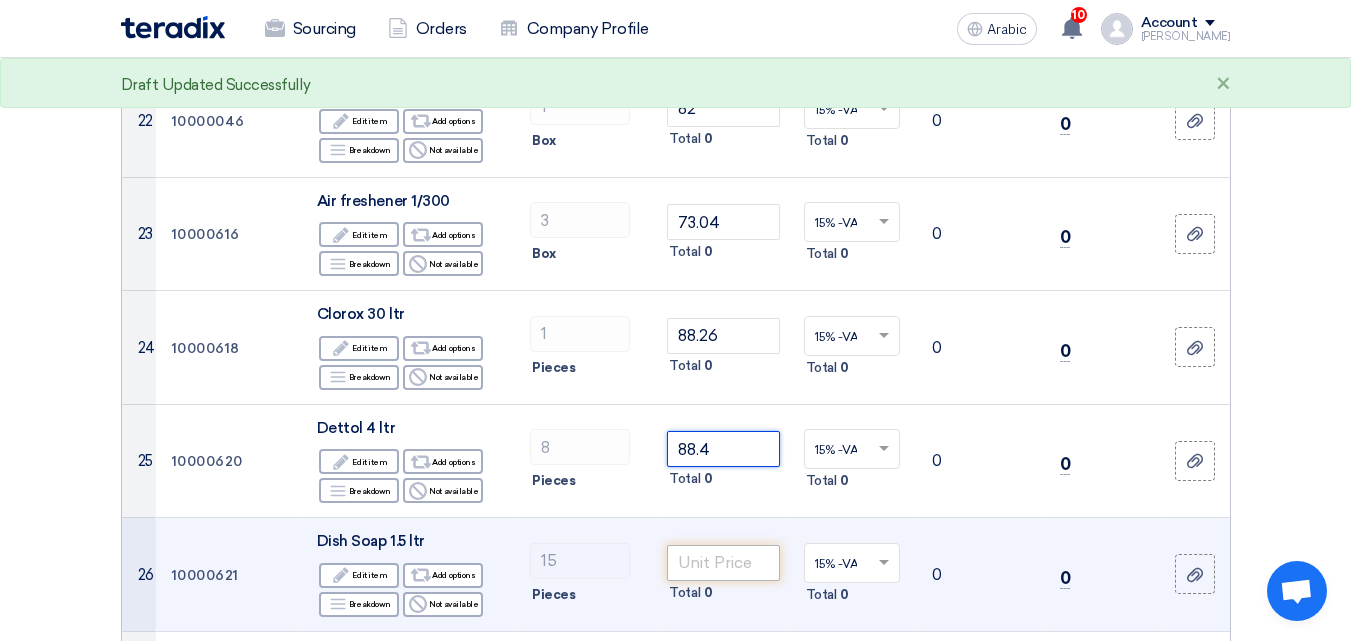 type on "88.4" 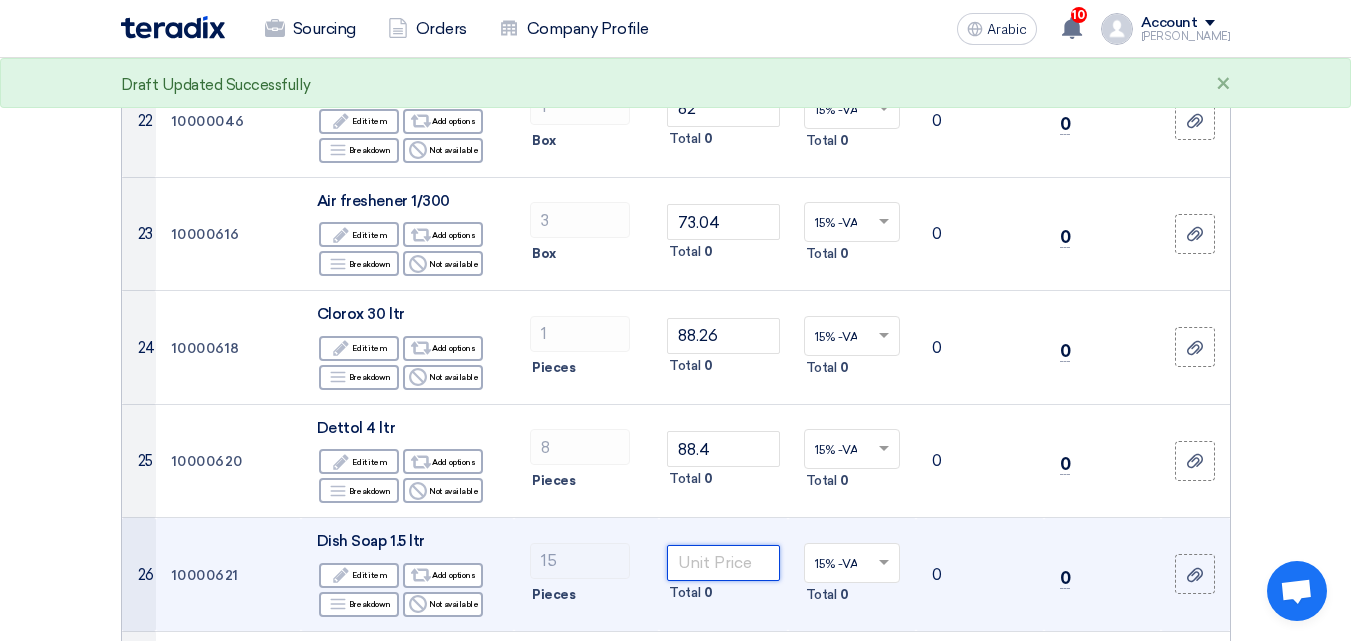 click 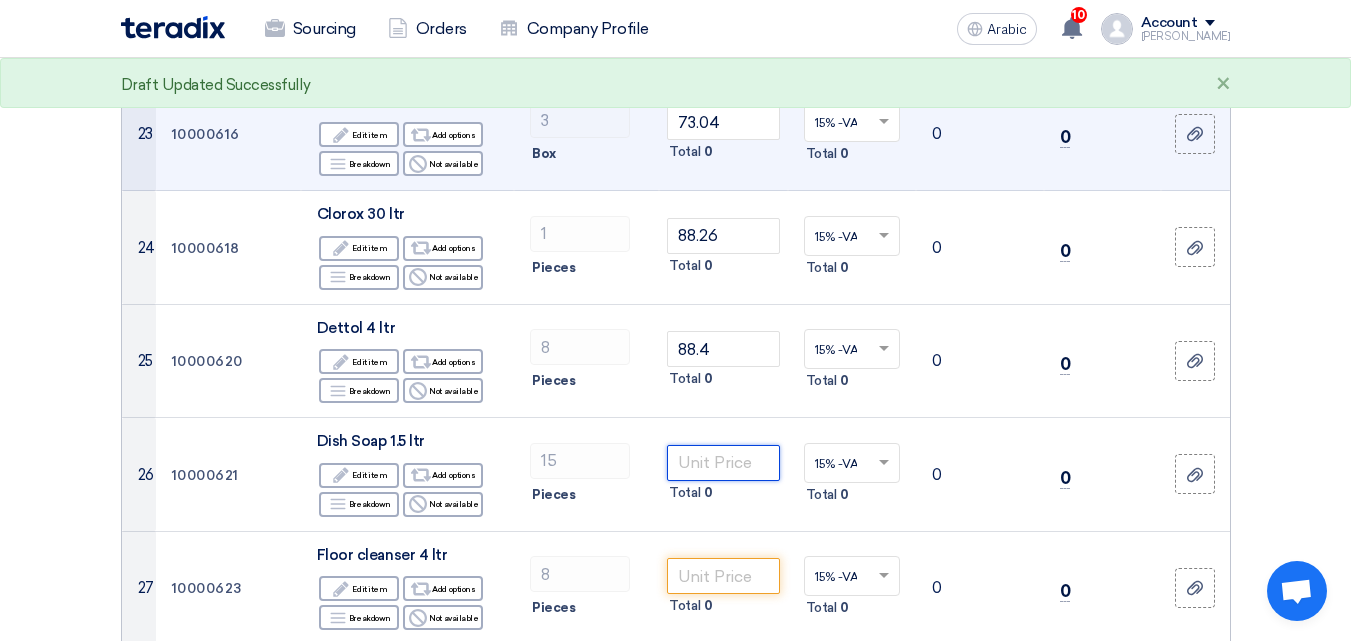 scroll, scrollTop: 2900, scrollLeft: 0, axis: vertical 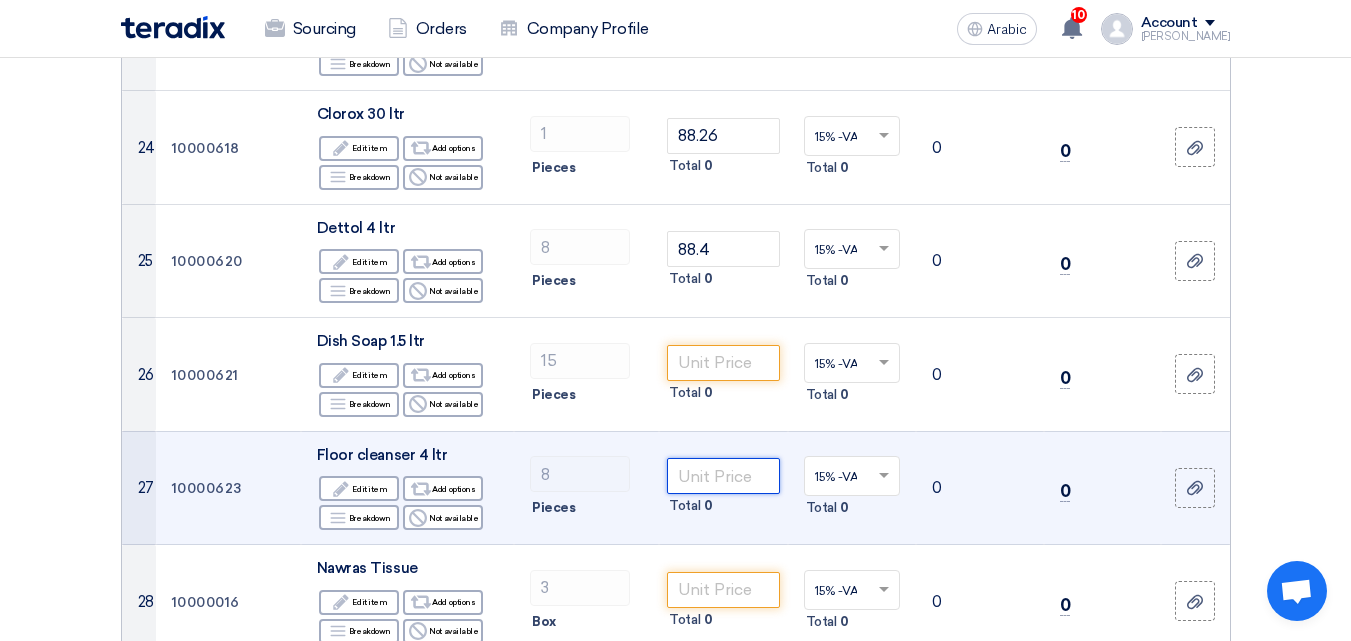 click 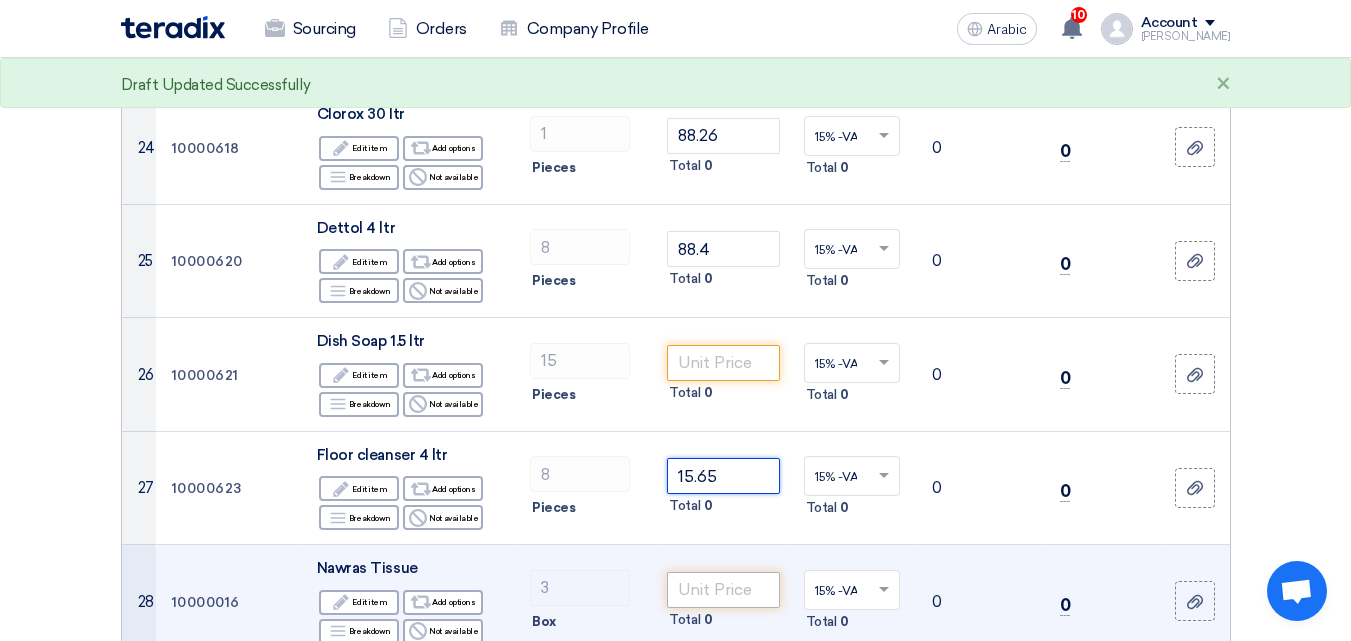 type on "15.65" 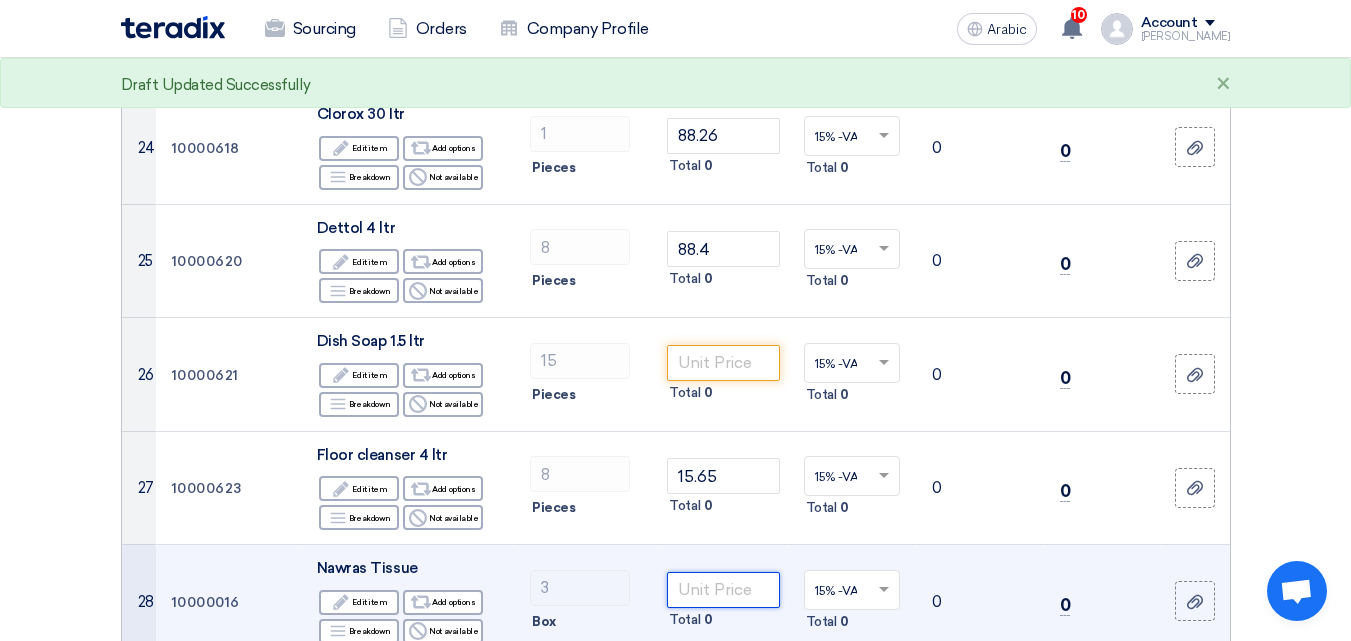 click 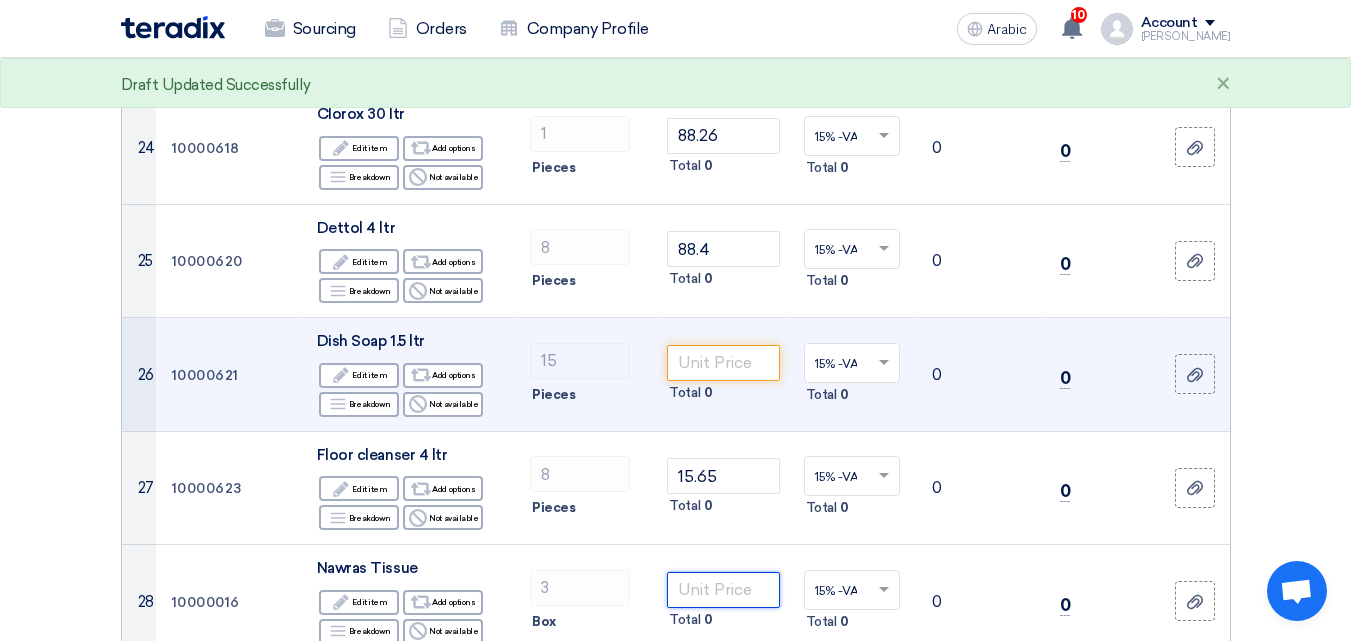 scroll, scrollTop: 3000, scrollLeft: 0, axis: vertical 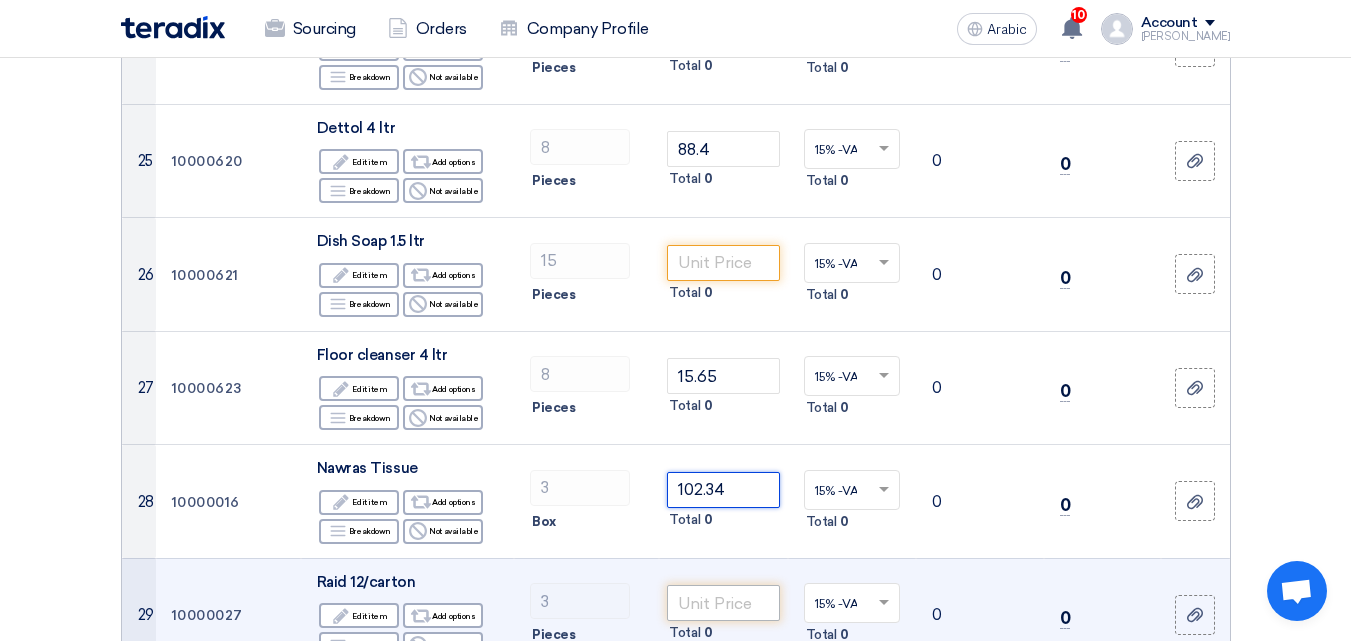 type on "102.34" 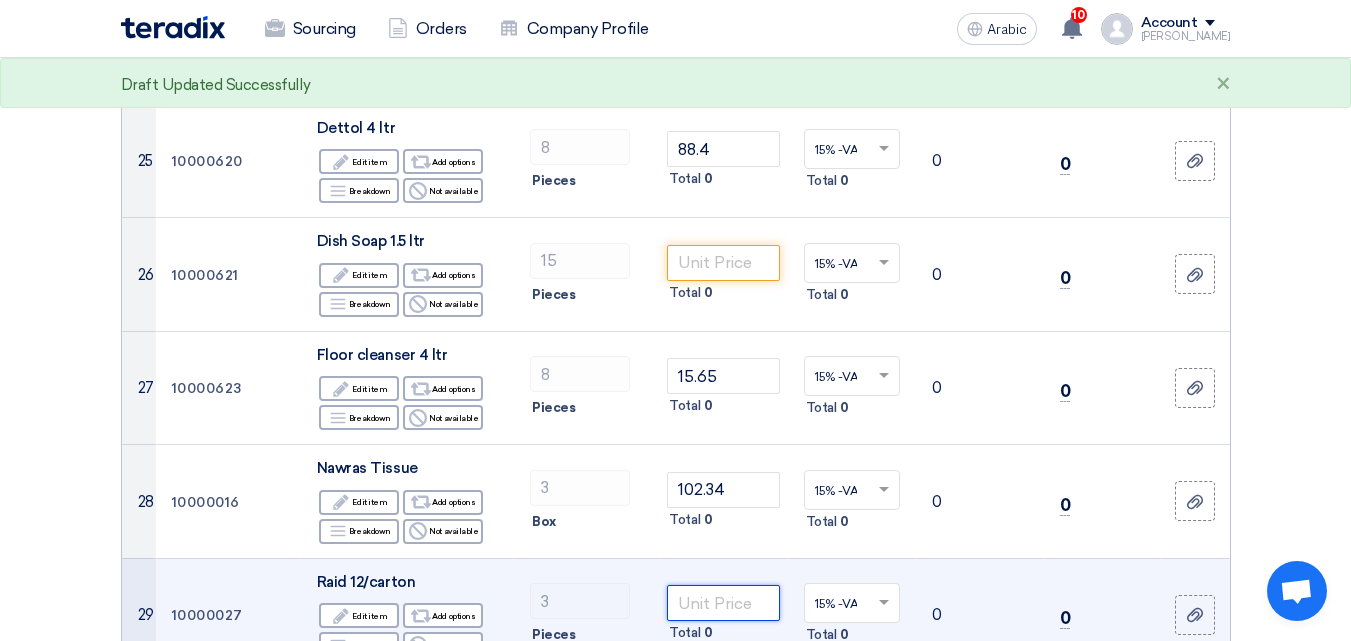 click 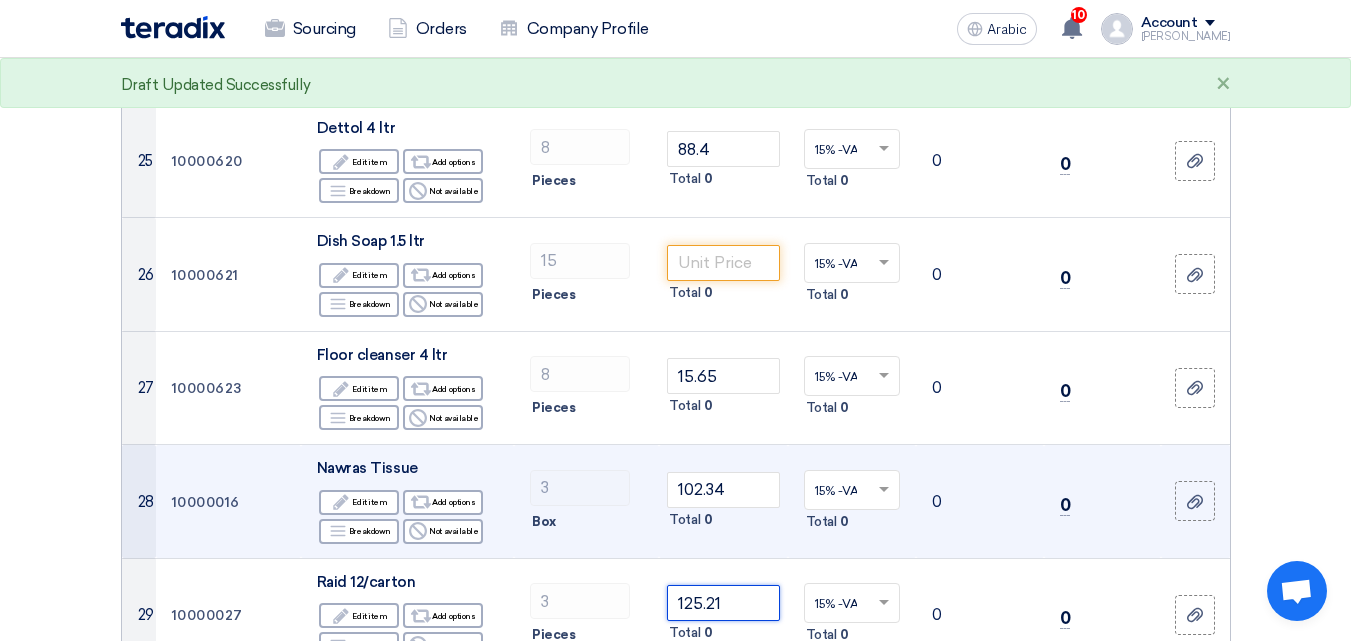 scroll, scrollTop: 3200, scrollLeft: 0, axis: vertical 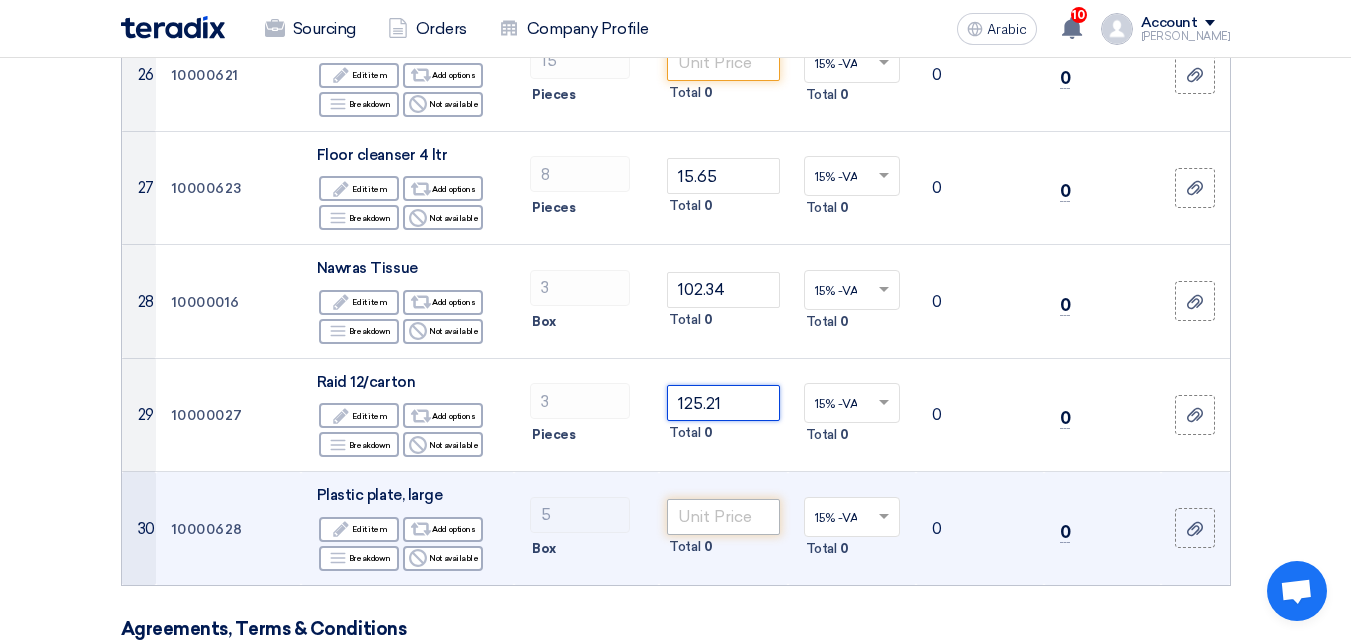 type on "125.21" 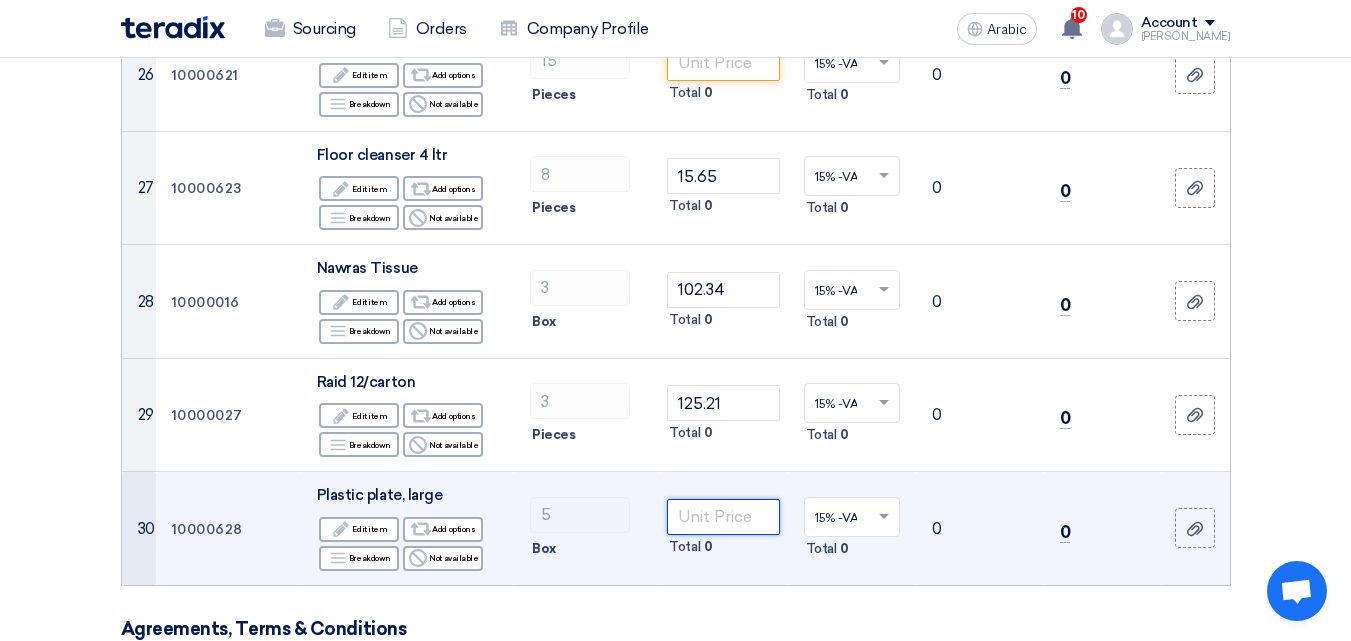 click 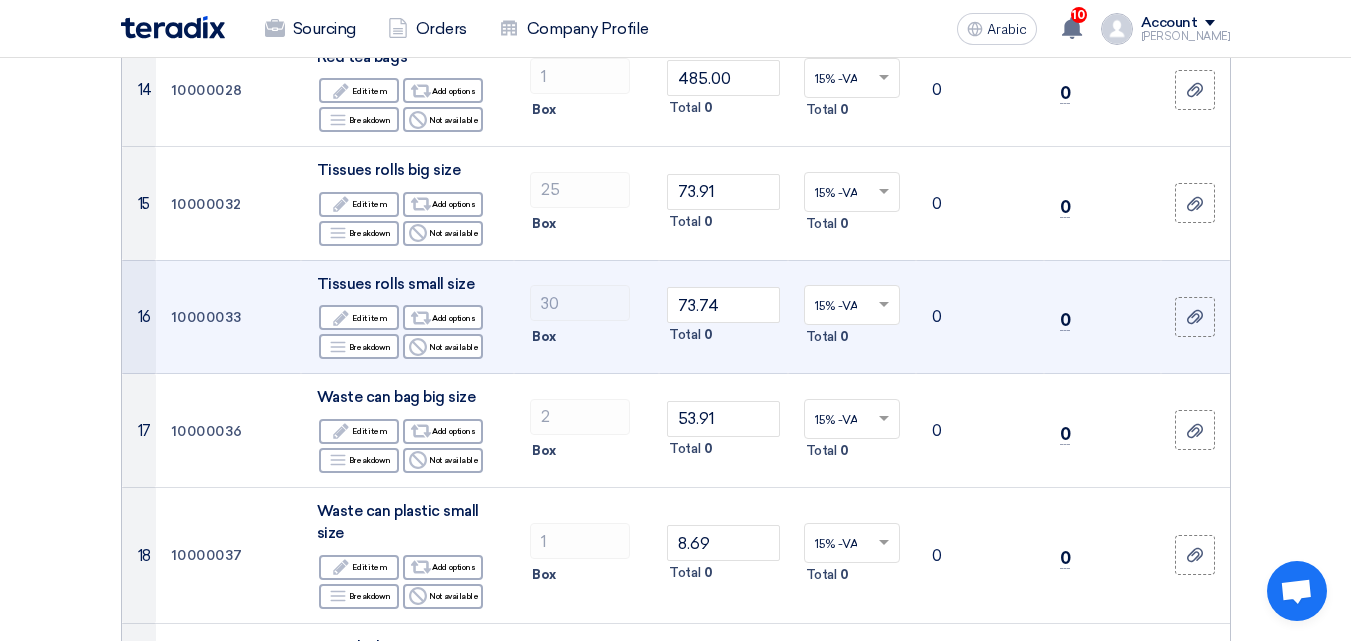 scroll, scrollTop: 1900, scrollLeft: 0, axis: vertical 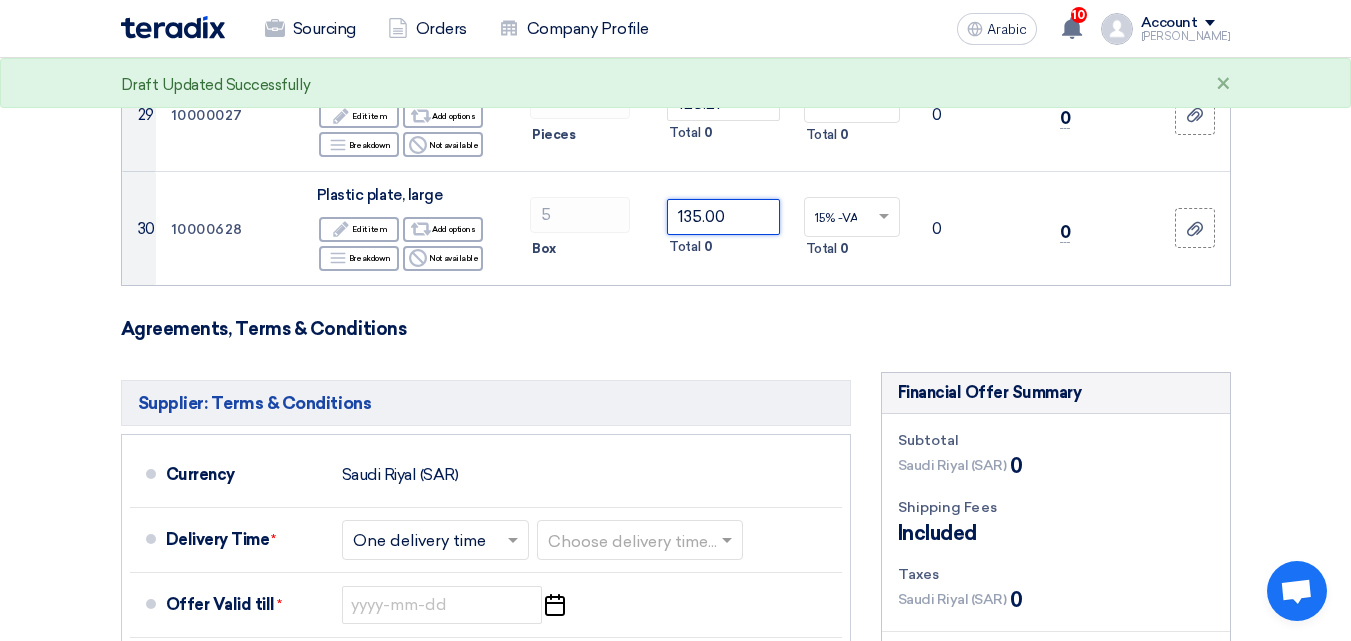 type on "135.00" 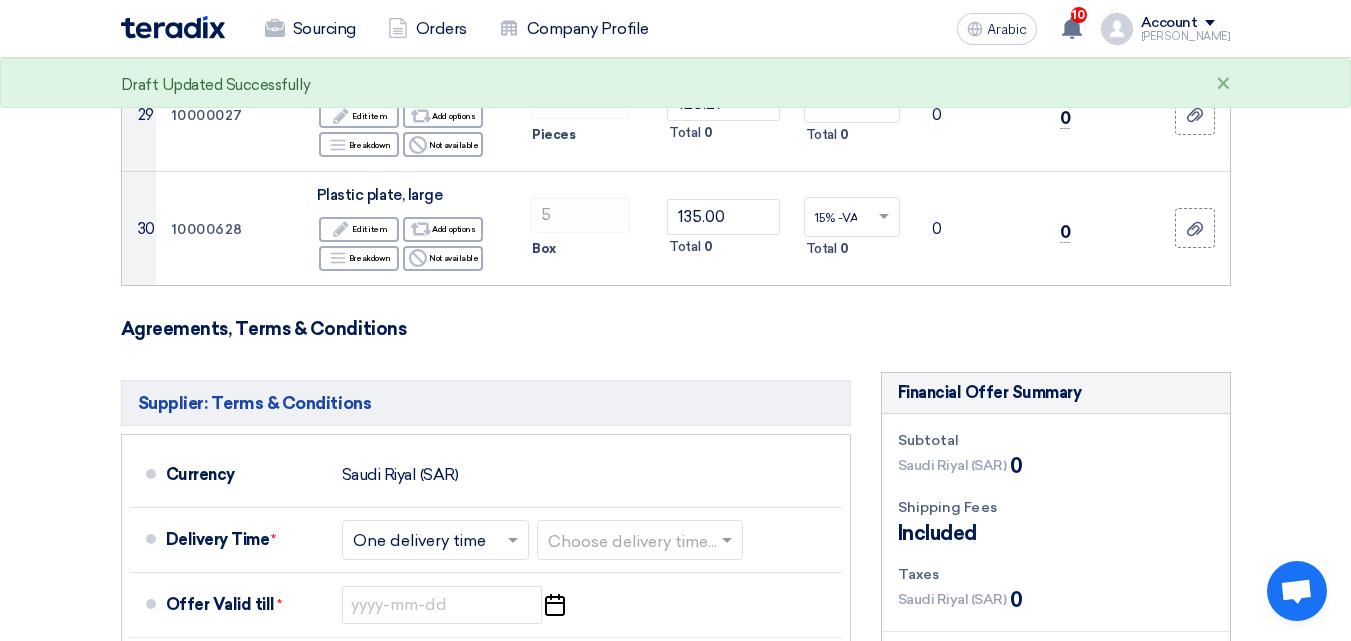 click on "Agreements, Terms & Conditions" 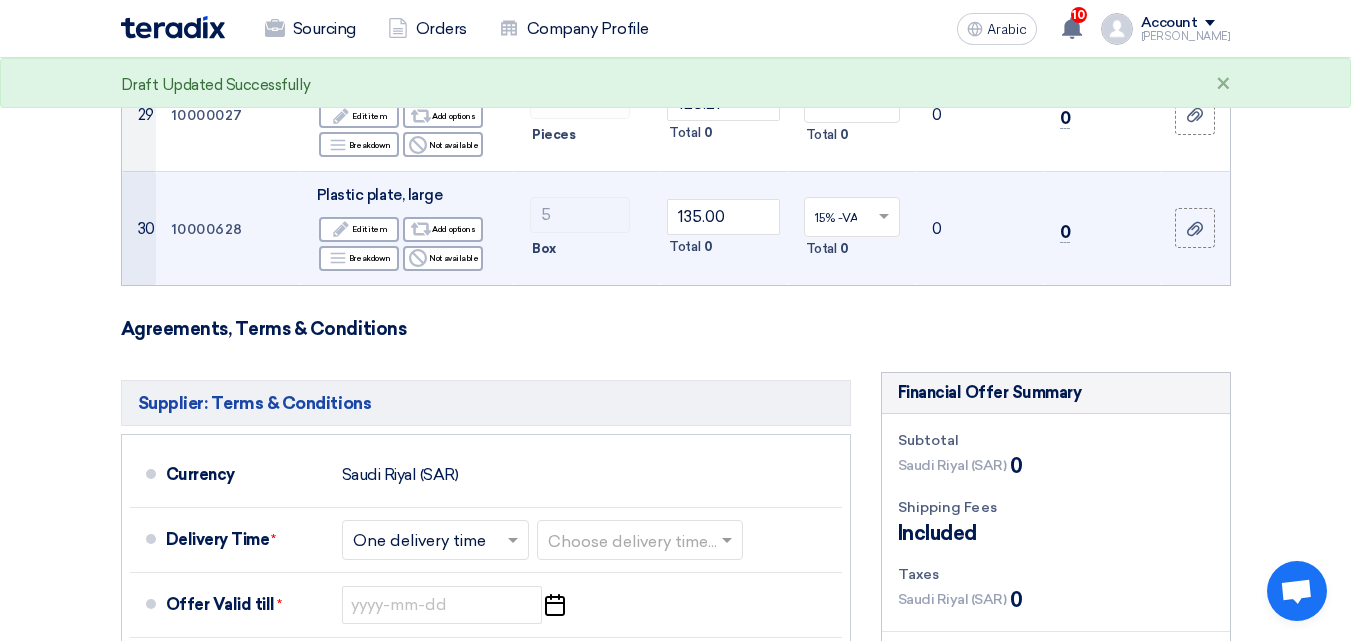 scroll, scrollTop: 3000, scrollLeft: 0, axis: vertical 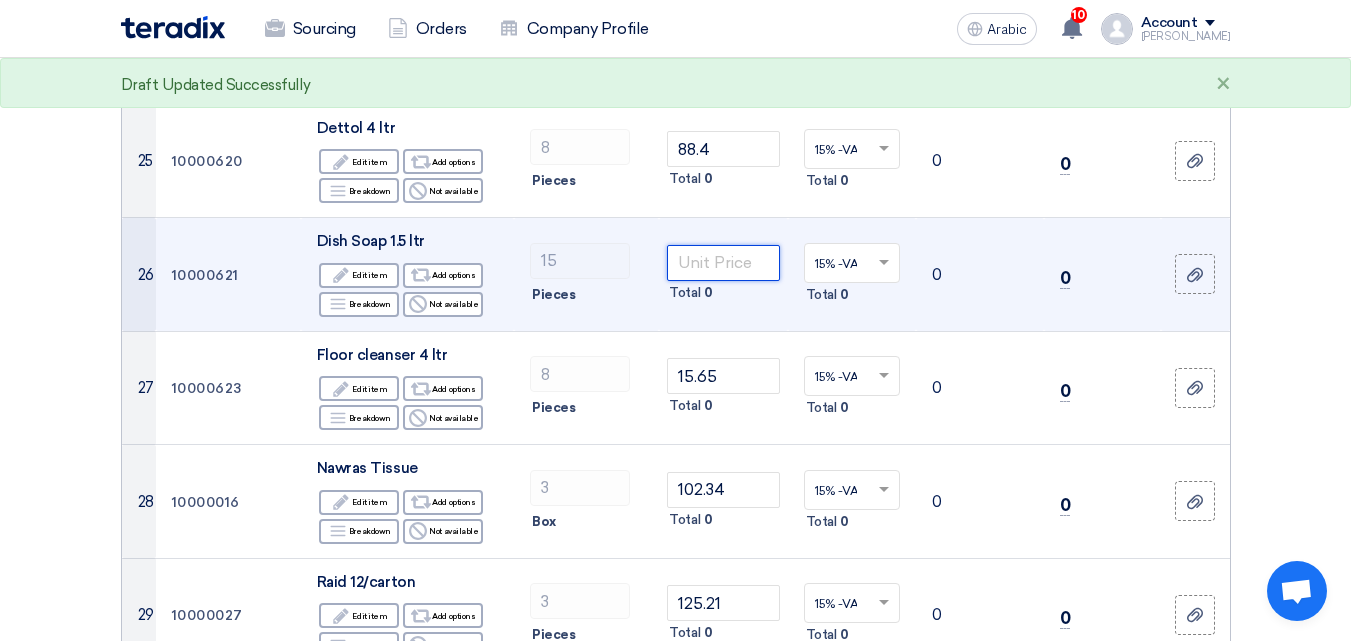 click 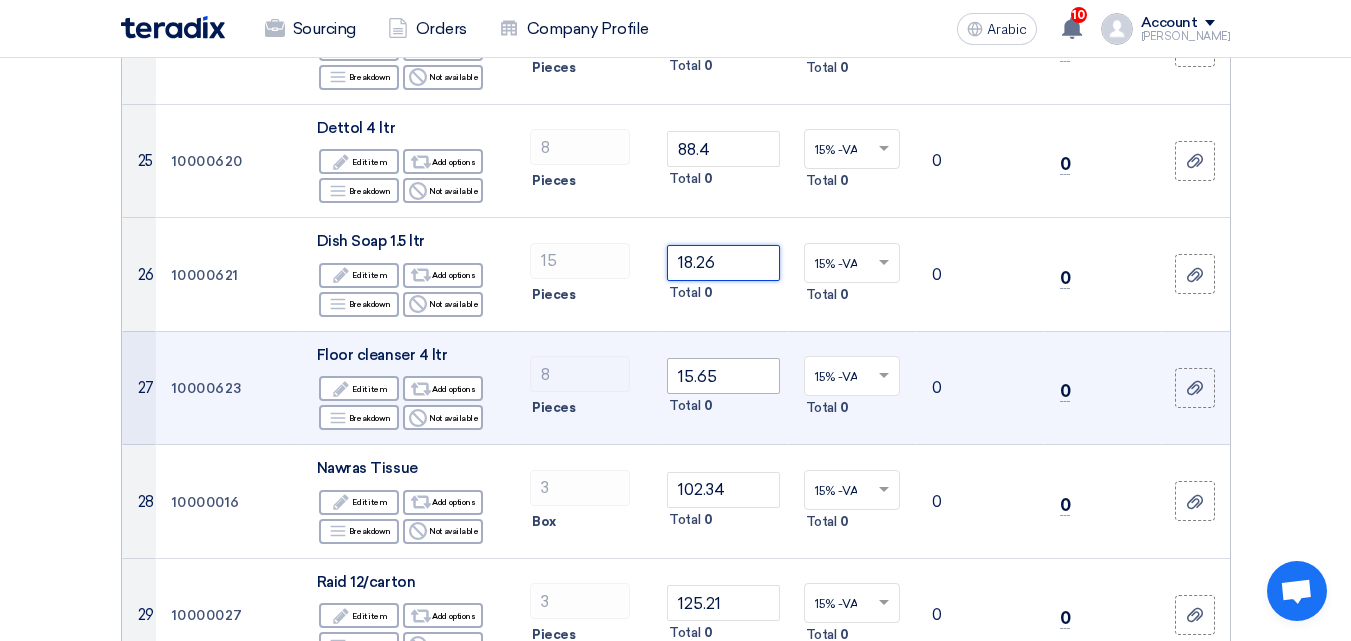 type on "18.26" 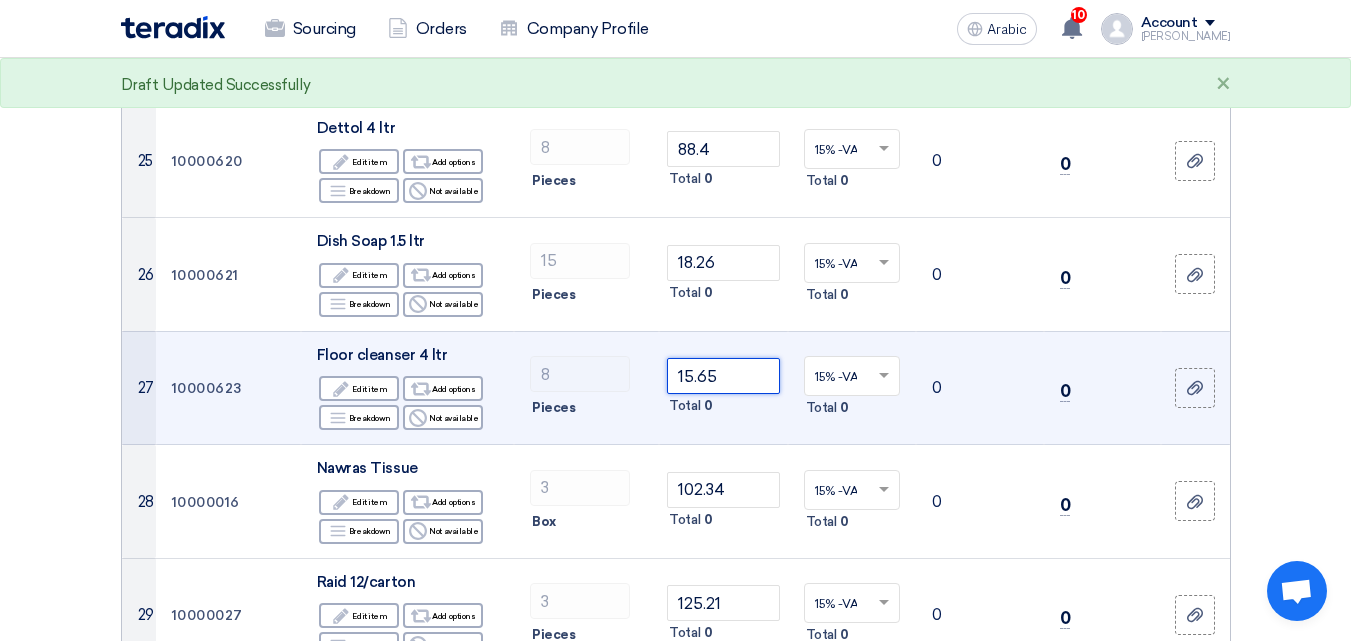 click on "15.65" 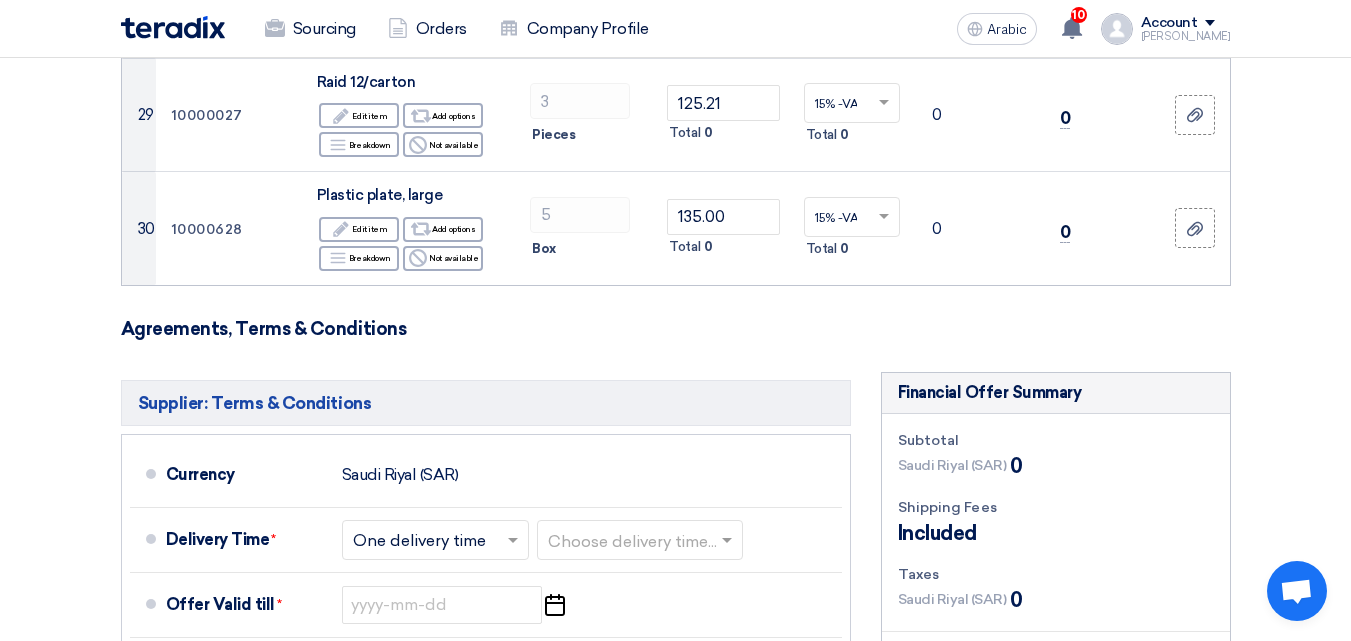 scroll, scrollTop: 3800, scrollLeft: 0, axis: vertical 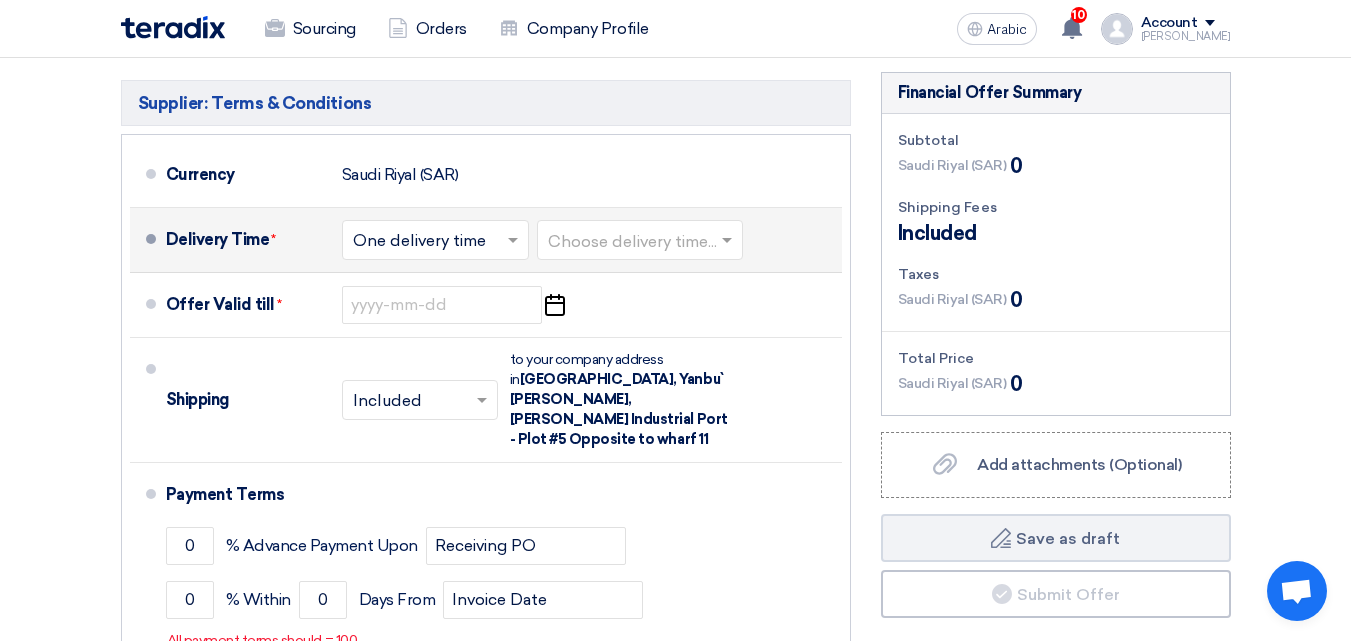 click 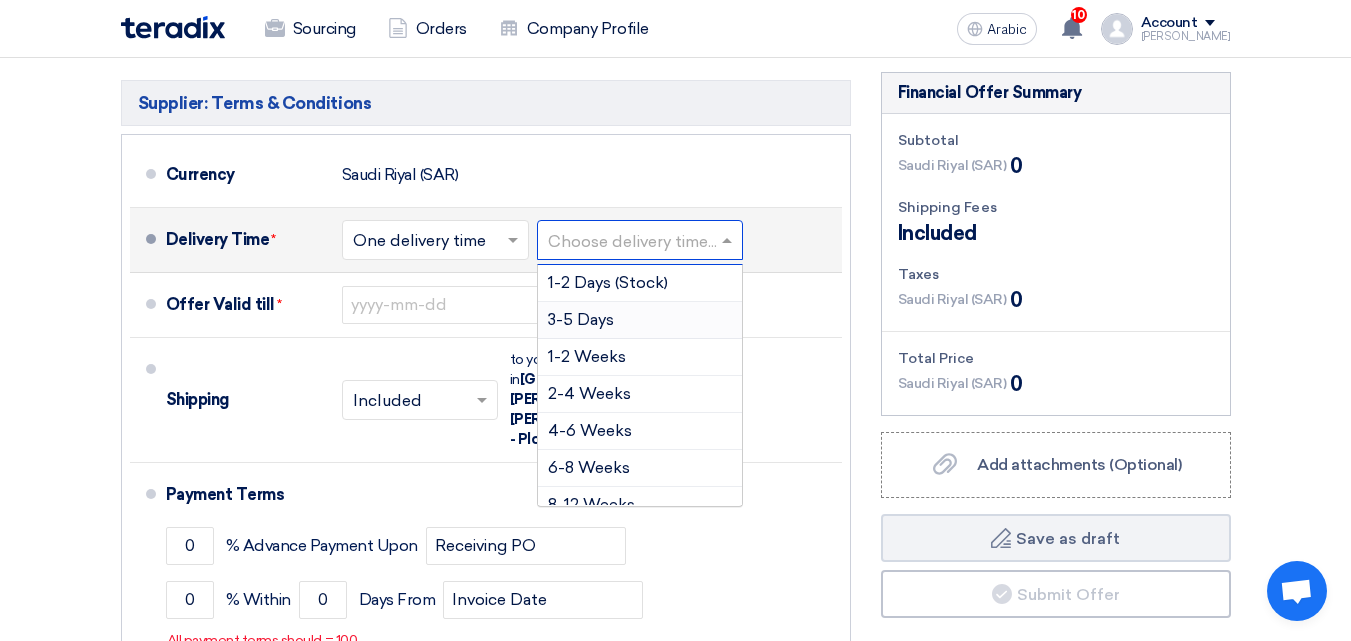 click on "3-5 Days" at bounding box center (581, 319) 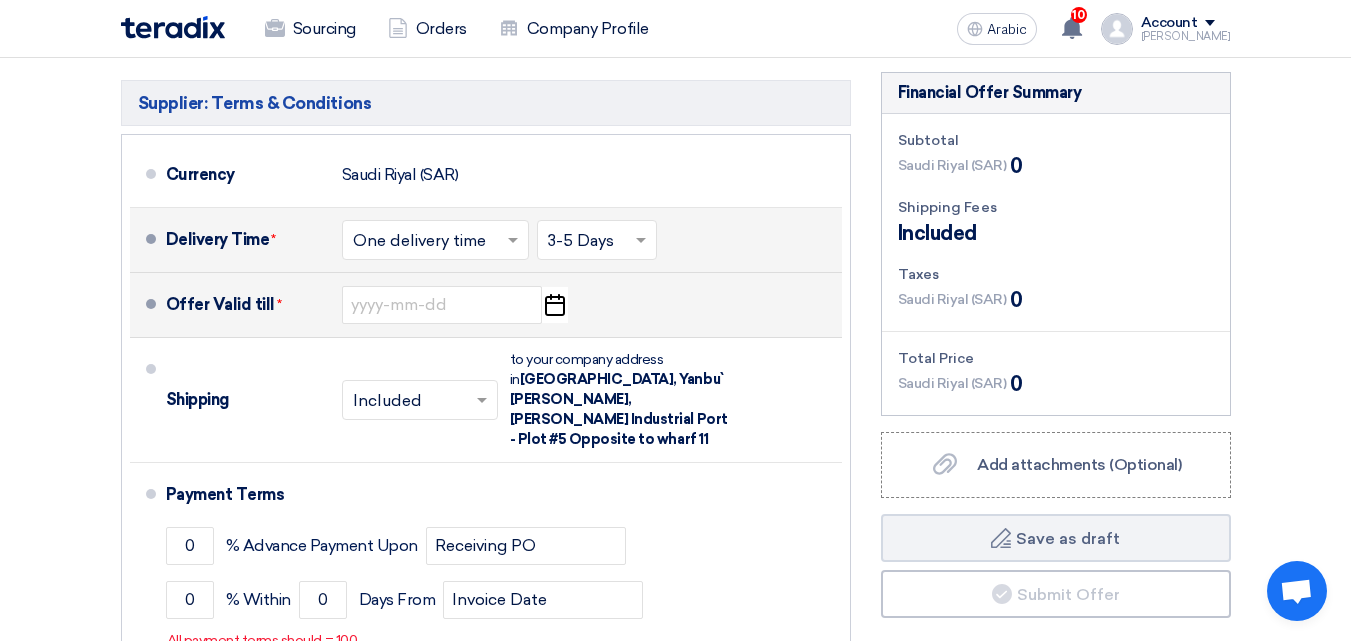 click on "Pick a date" 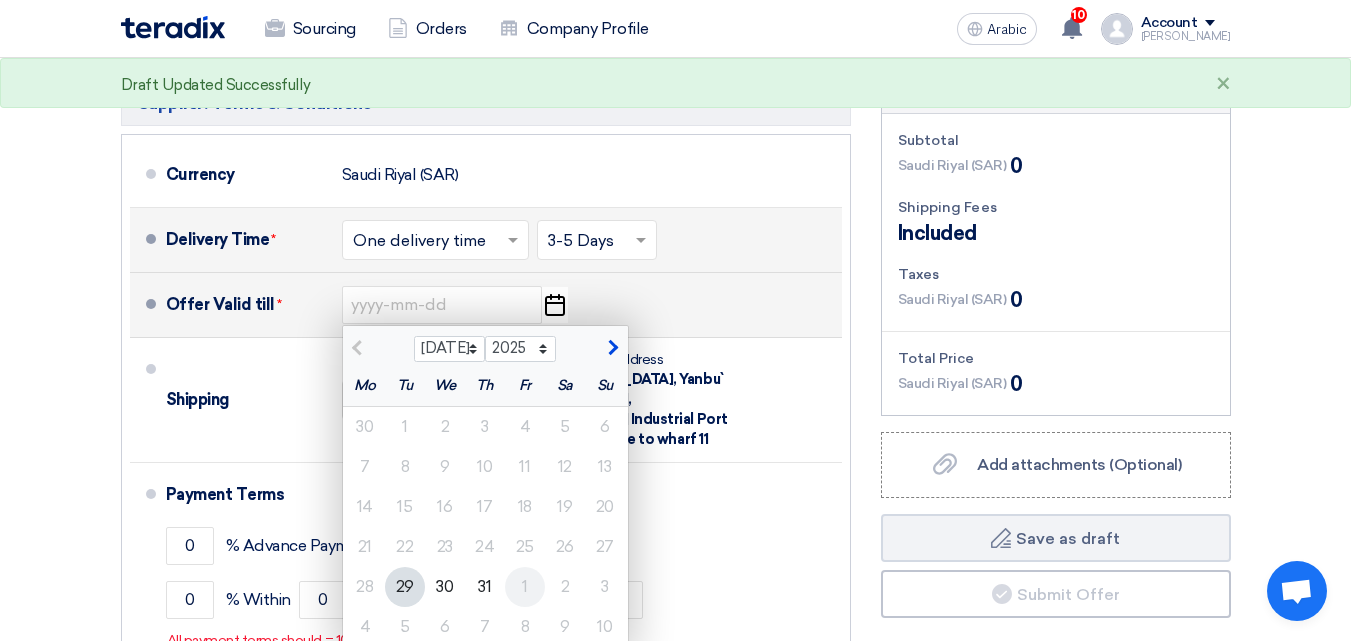 scroll, scrollTop: 4100, scrollLeft: 0, axis: vertical 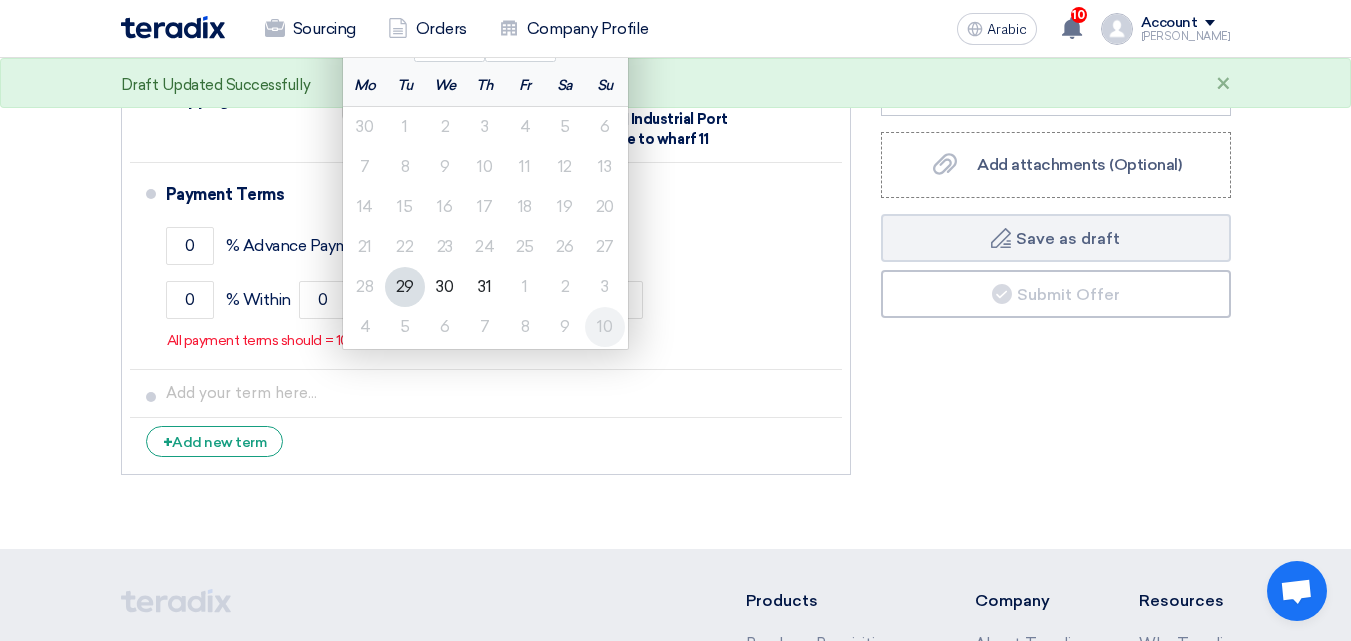 click on "10" 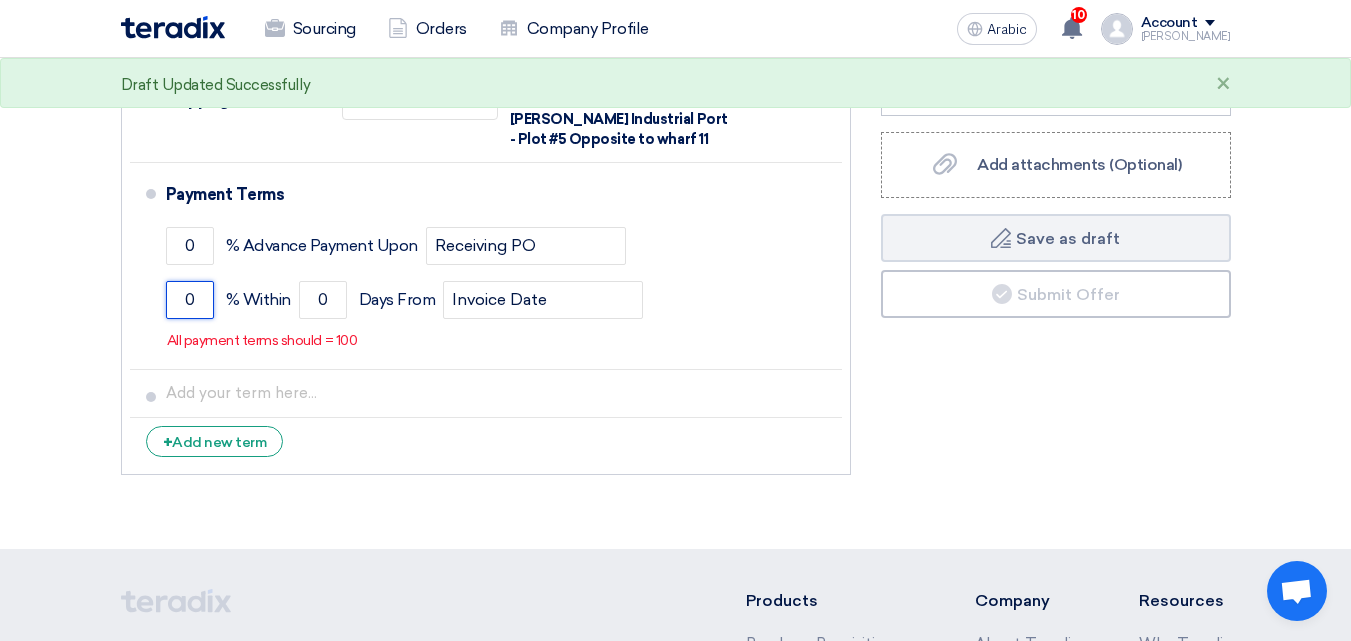 drag, startPoint x: 207, startPoint y: 283, endPoint x: 60, endPoint y: 256, distance: 149.45903 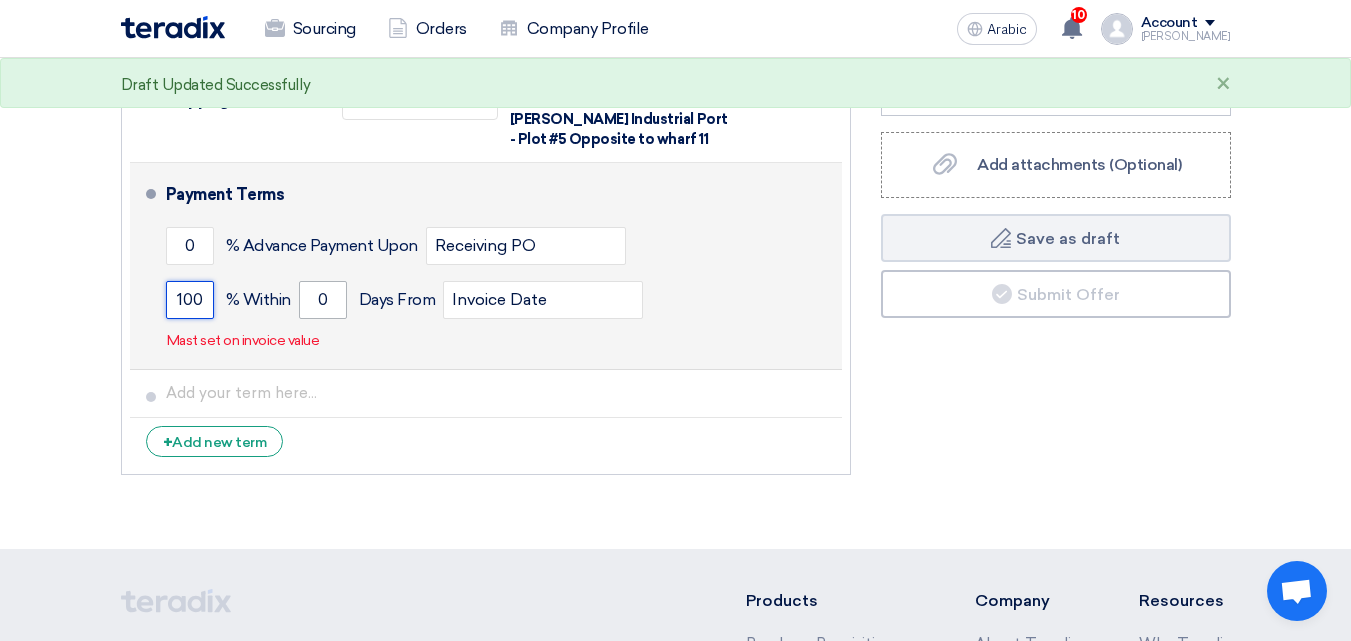 type on "100" 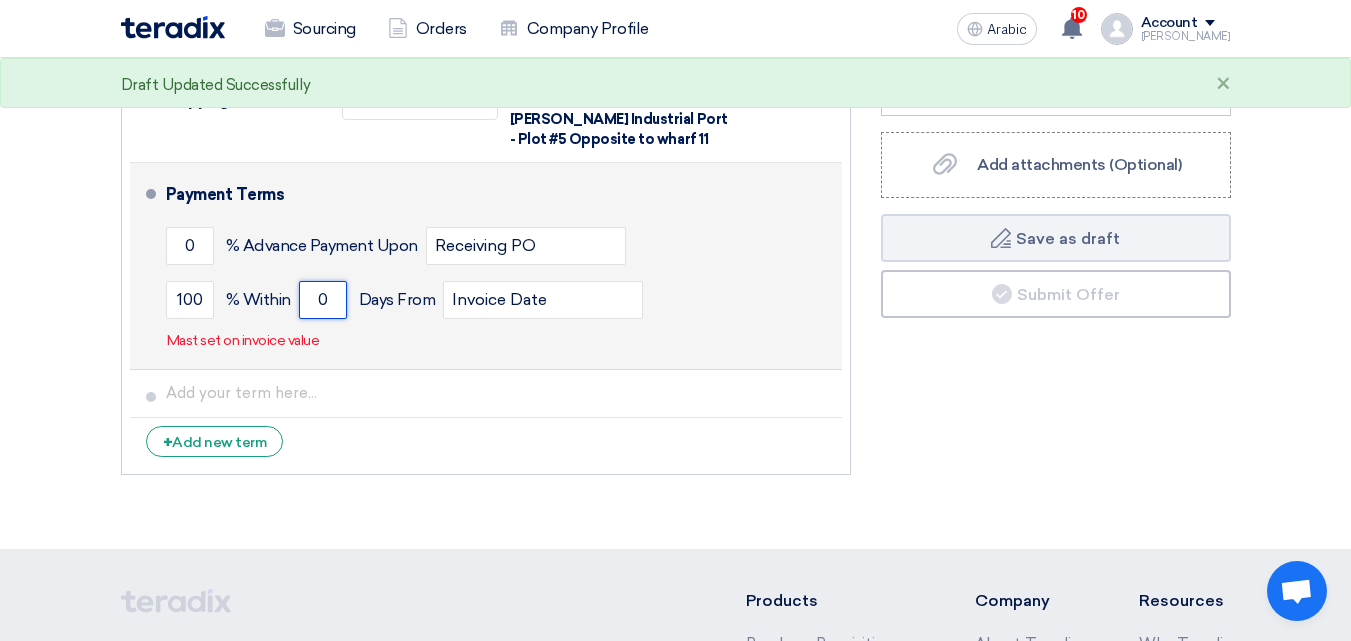 drag, startPoint x: 315, startPoint y: 288, endPoint x: 336, endPoint y: 291, distance: 21.213203 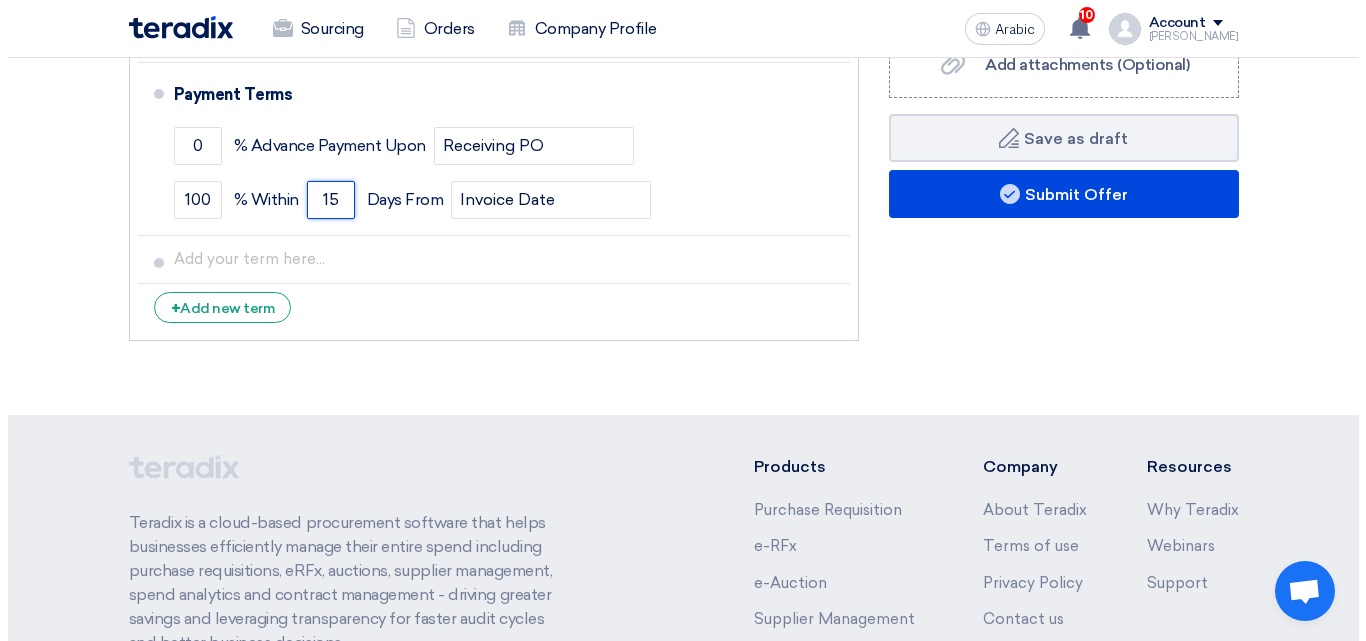 scroll, scrollTop: 4300, scrollLeft: 0, axis: vertical 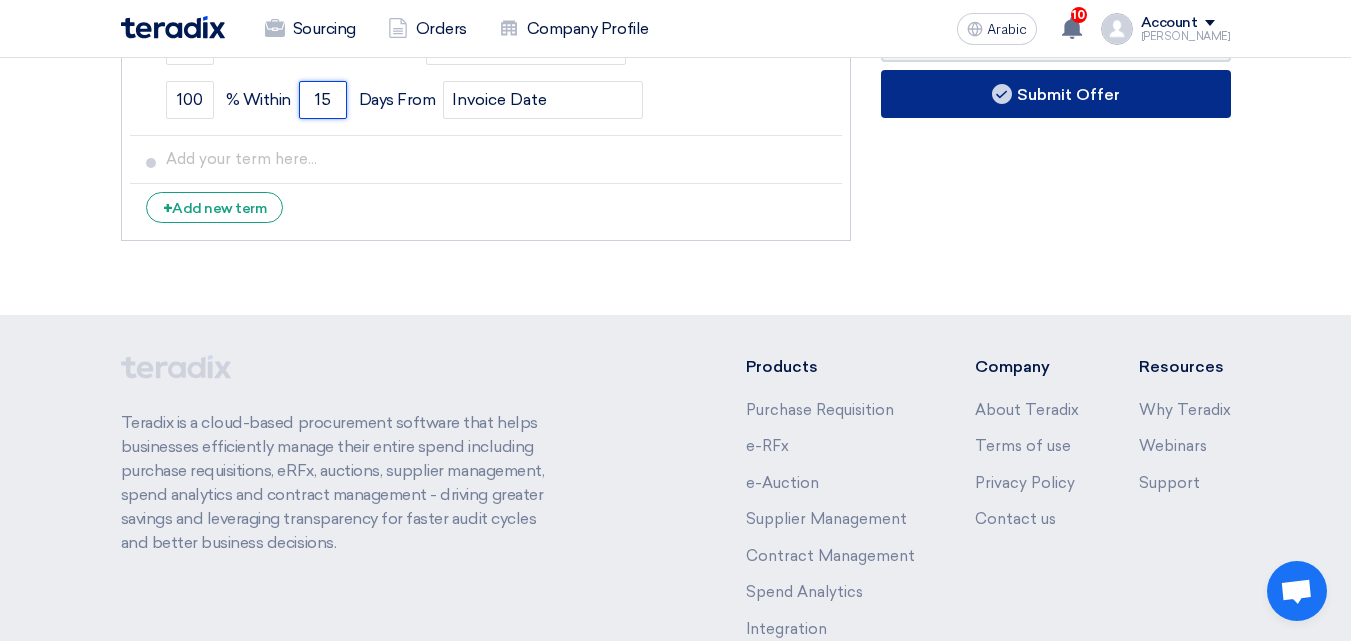 type on "15" 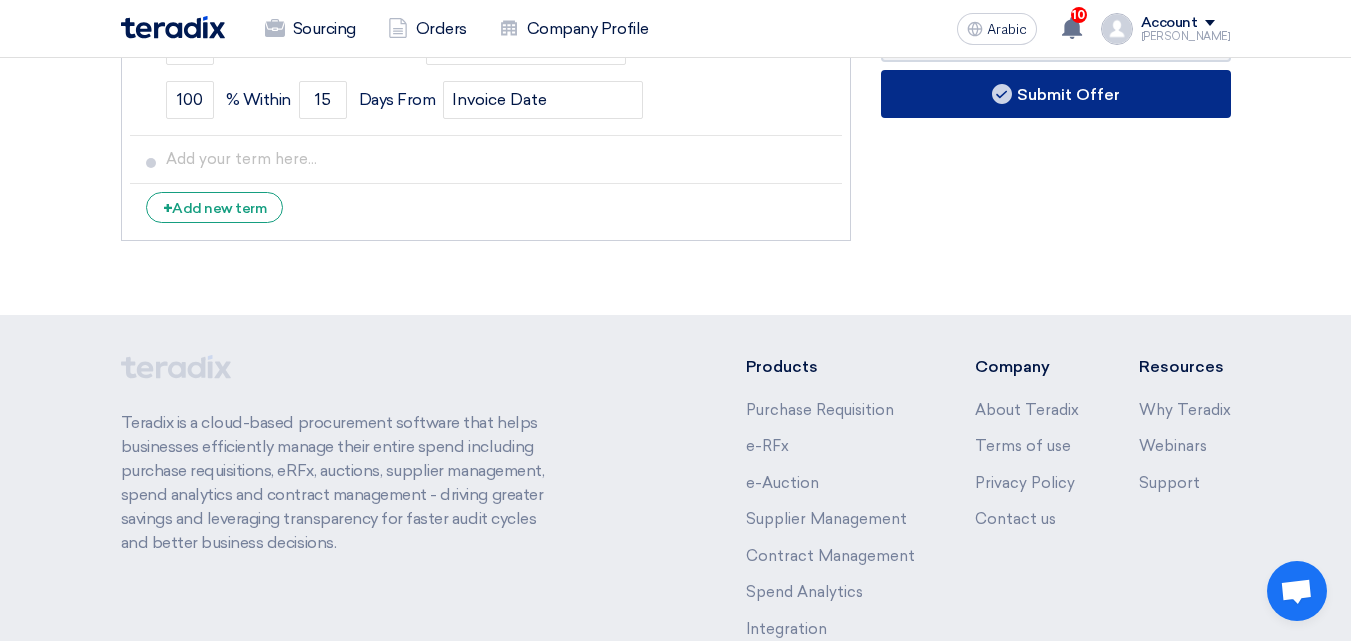 click on "Submit Offer" 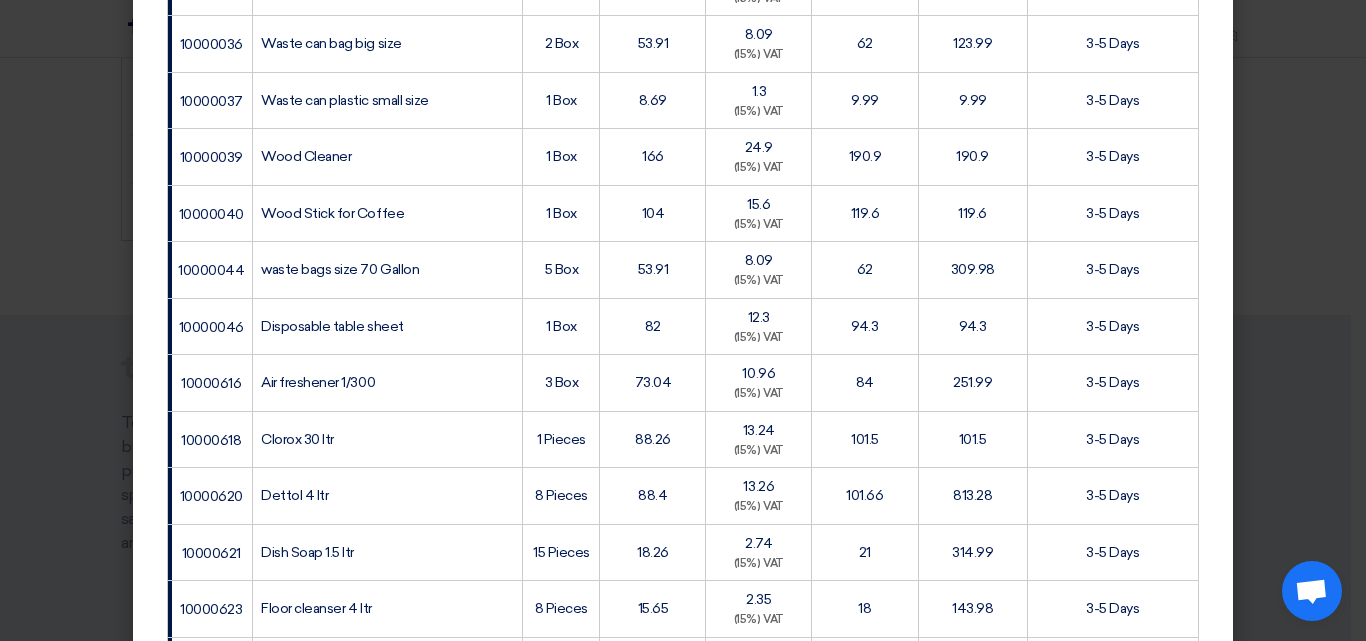 scroll, scrollTop: 1895, scrollLeft: 0, axis: vertical 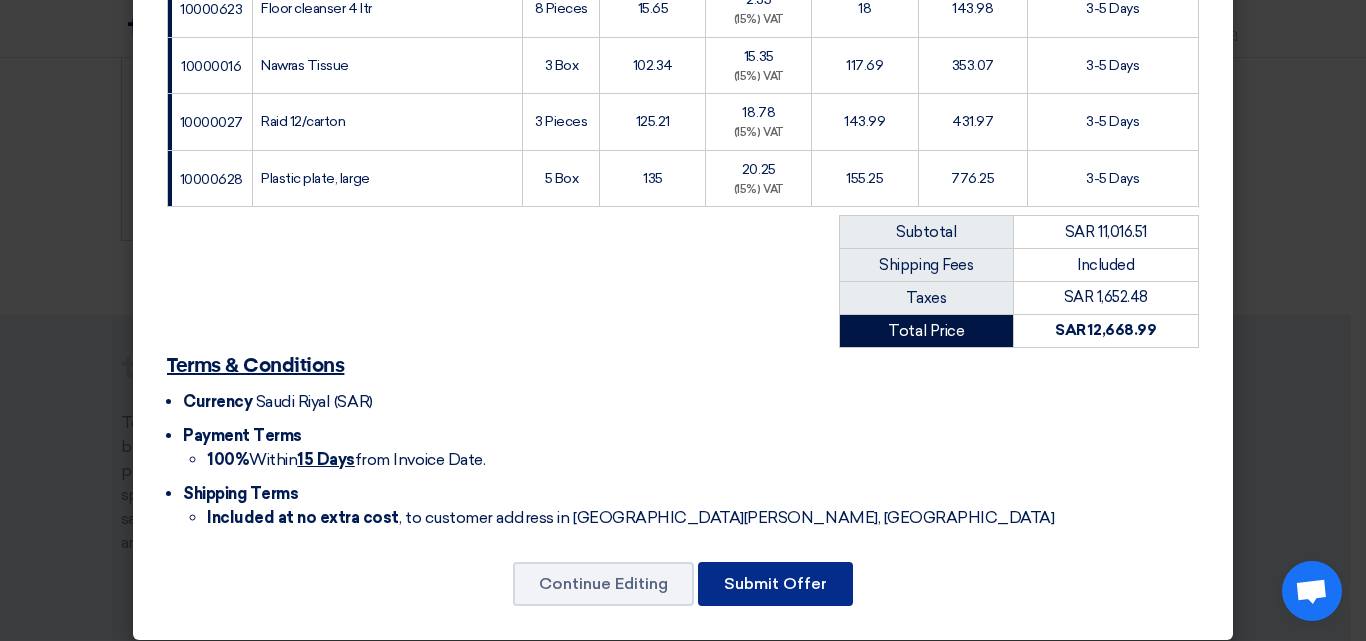 click on "Submit Offer" 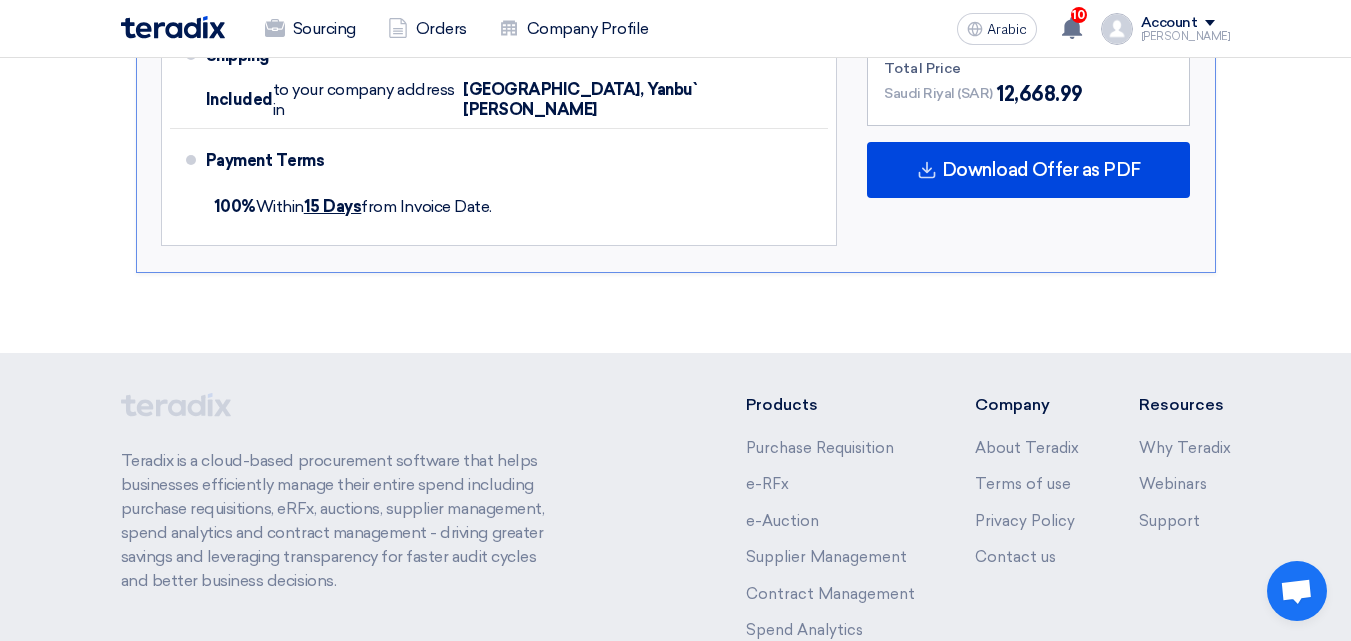 scroll, scrollTop: 3262, scrollLeft: 0, axis: vertical 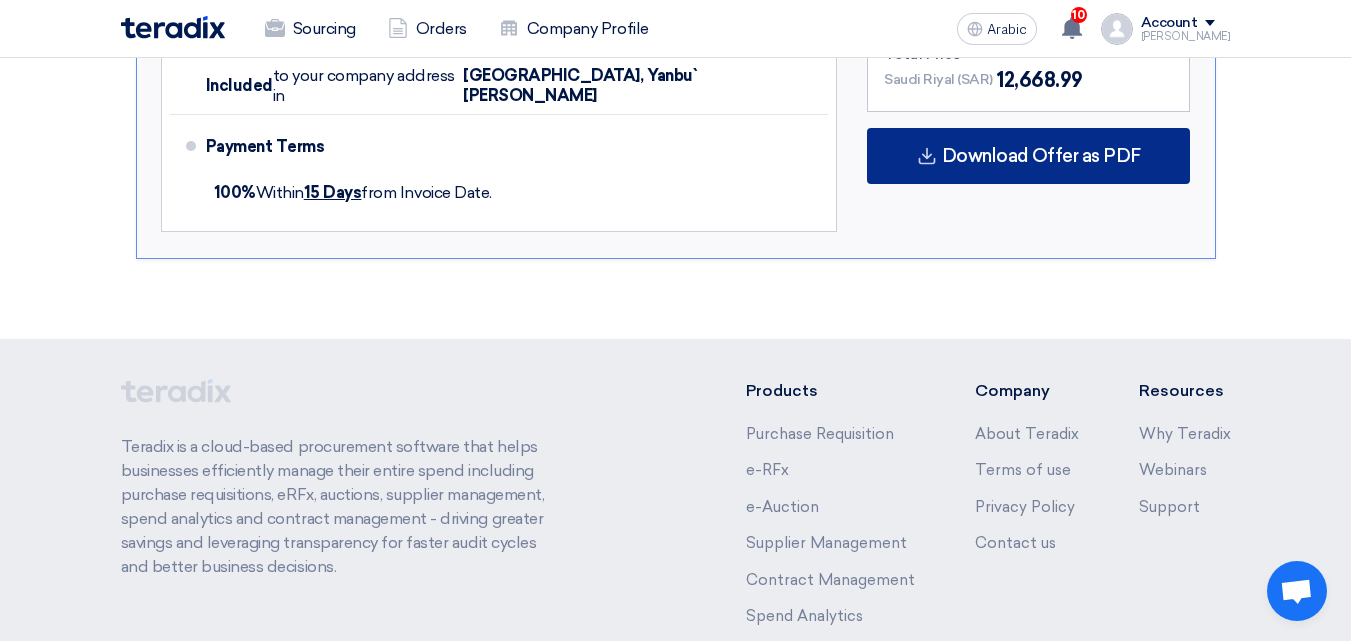 click on "Download Offer as PDF" at bounding box center [1041, 156] 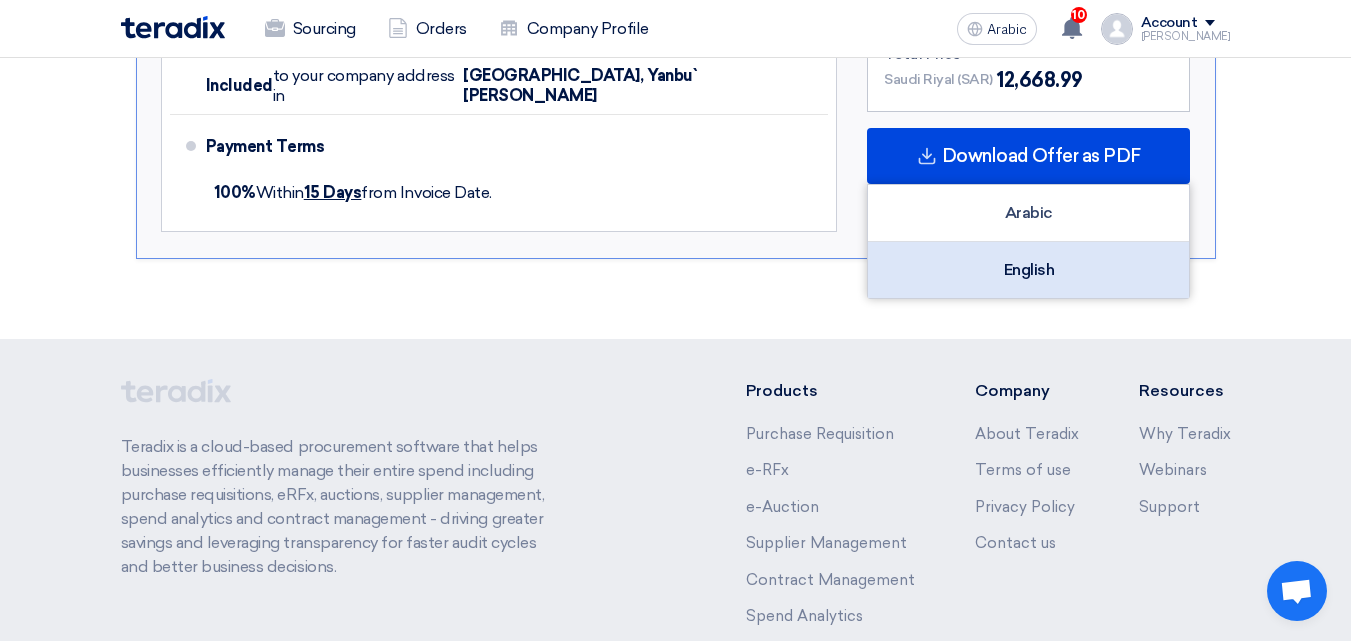 click on "English" at bounding box center (1028, 270) 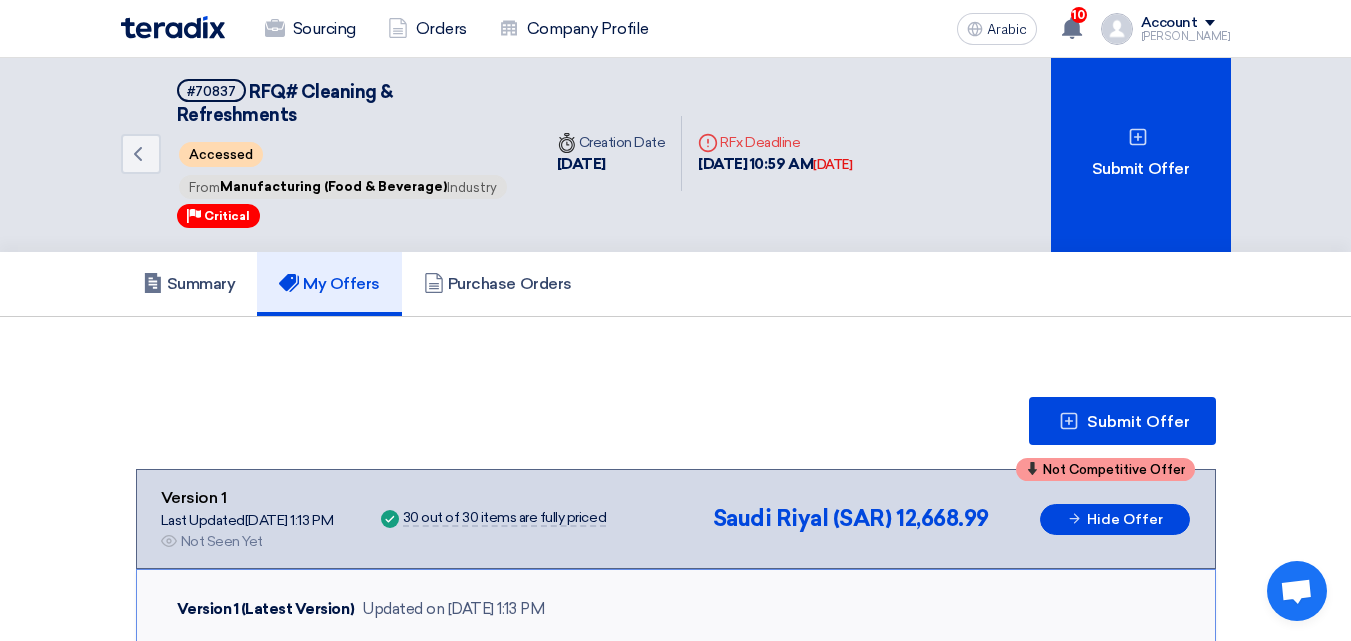 scroll, scrollTop: 0, scrollLeft: 0, axis: both 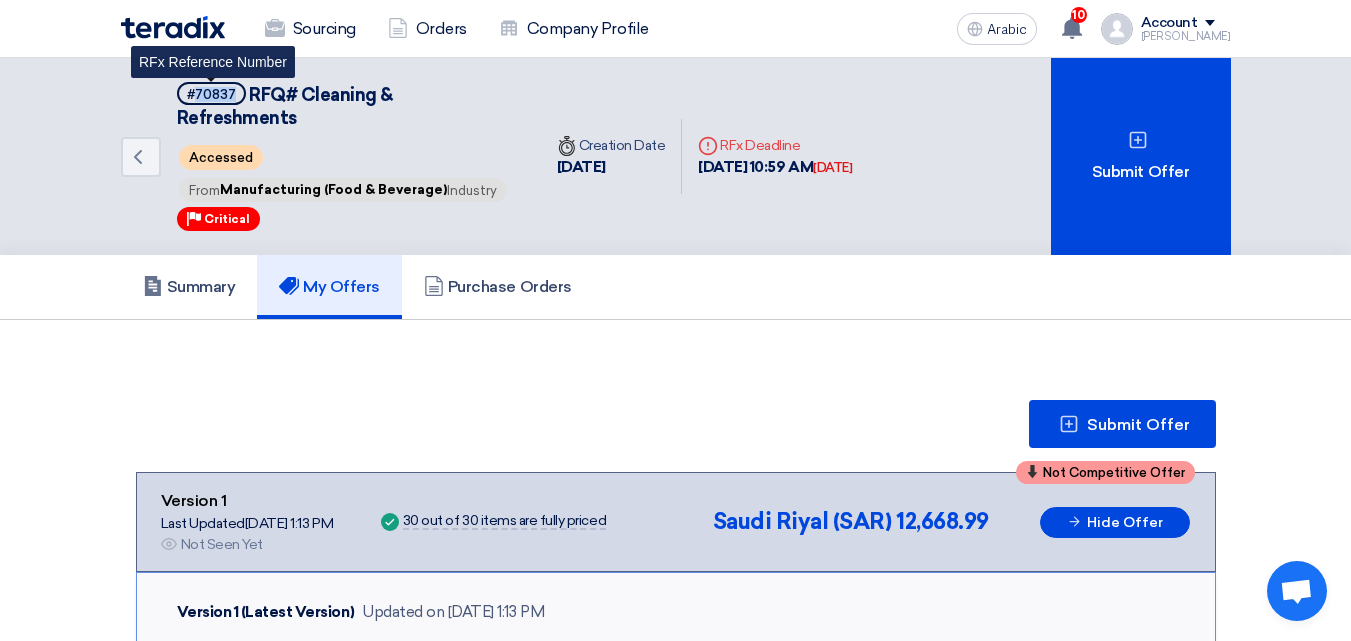 drag, startPoint x: 230, startPoint y: 98, endPoint x: 195, endPoint y: 98, distance: 35 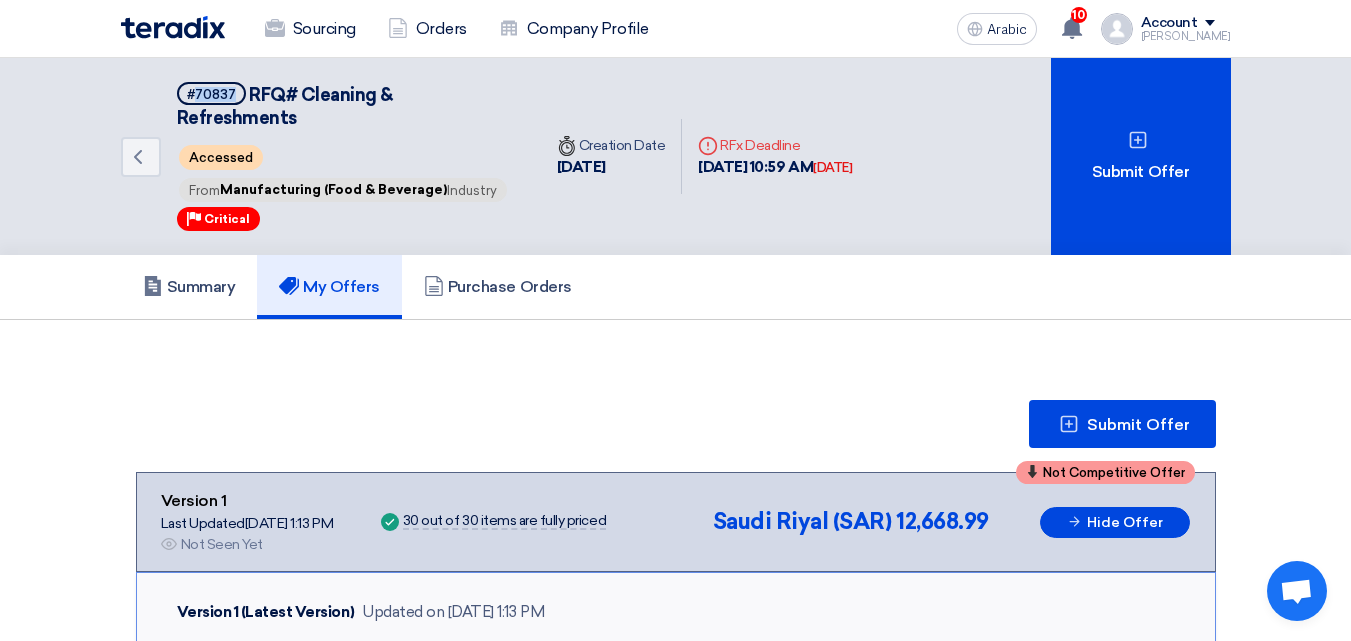copy on "70837" 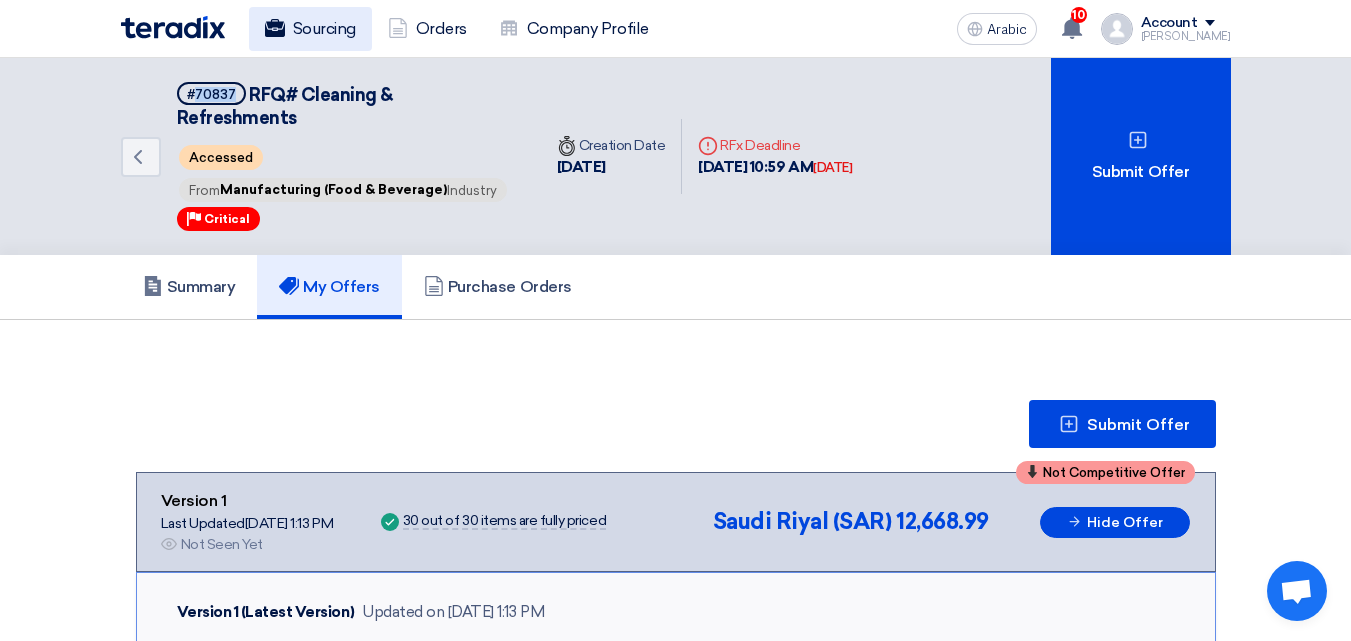 click on "Sourcing" 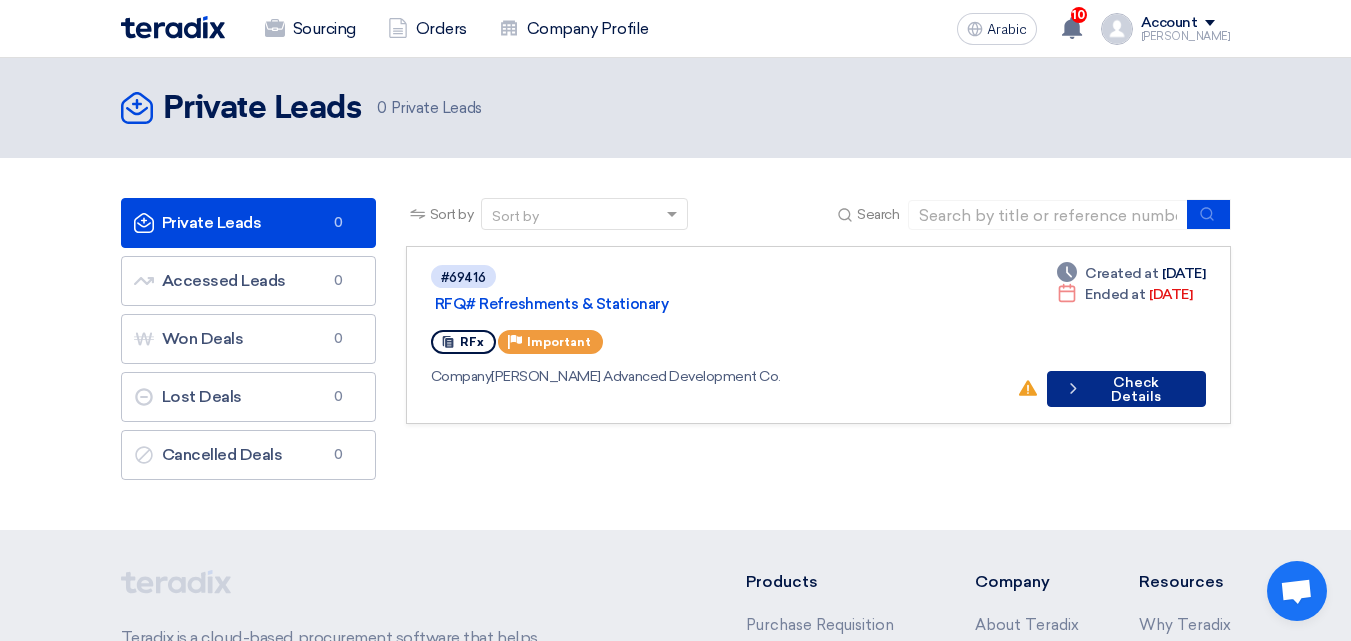 click on "Check details
Check Details" 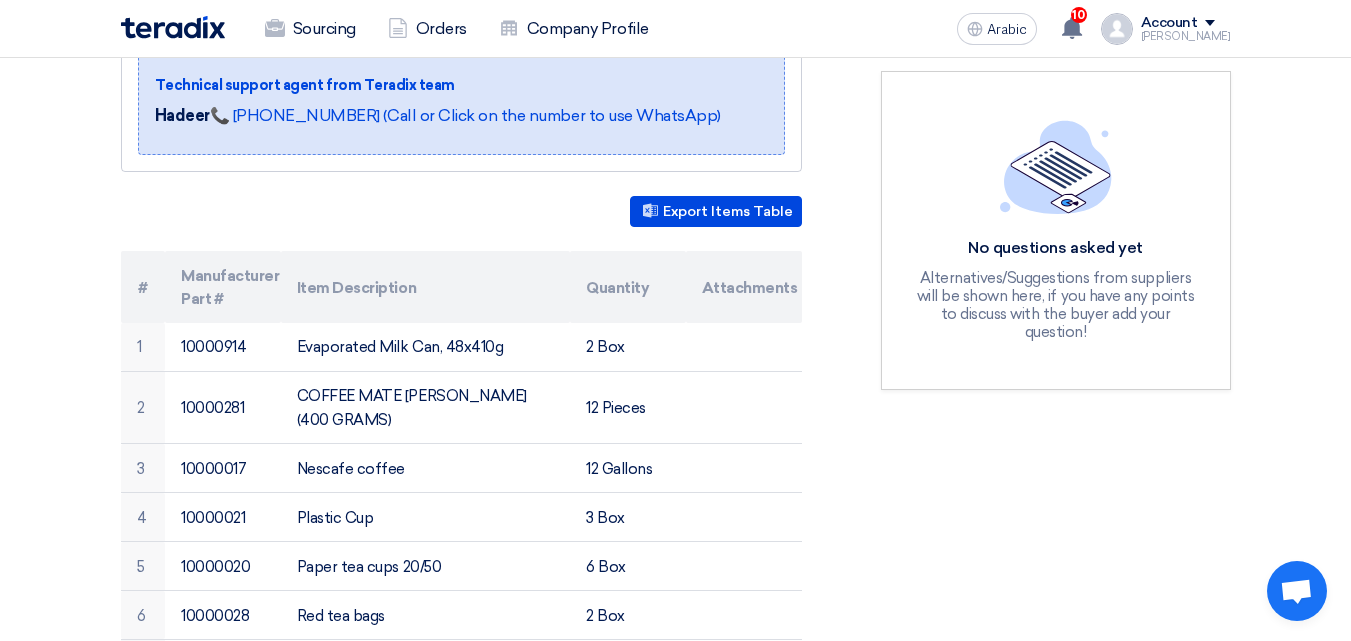 scroll, scrollTop: 0, scrollLeft: 0, axis: both 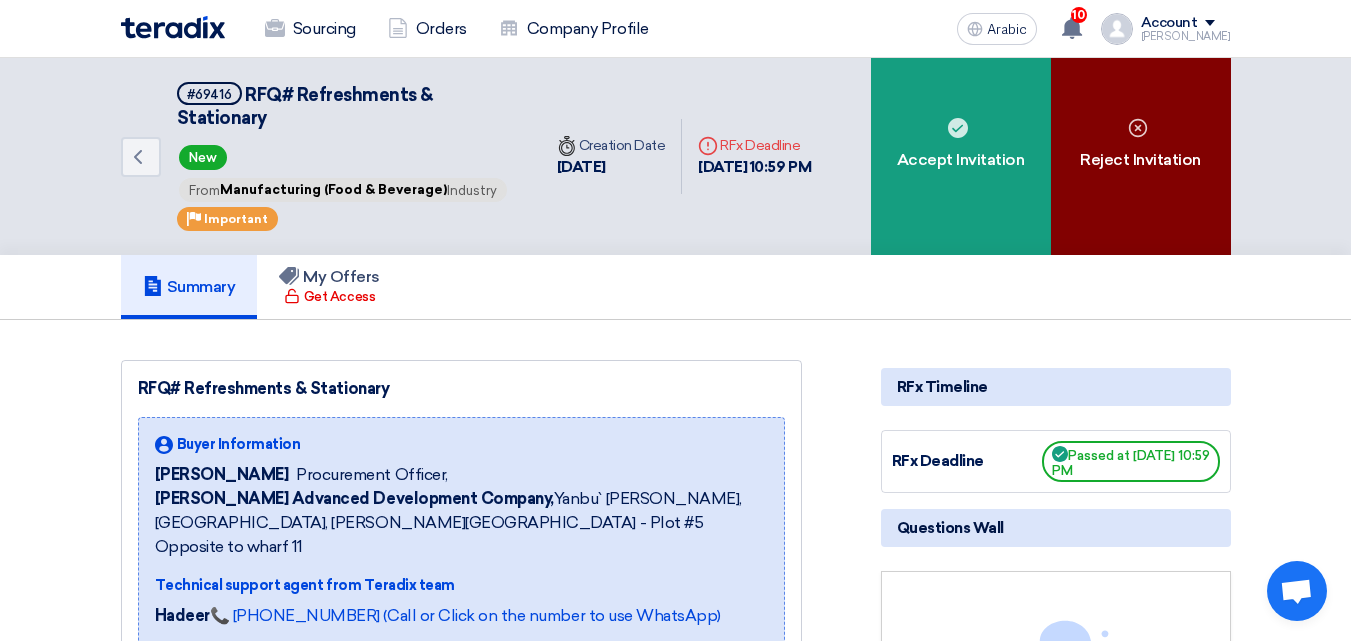 click on "Reject Invitation" 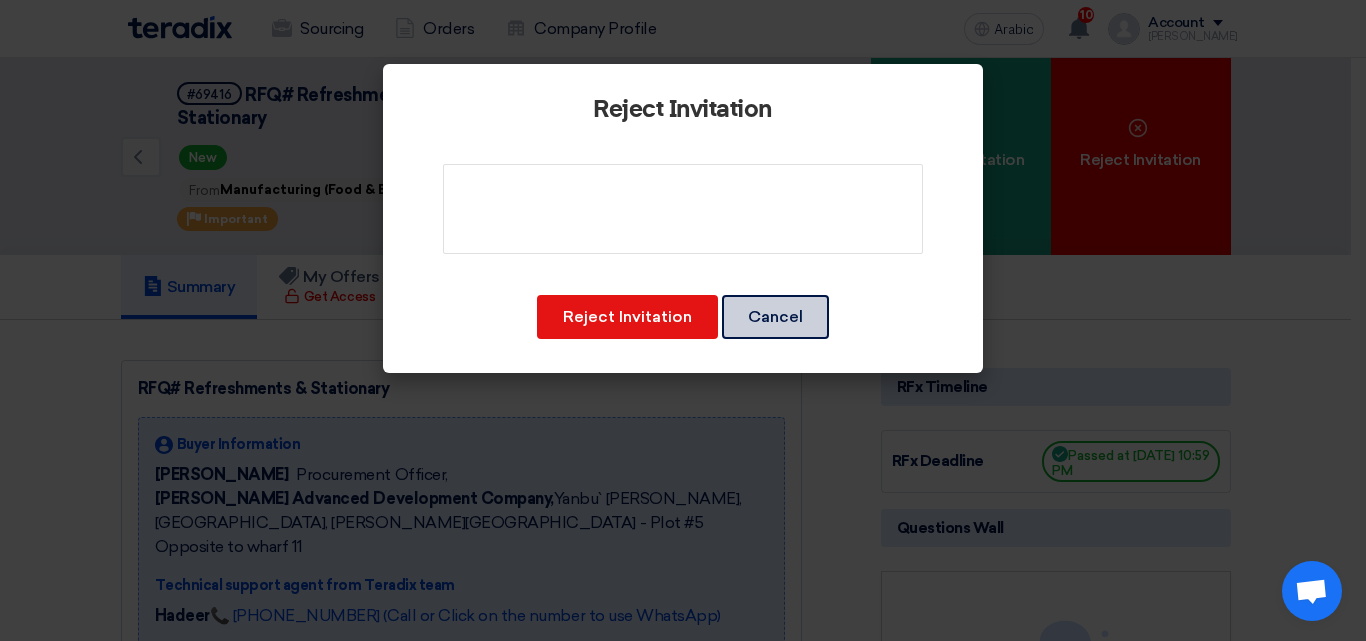 click on "Cancel" 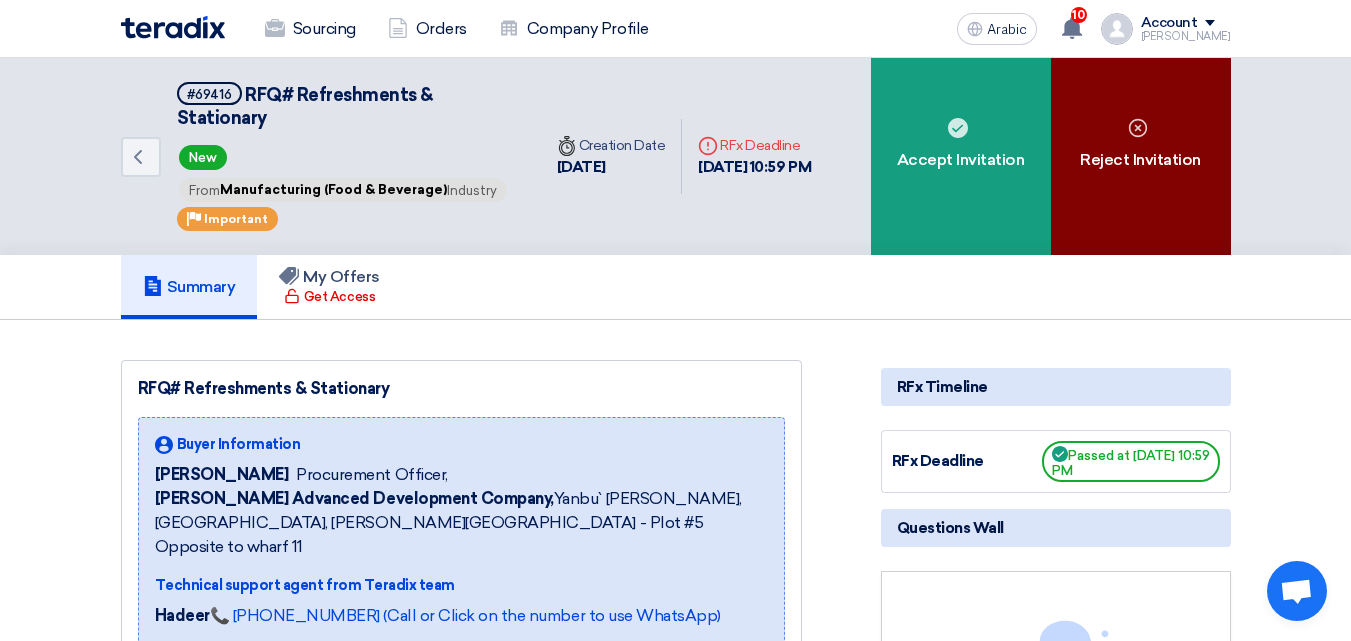 click 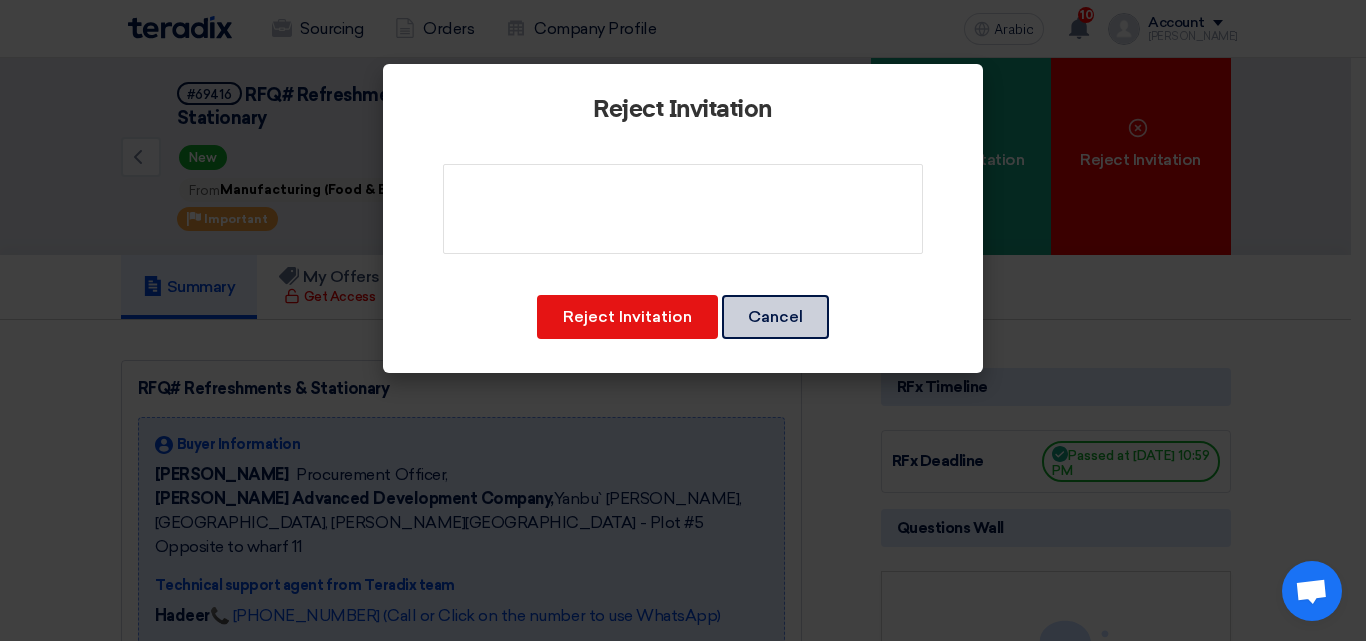 click on "Cancel" 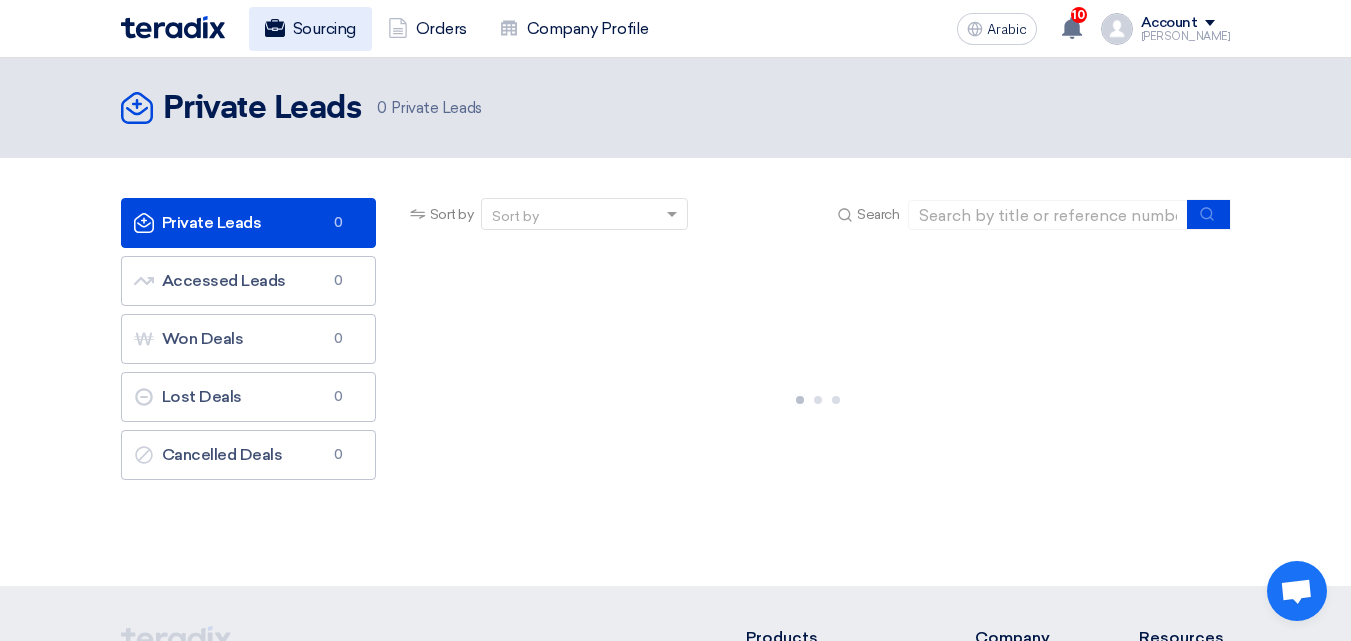 click on "Sourcing" 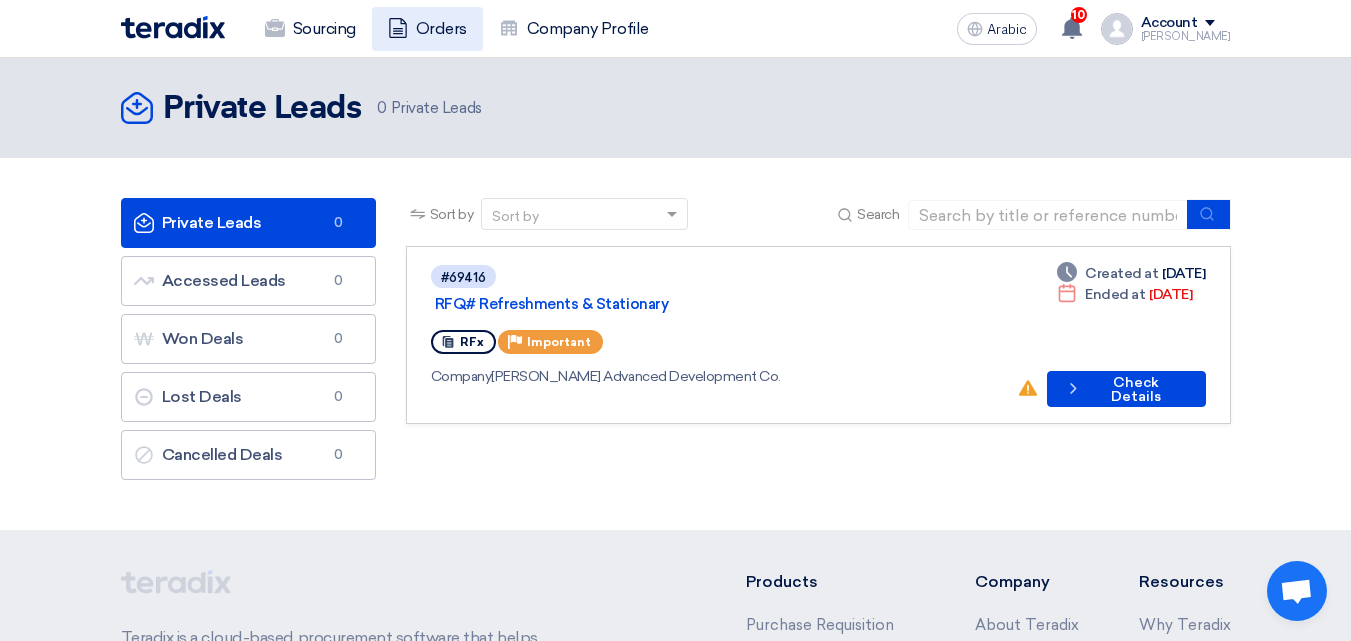 click on "Orders" 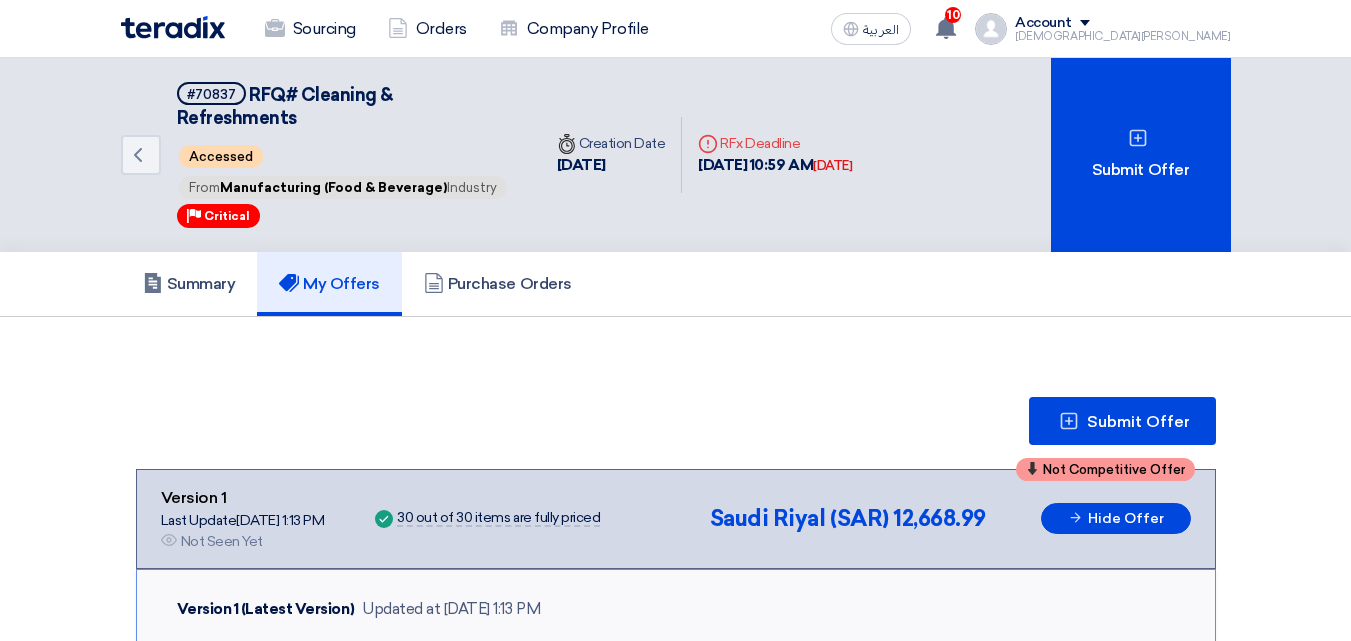 scroll, scrollTop: 0, scrollLeft: 0, axis: both 